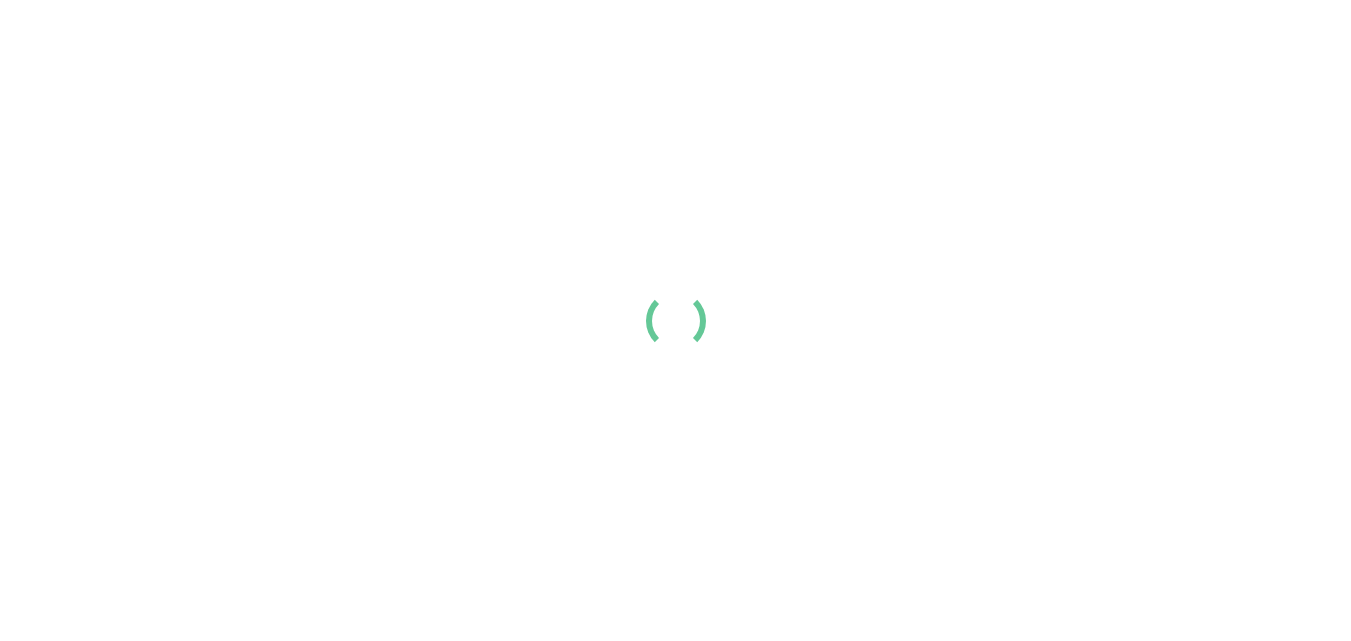 scroll, scrollTop: 0, scrollLeft: 0, axis: both 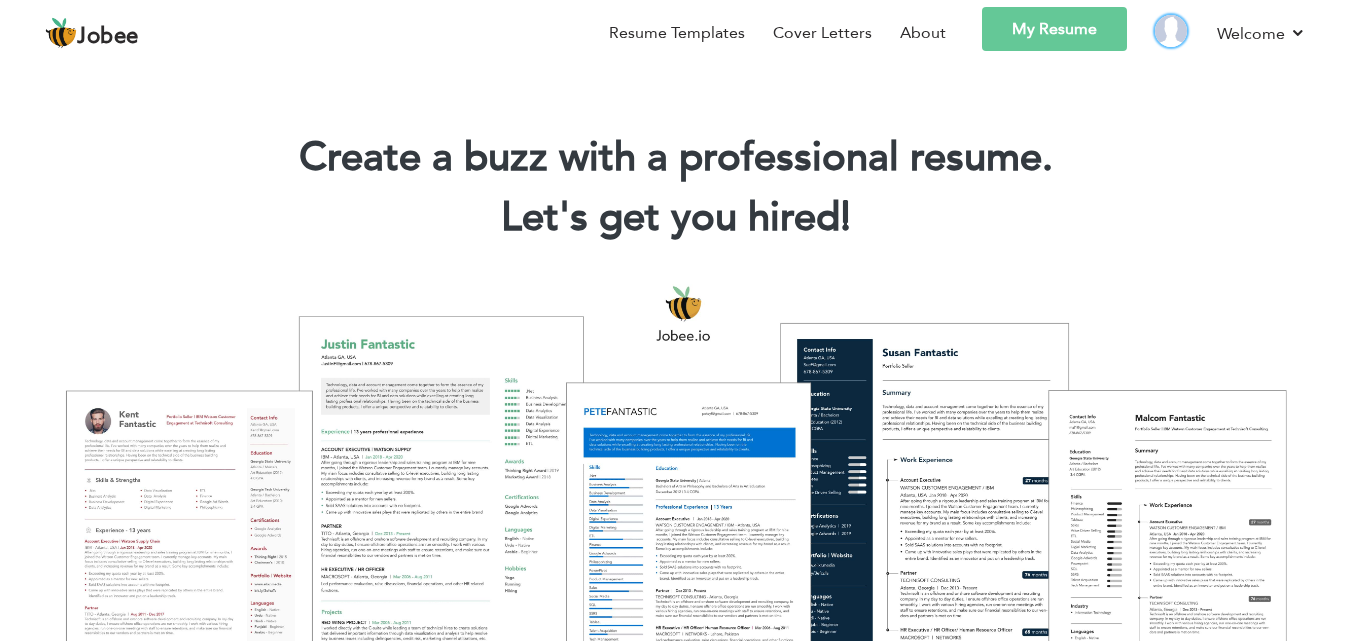click at bounding box center [1171, 31] 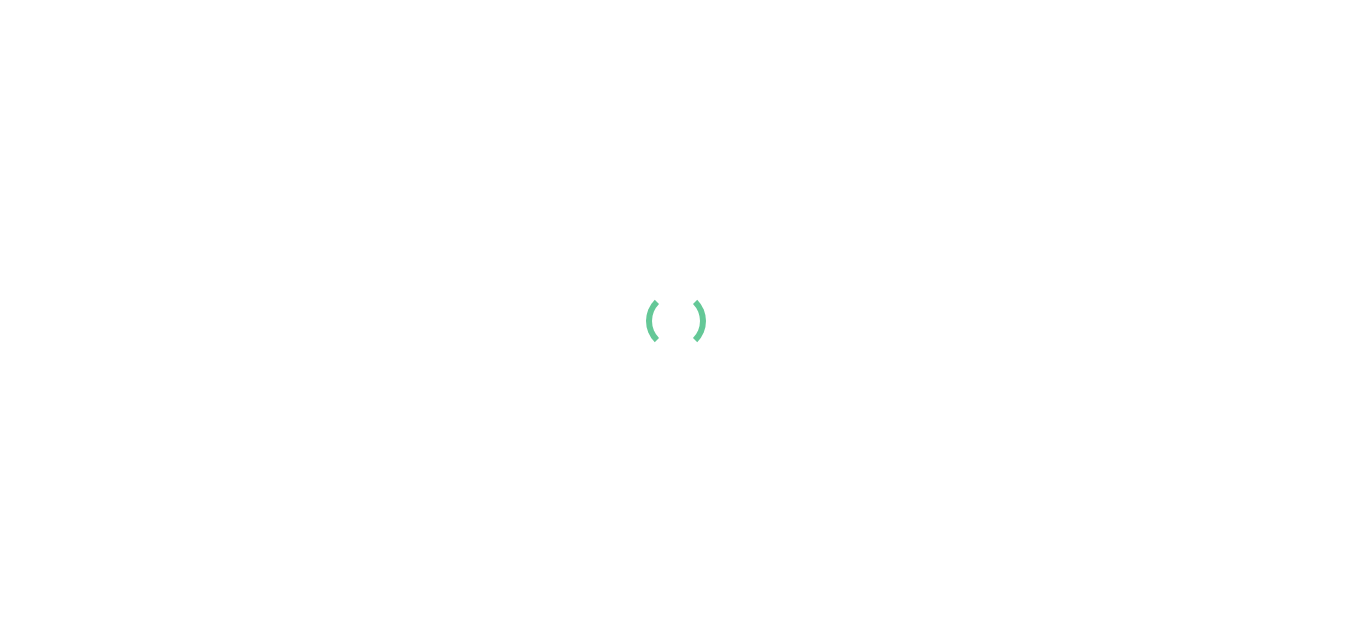 scroll, scrollTop: 0, scrollLeft: 0, axis: both 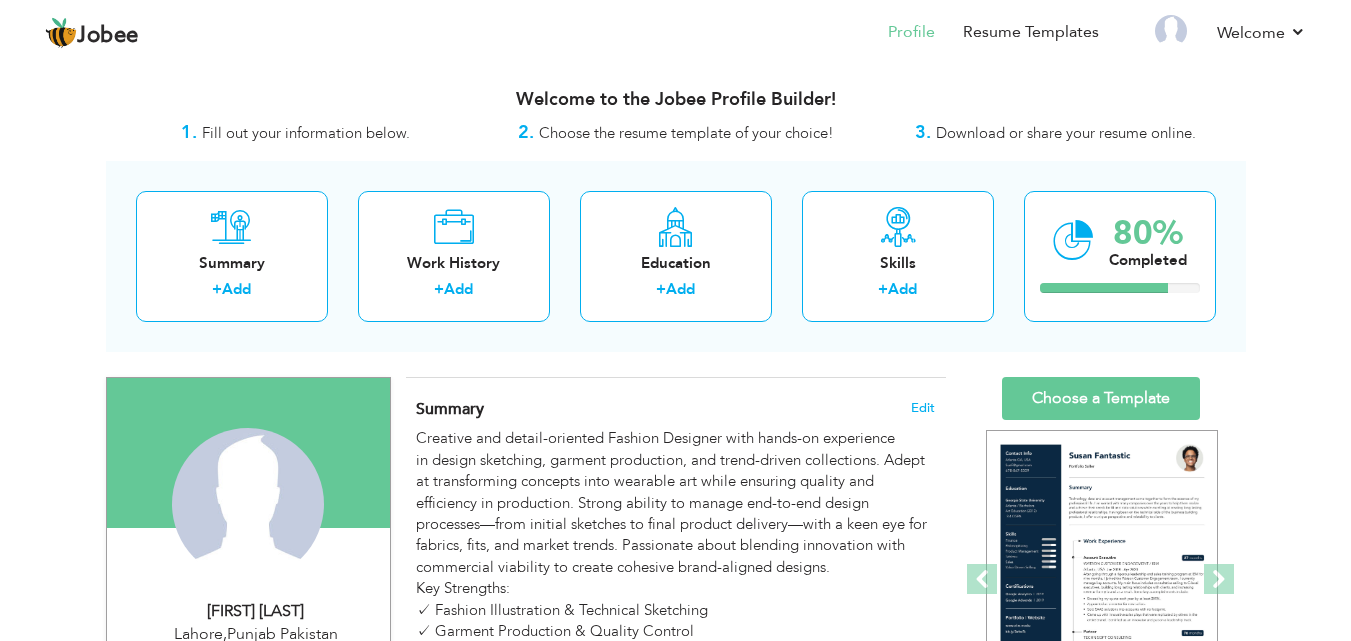 click on "Change
Remove
Jannat Butt
Lahore ,  Punjab Pakistan" at bounding box center [676, 1648] 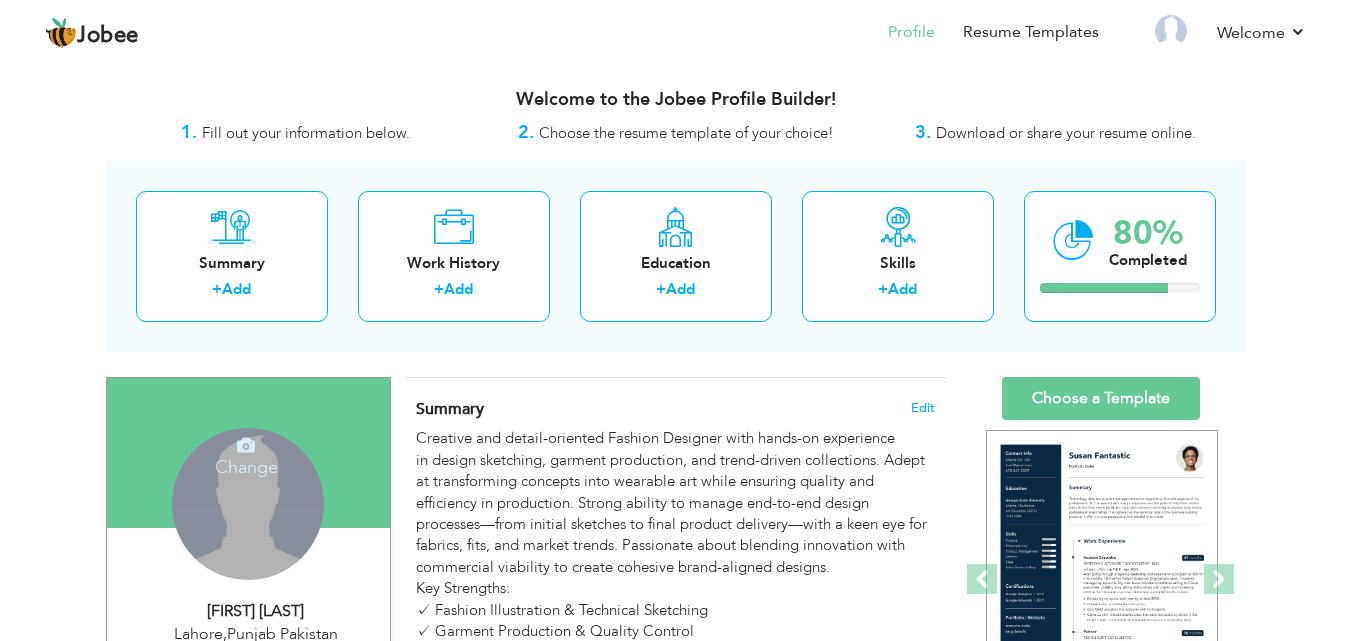 click on "Change
Remove" at bounding box center (248, 504) 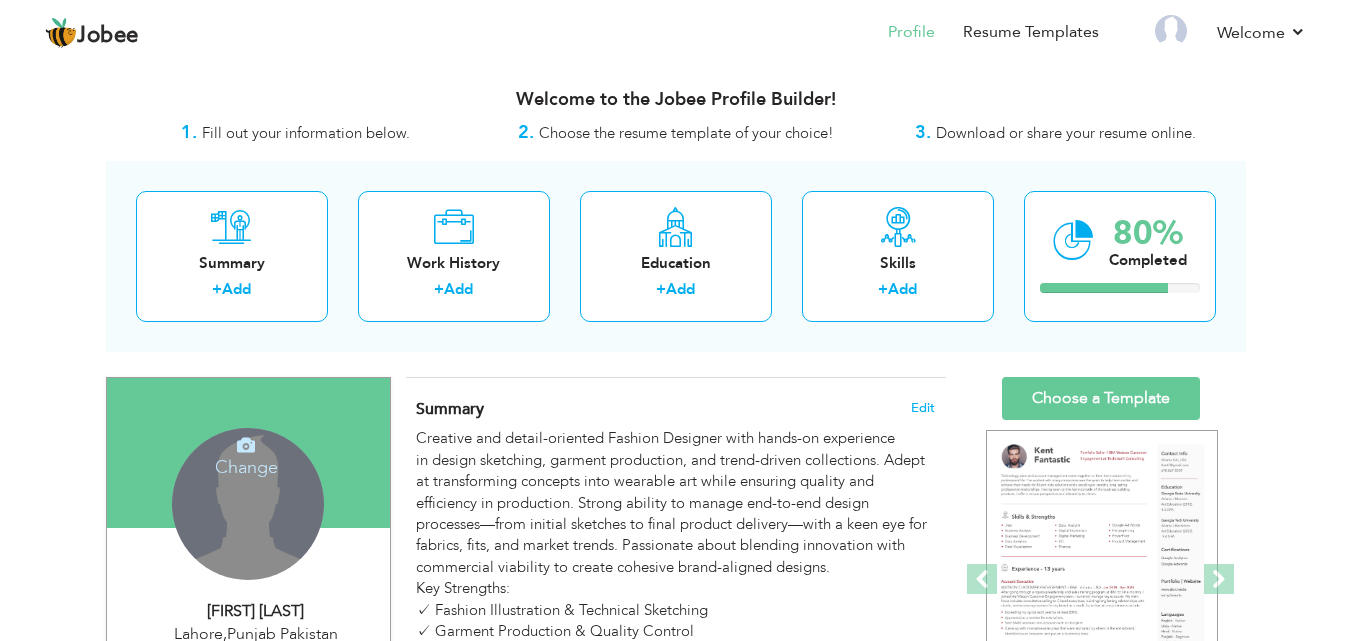 click on "Change
Remove" at bounding box center [248, 504] 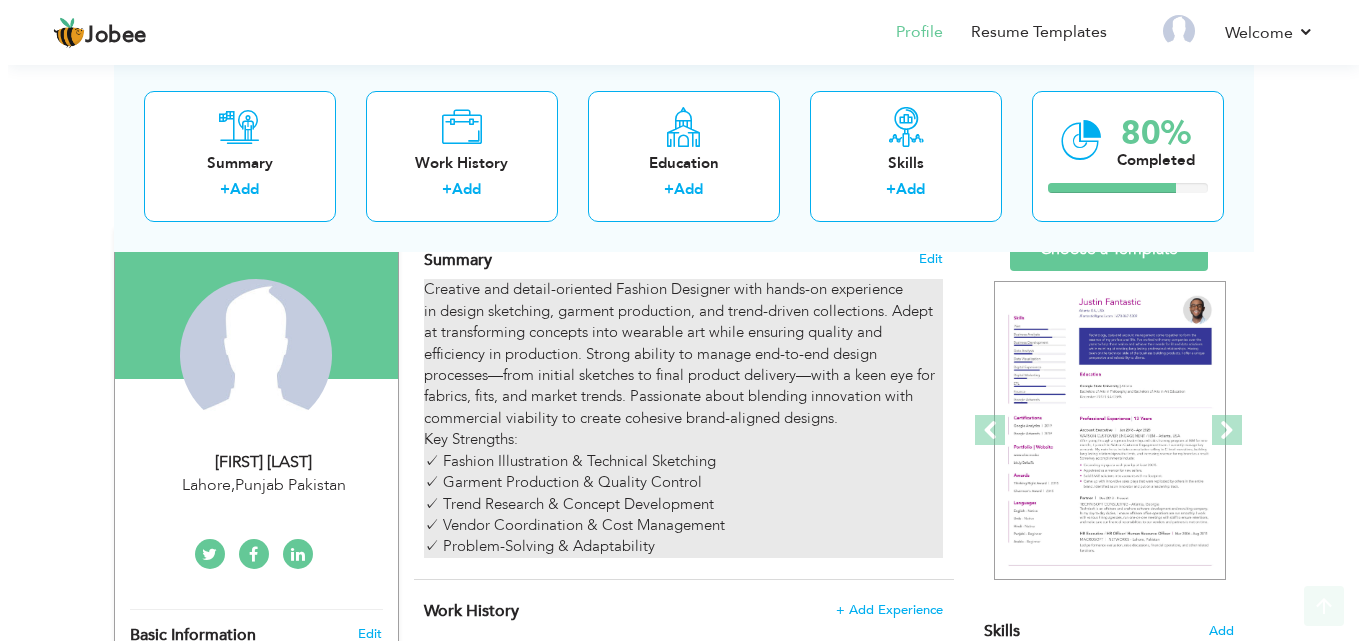 scroll, scrollTop: 202, scrollLeft: 0, axis: vertical 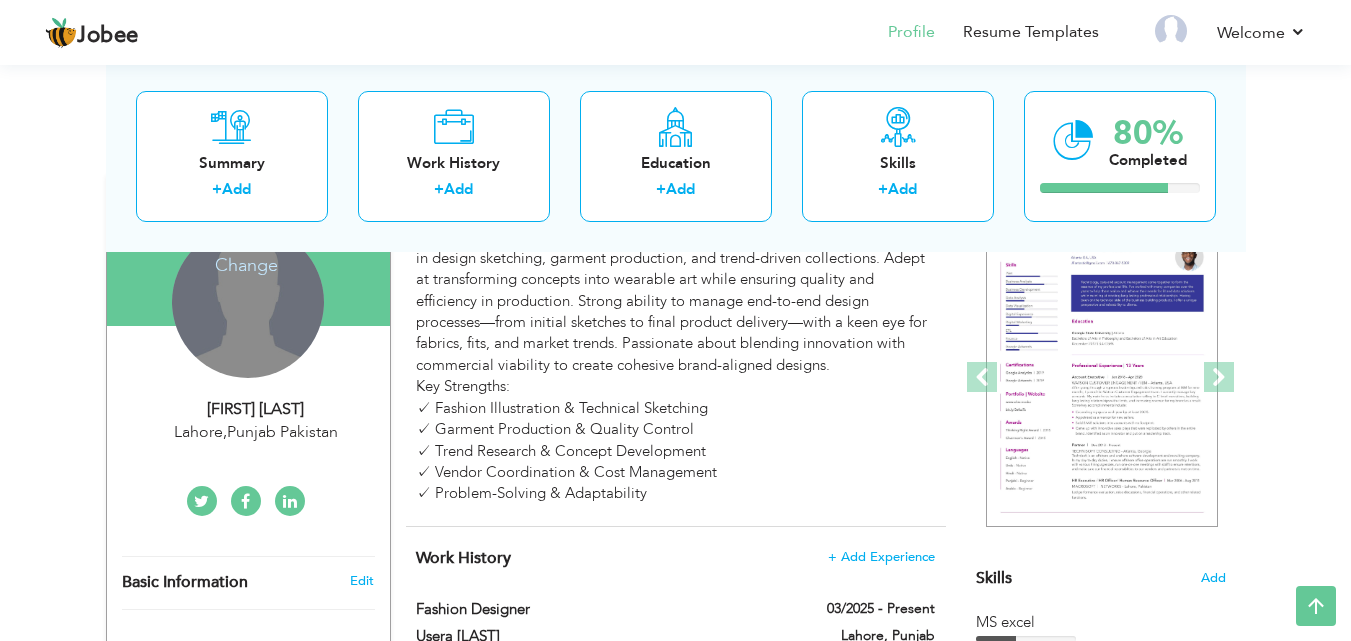 click on "Change
Remove" at bounding box center (248, 302) 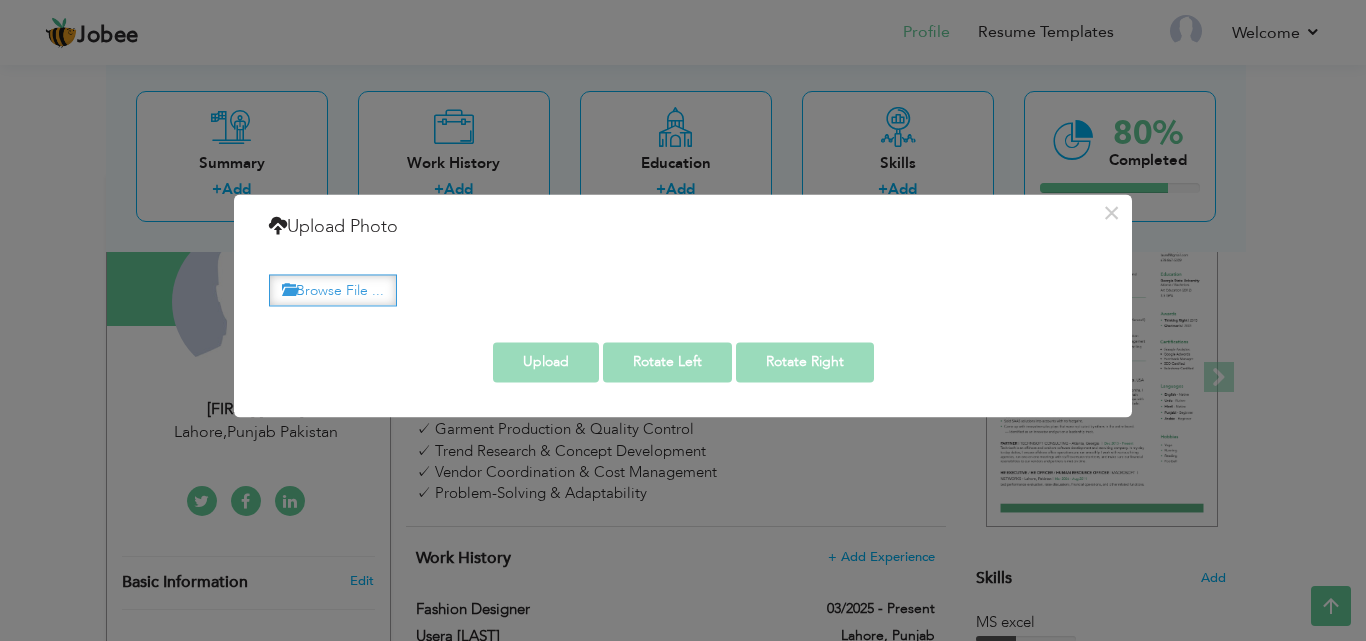 click on "Browse File ..." at bounding box center [333, 290] 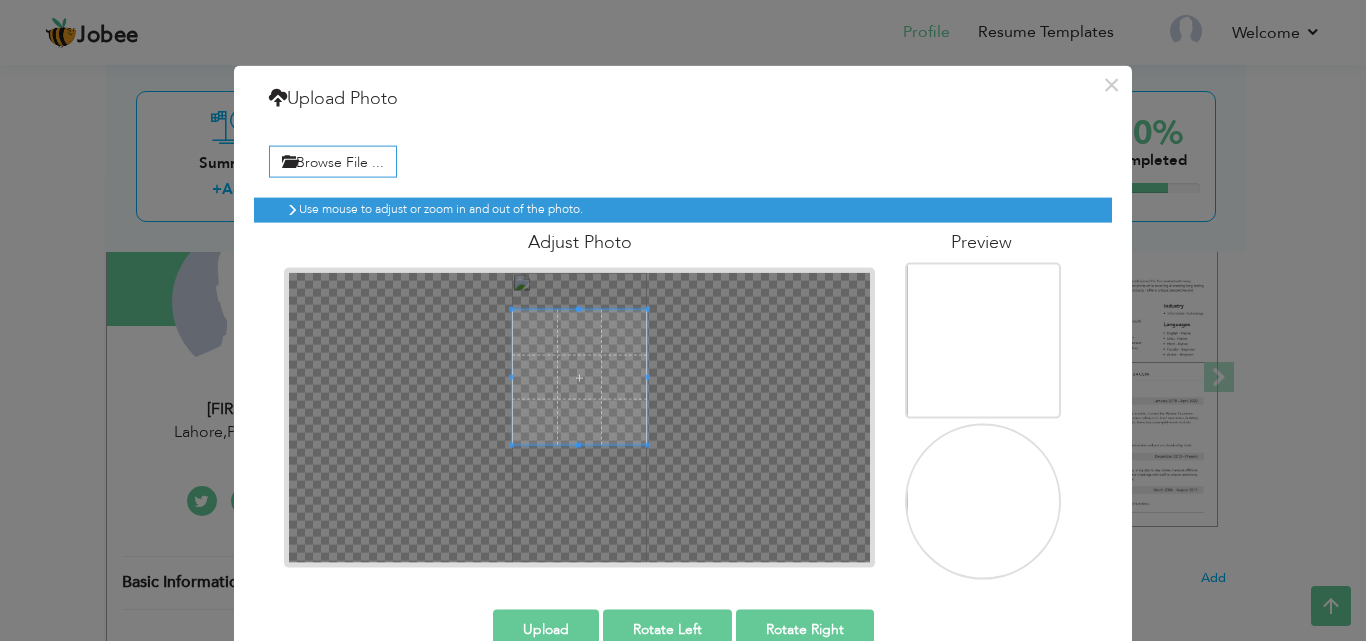 click at bounding box center [579, 377] 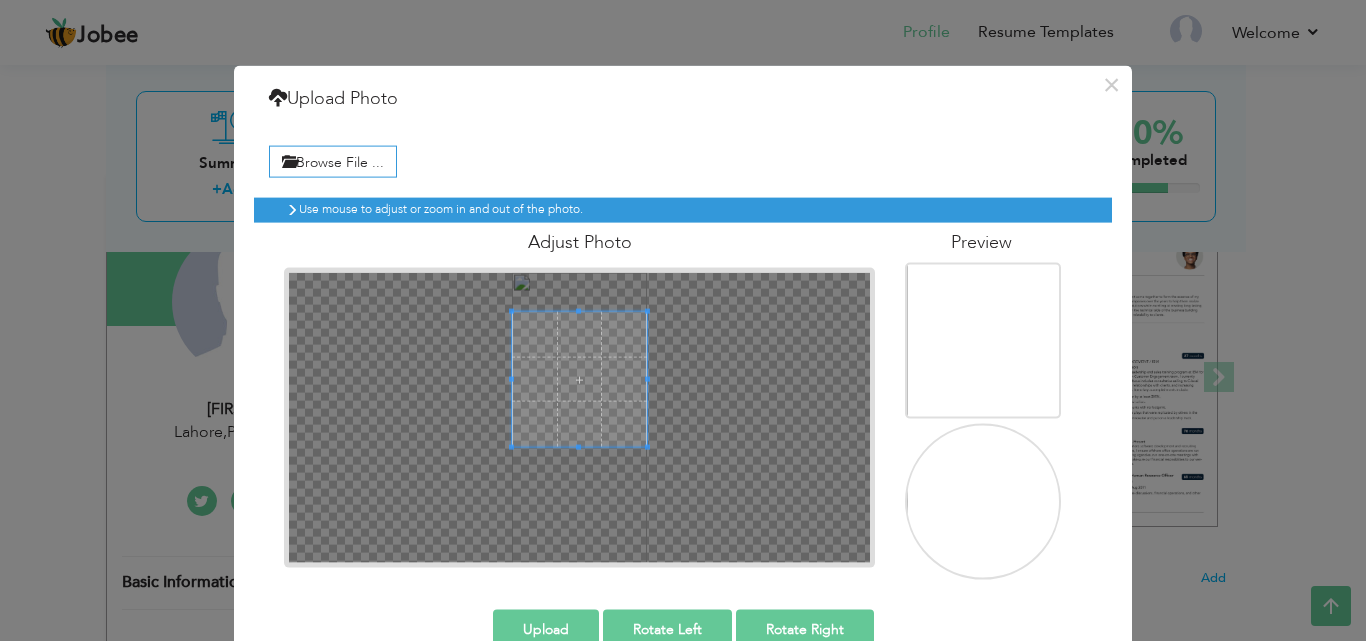 click at bounding box center [579, 417] 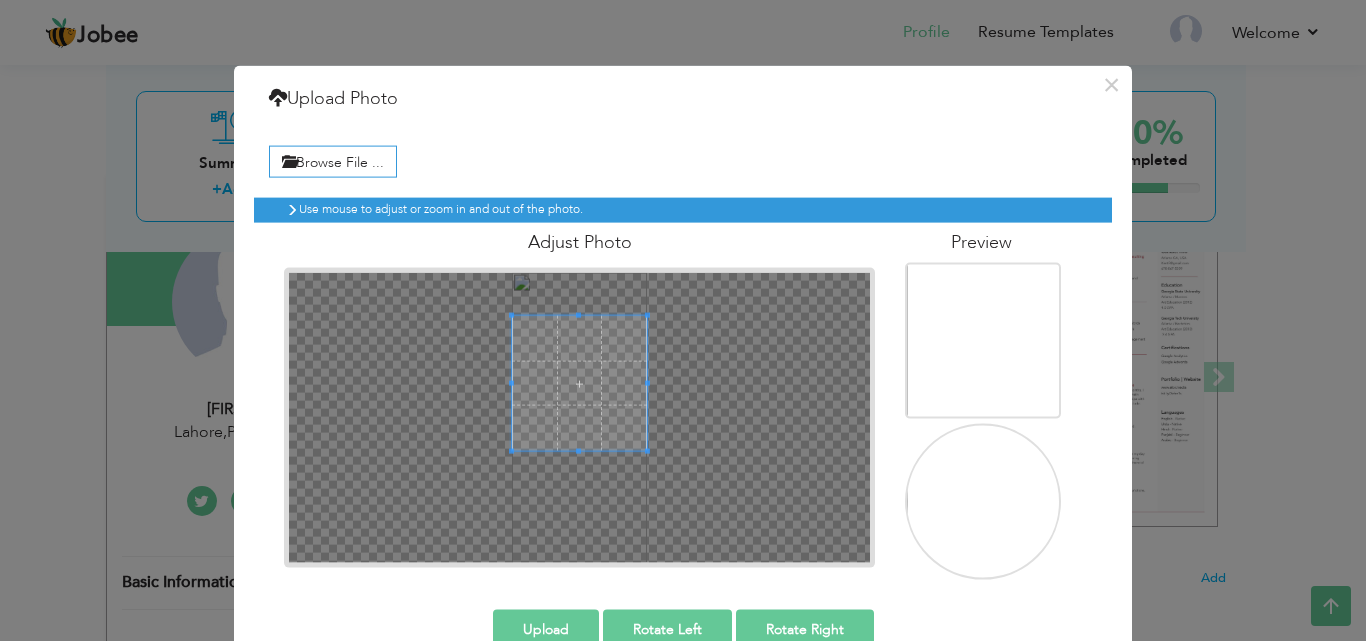 click at bounding box center [579, 383] 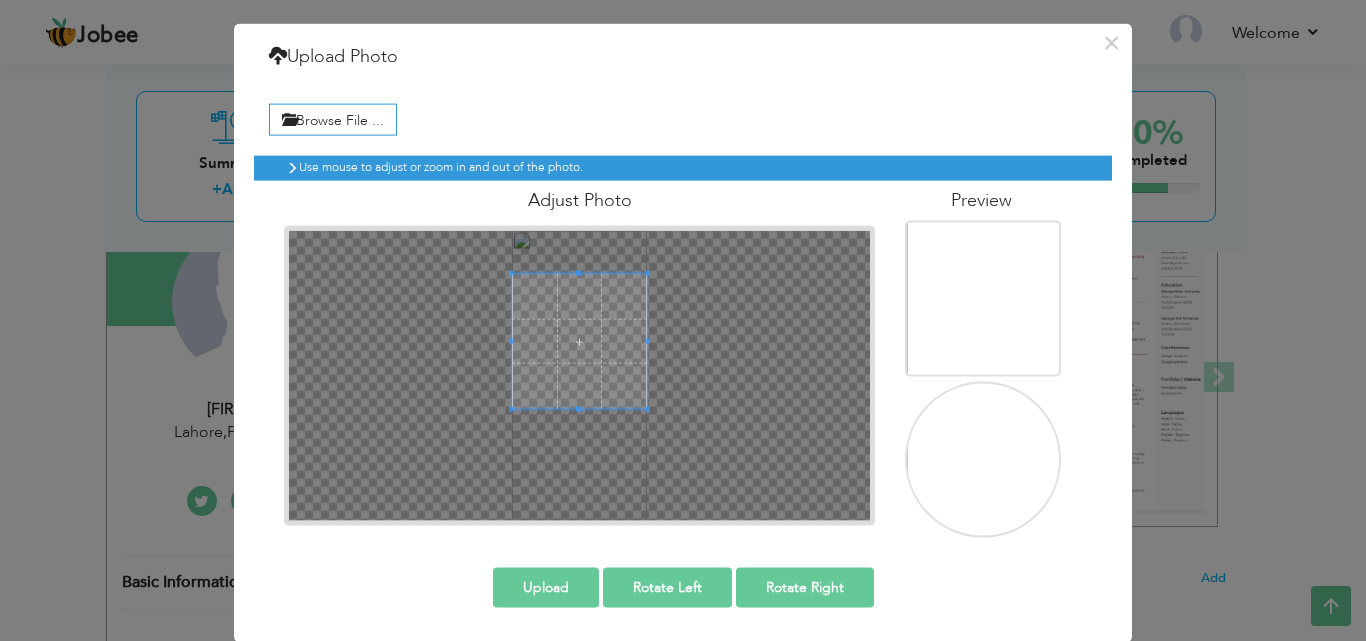 scroll, scrollTop: 43, scrollLeft: 0, axis: vertical 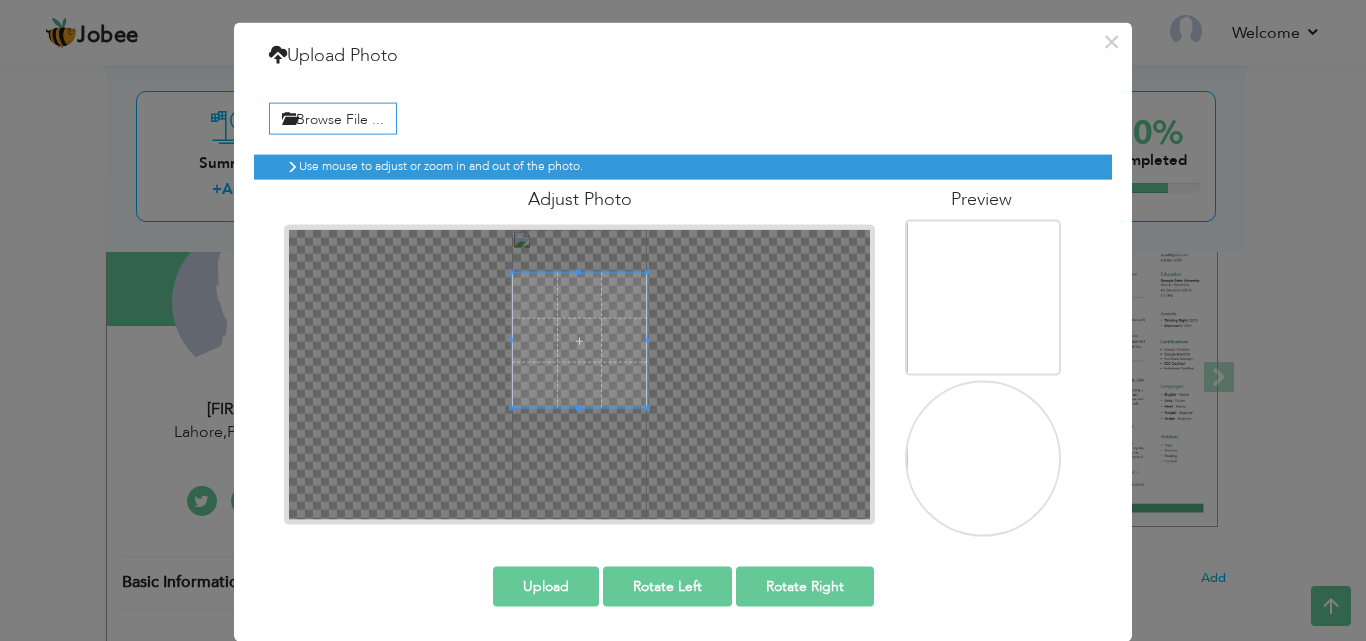 click on "Upload" at bounding box center (546, 586) 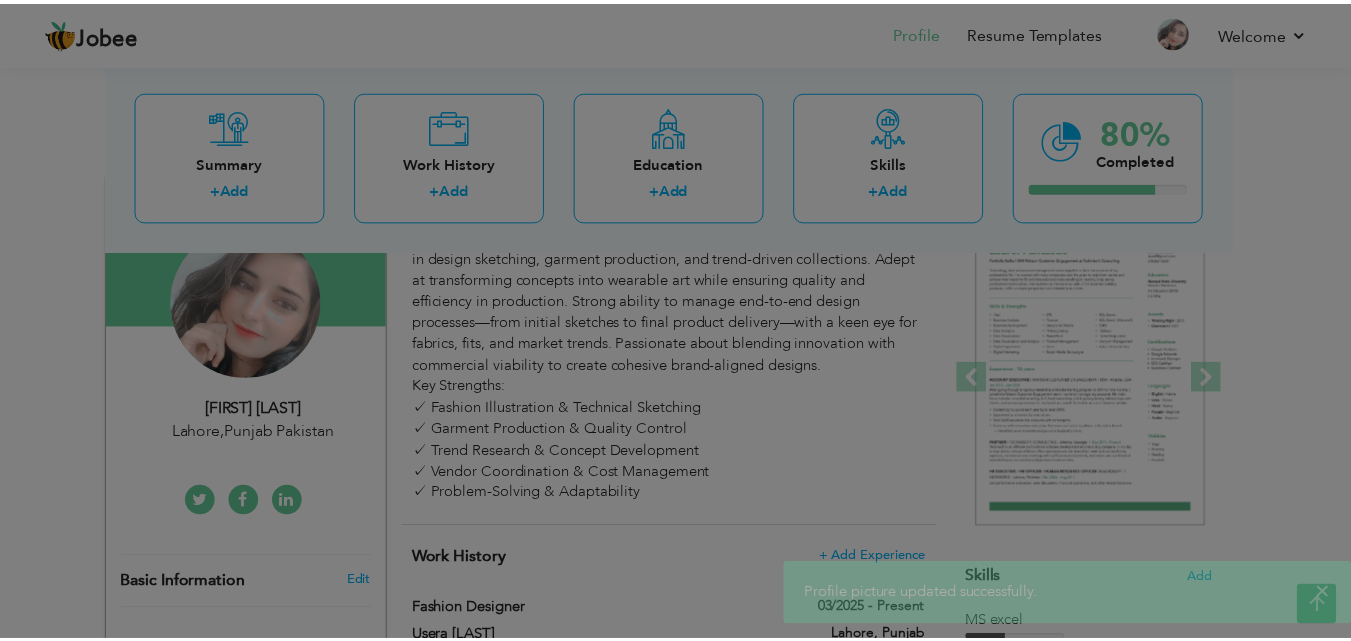 scroll, scrollTop: 0, scrollLeft: 0, axis: both 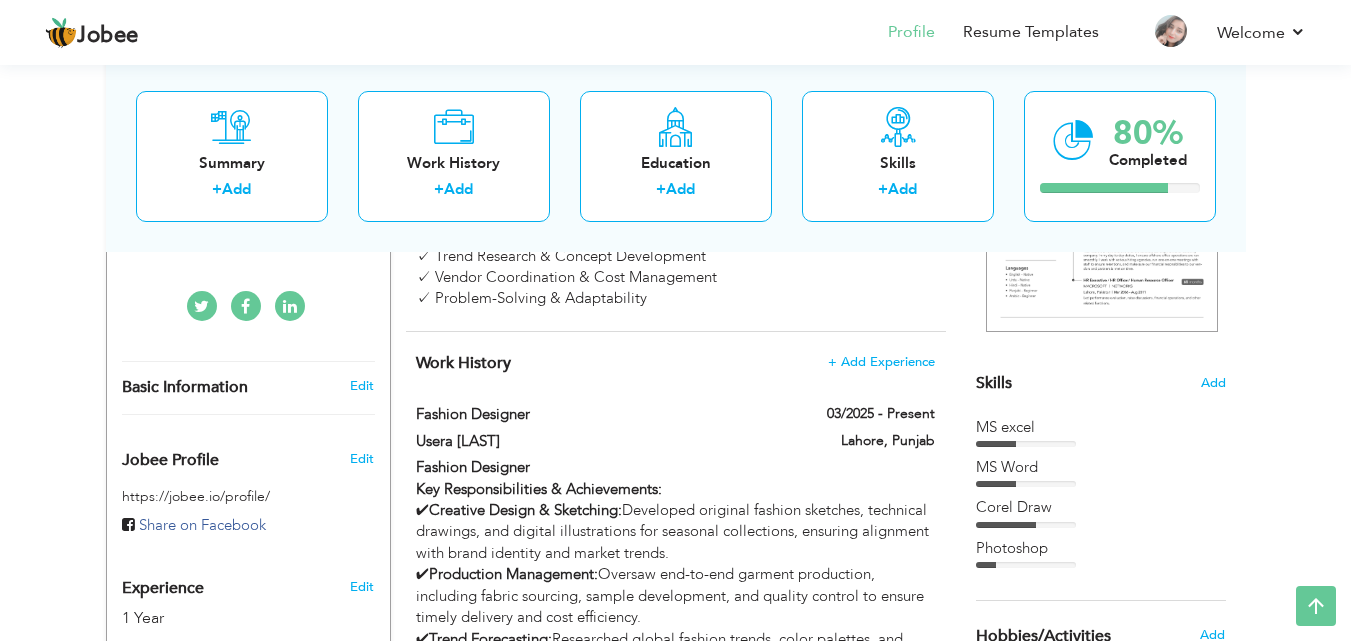 click on "Edit" at bounding box center [365, 386] 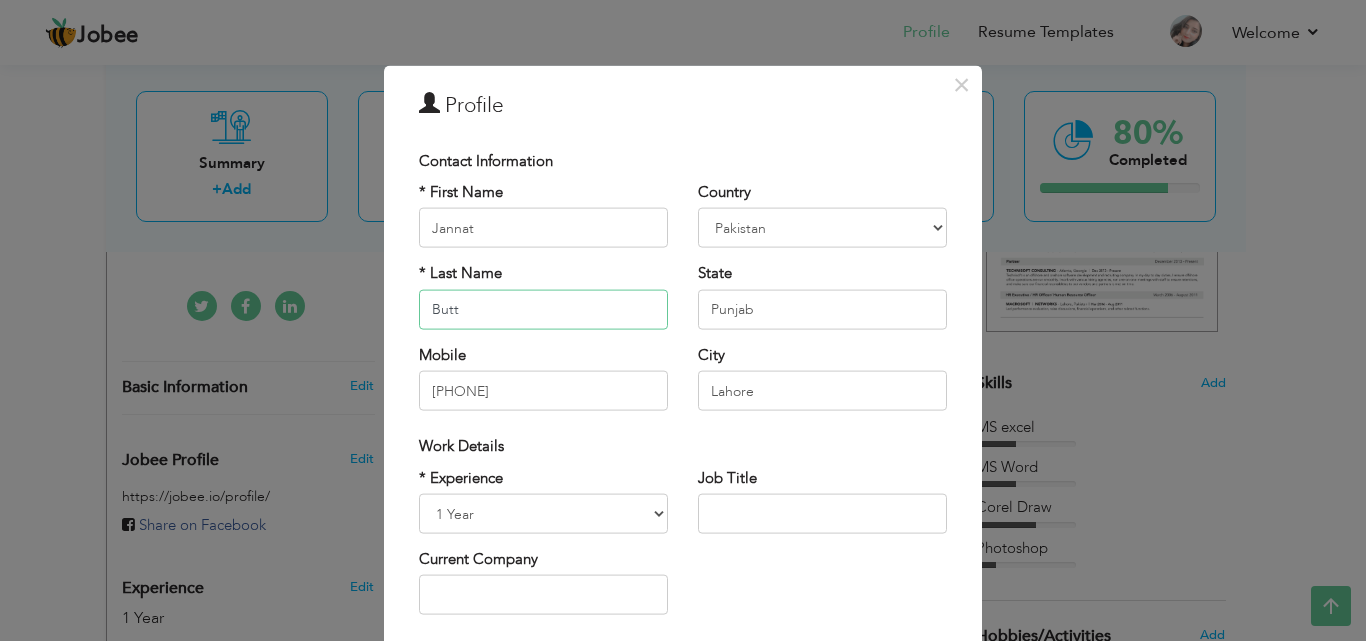 click on "Butt" at bounding box center [543, 309] 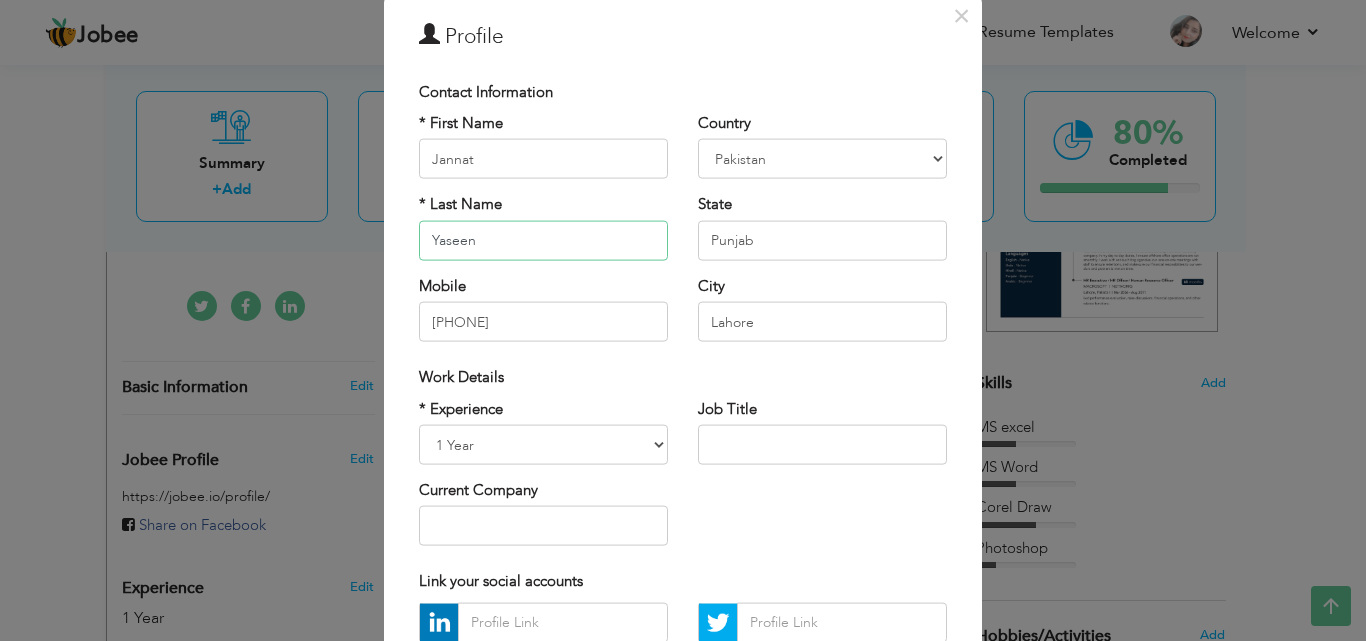 scroll, scrollTop: 261, scrollLeft: 0, axis: vertical 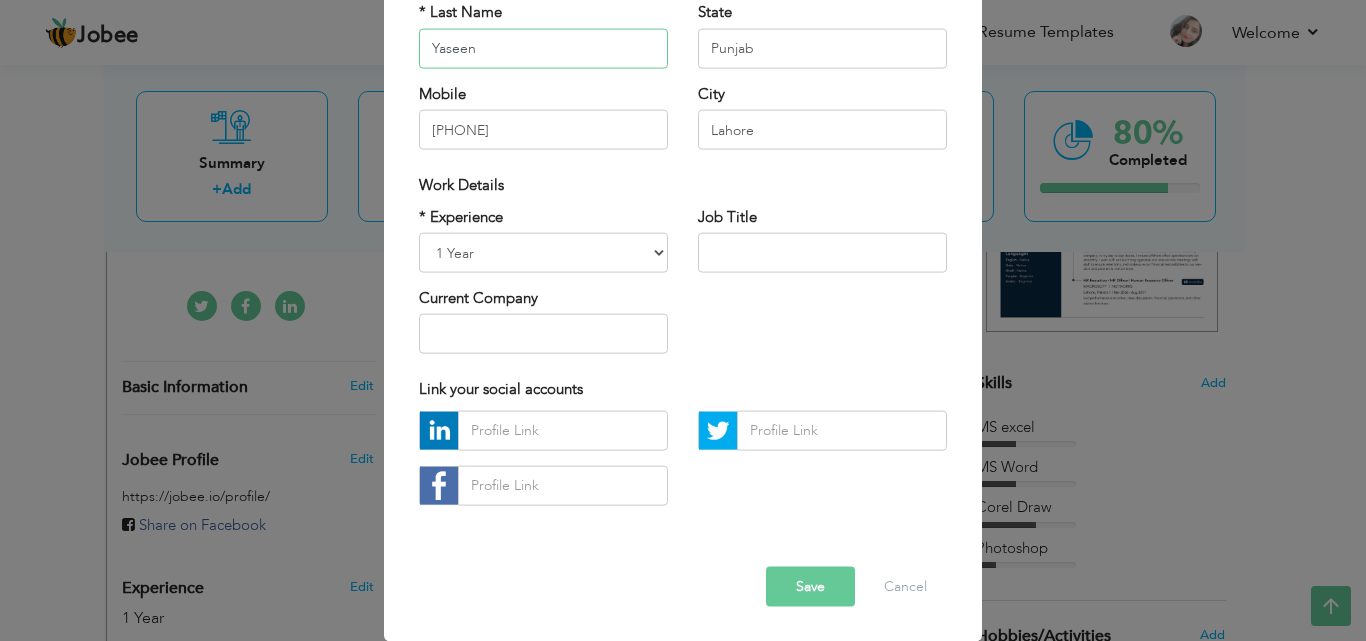 type on "Yaseen" 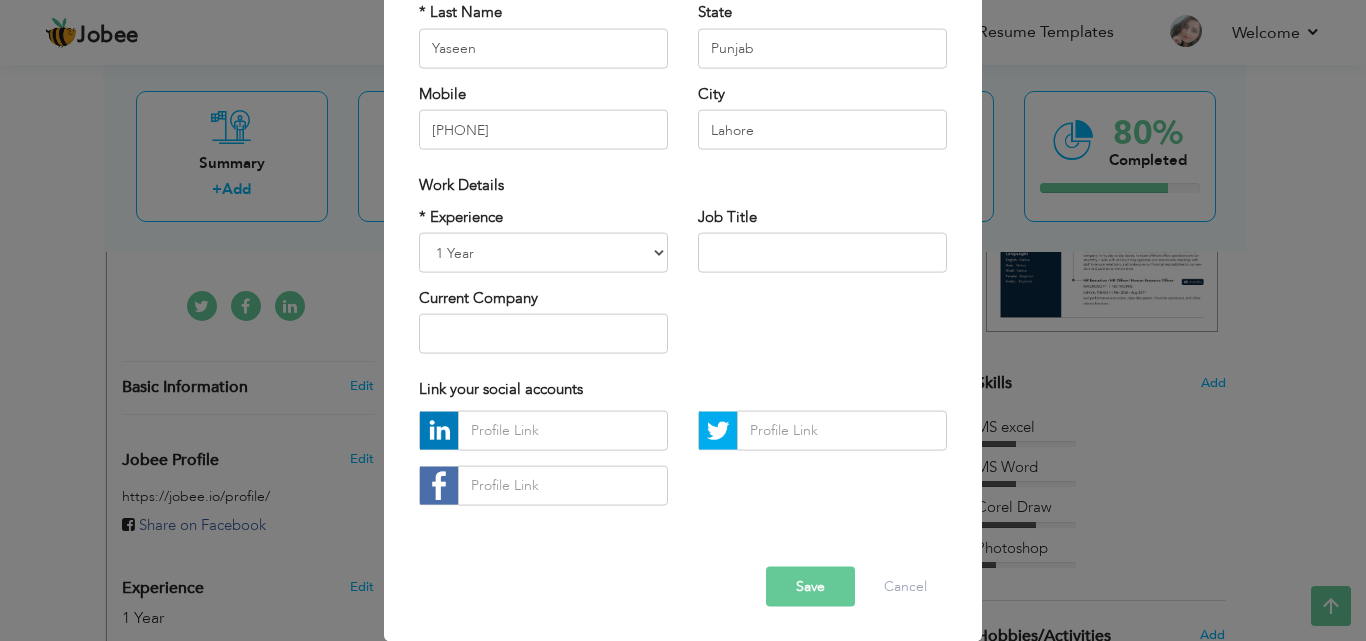 click on "Save" at bounding box center [810, 586] 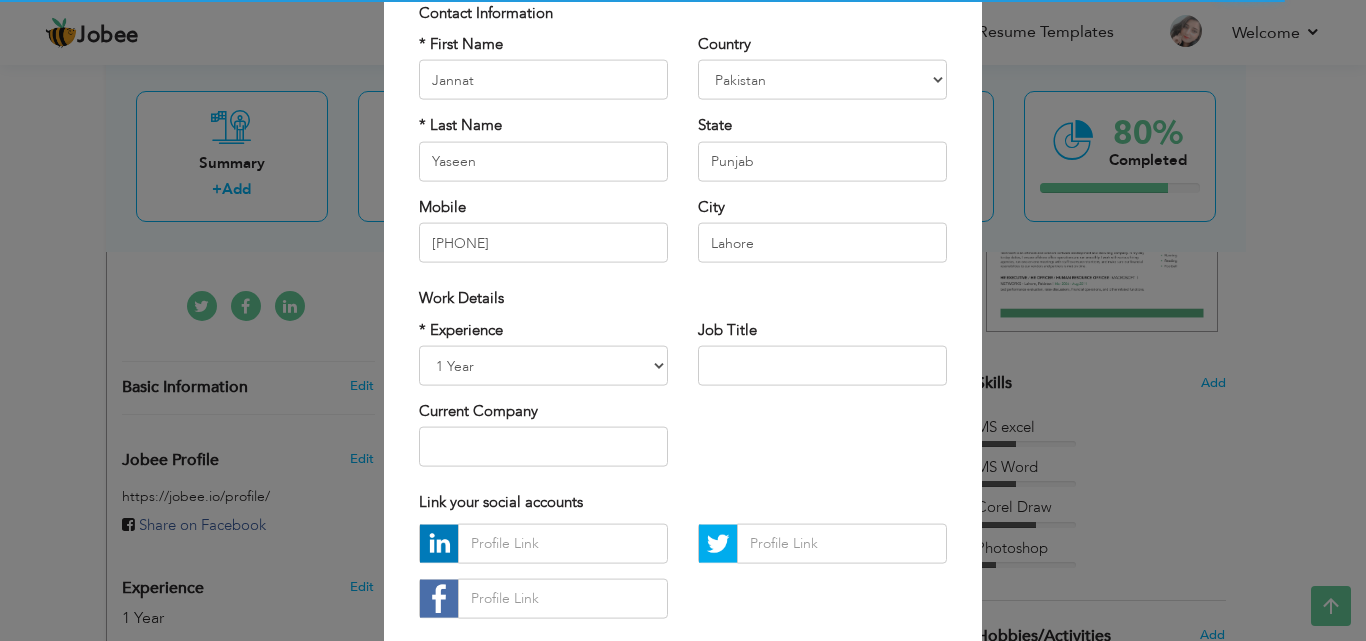 scroll, scrollTop: 261, scrollLeft: 0, axis: vertical 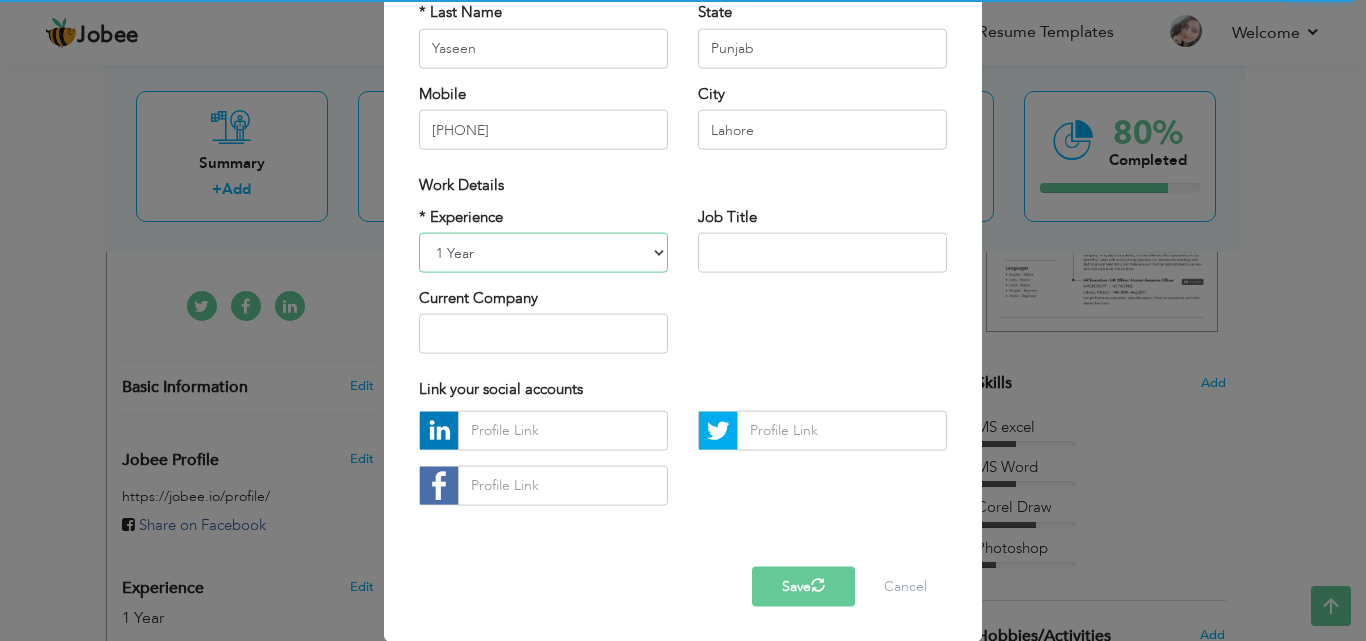 click on "Entry Level Less than 1 Year 1 Year 2 Years 3 Years 4 Years 5 Years 6 Years 7 Years 8 Years 9 Years 10 Years 11 Years 12 Years 13 Years 14 Years 15 Years 16 Years 17 Years 18 Years 19 Years 20 Years 21 Years 22 Years 23 Years 24 Years 25 Years 26 Years 27 Years 28 Years 29 Years 30 Years 31 Years 32 Years 33 Years 34 Years 35 Years More than 35 Years" at bounding box center (543, 253) 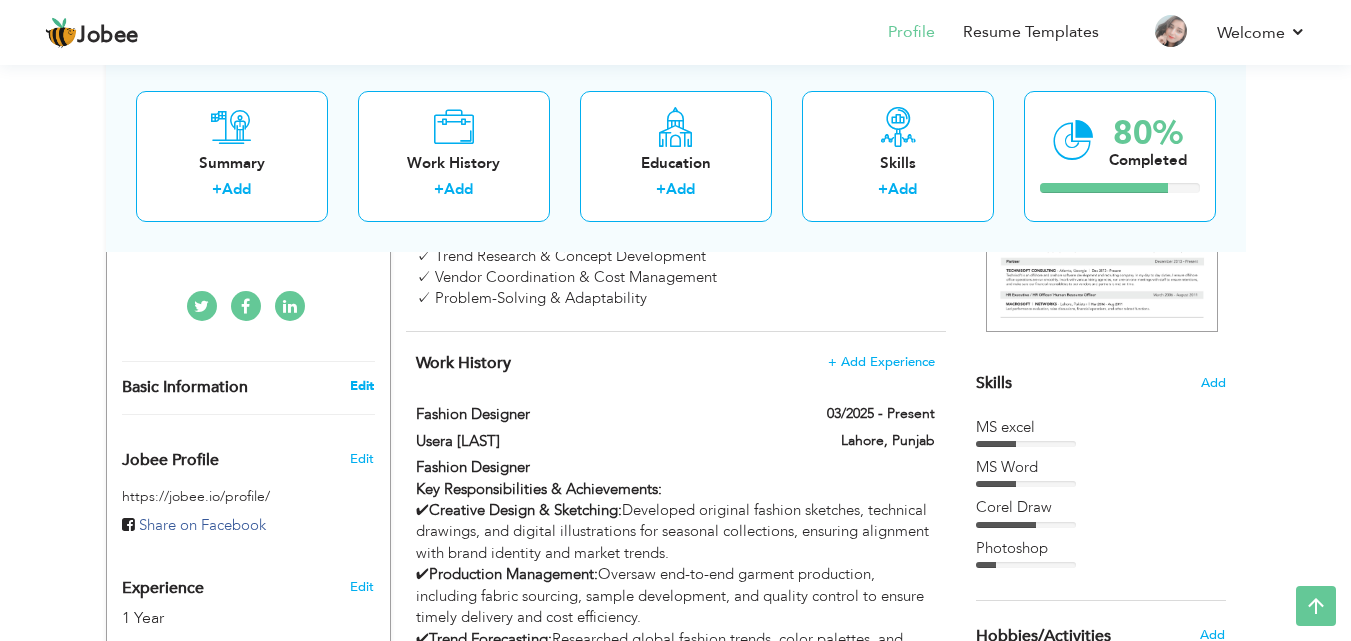 click on "Edit" at bounding box center (362, 386) 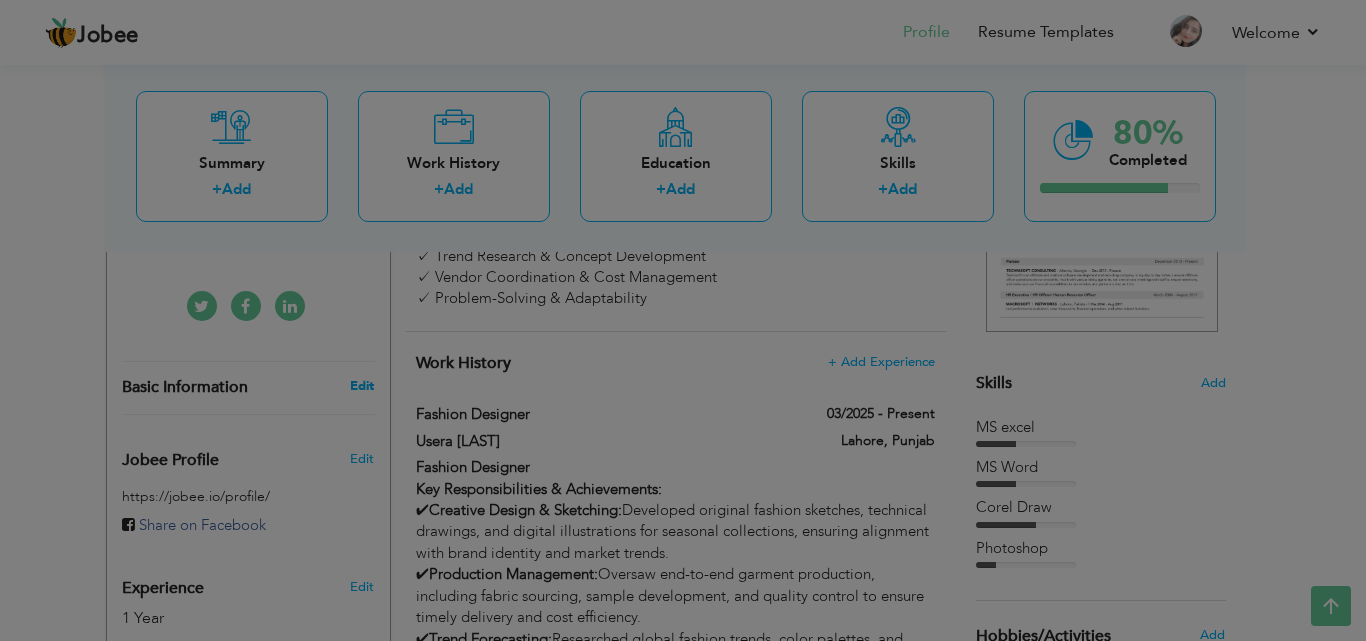 scroll, scrollTop: 0, scrollLeft: 0, axis: both 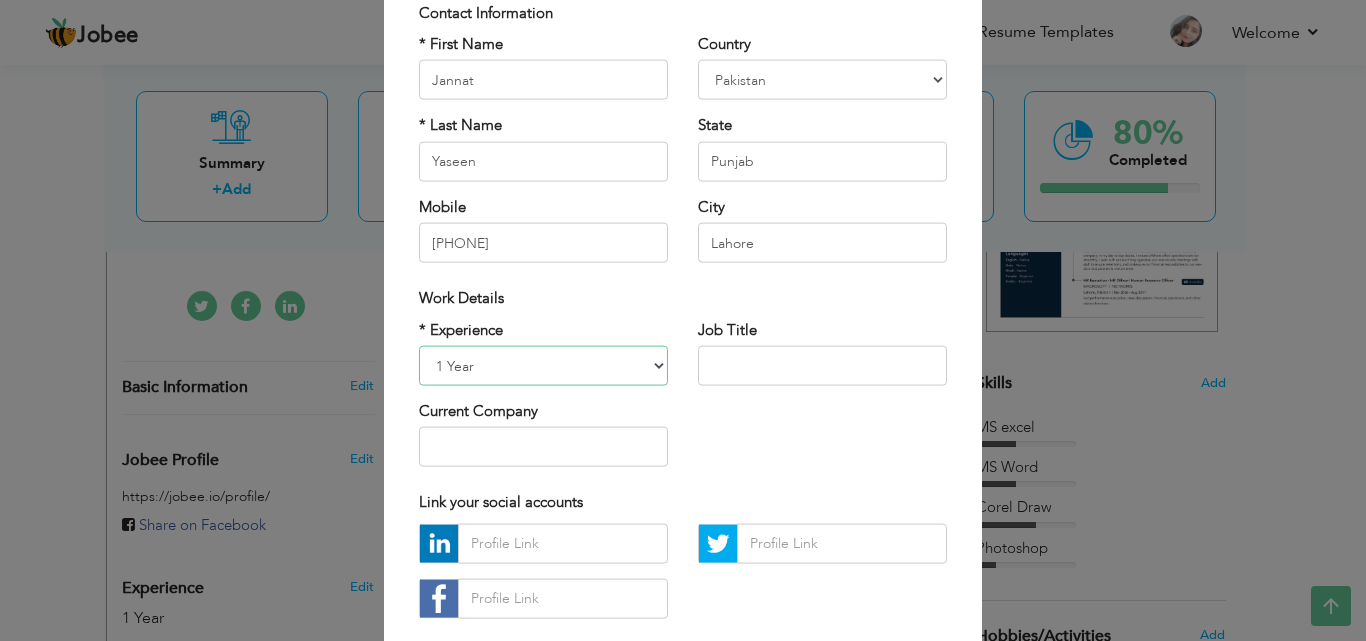 click on "Entry Level Less than 1 Year 1 Year 2 Years 3 Years 4 Years 5 Years 6 Years 7 Years 8 Years 9 Years 10 Years 11 Years 12 Years 13 Years 14 Years 15 Years 16 Years 17 Years 18 Years 19 Years 20 Years 21 Years 22 Years 23 Years 24 Years 25 Years 26 Years 27 Years 28 Years 29 Years 30 Years 31 Years 32 Years 33 Years 34 Years 35 Years More than 35 Years" at bounding box center [543, 366] 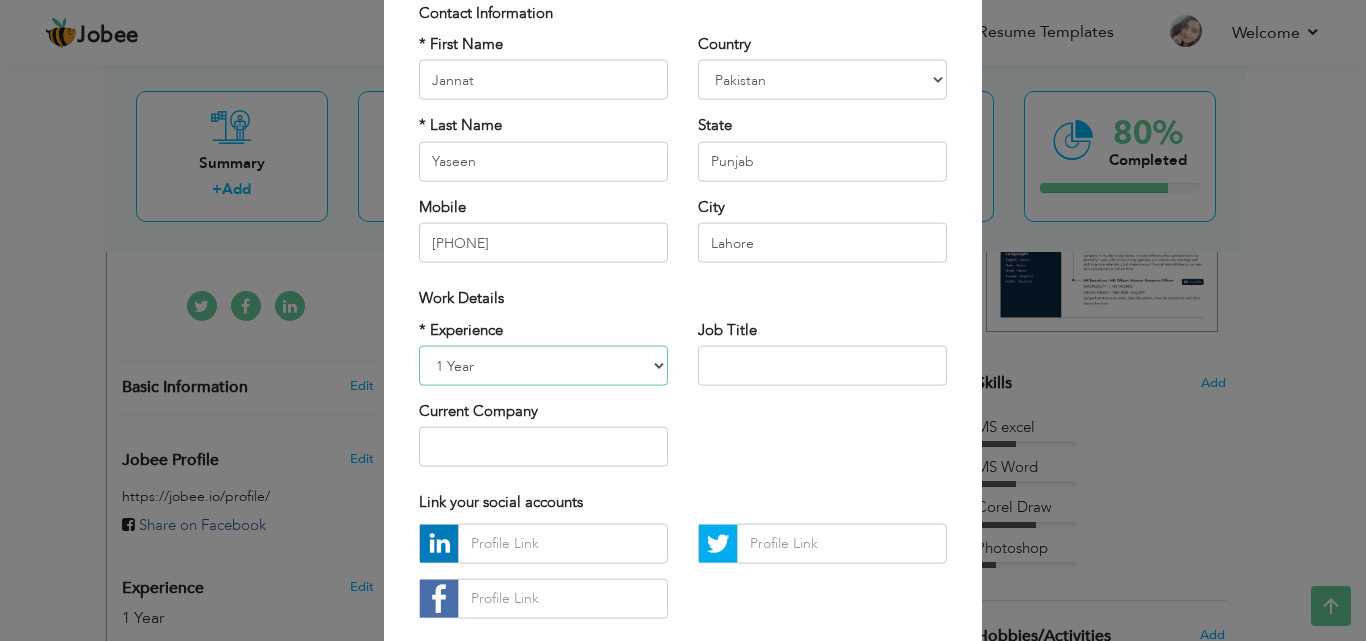 select on "number:4" 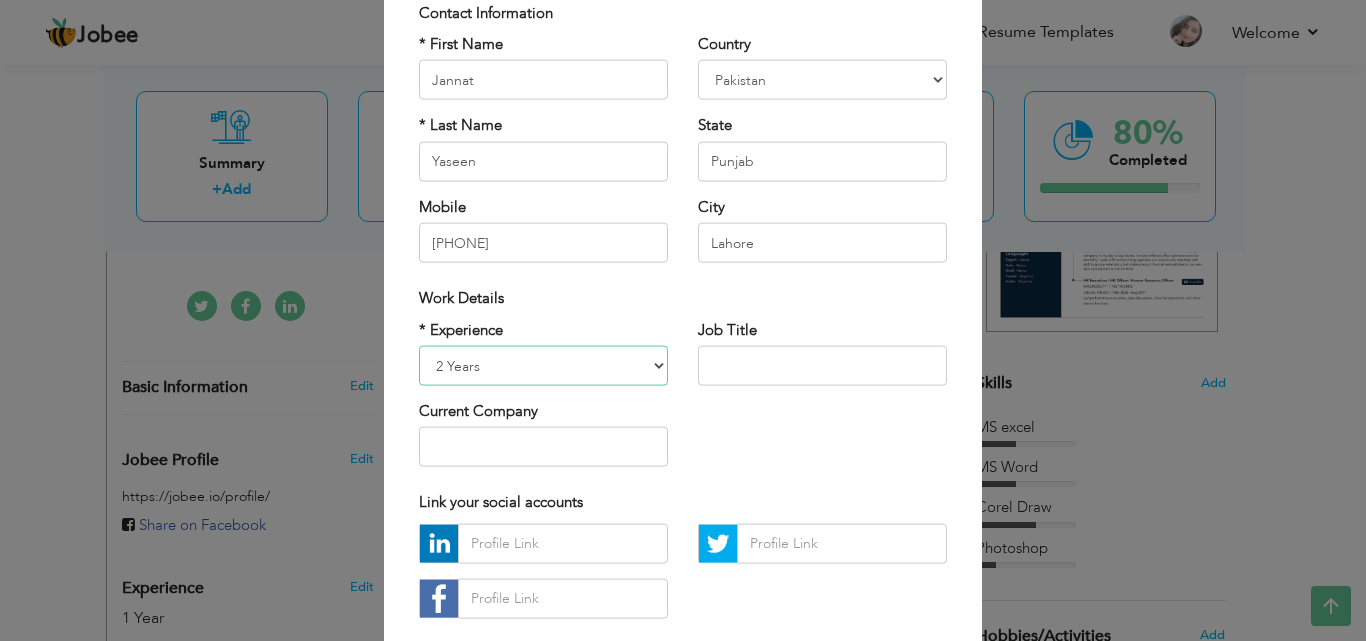 click on "Entry Level Less than 1 Year 1 Year 2 Years 3 Years 4 Years 5 Years 6 Years 7 Years 8 Years 9 Years 10 Years 11 Years 12 Years 13 Years 14 Years 15 Years 16 Years 17 Years 18 Years 19 Years 20 Years 21 Years 22 Years 23 Years 24 Years 25 Years 26 Years 27 Years 28 Years 29 Years 30 Years 31 Years 32 Years 33 Years 34 Years 35 Years More than 35 Years" at bounding box center (543, 366) 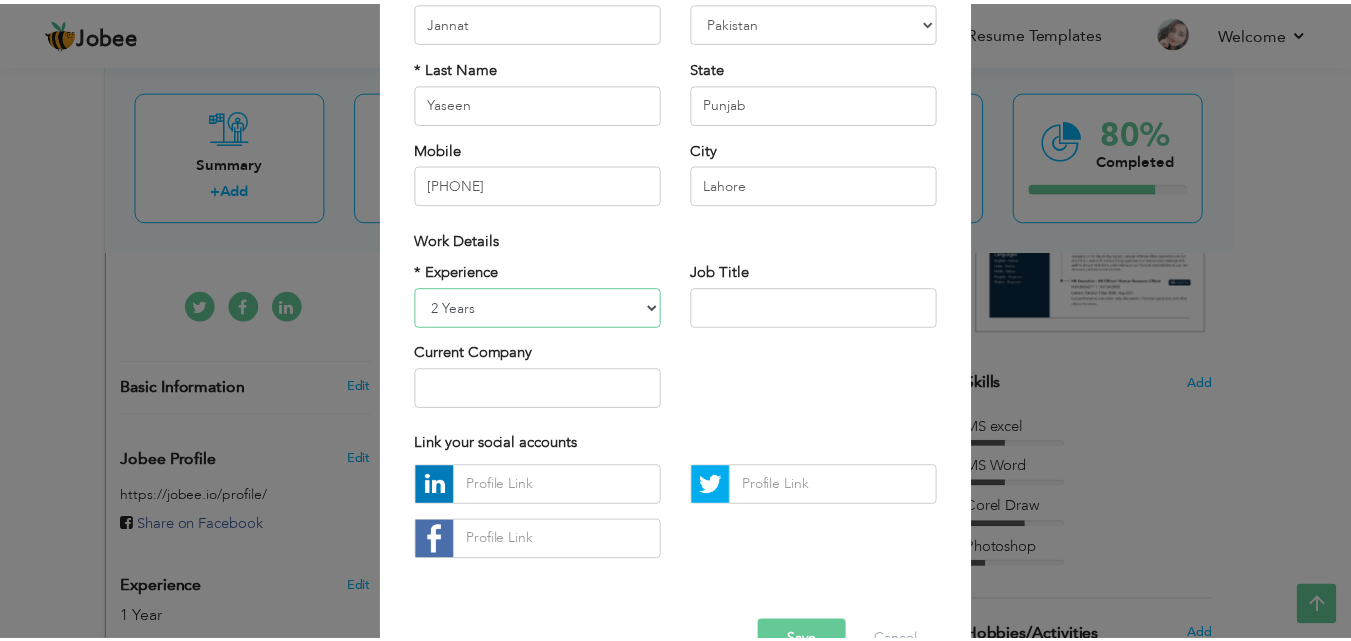 scroll, scrollTop: 261, scrollLeft: 0, axis: vertical 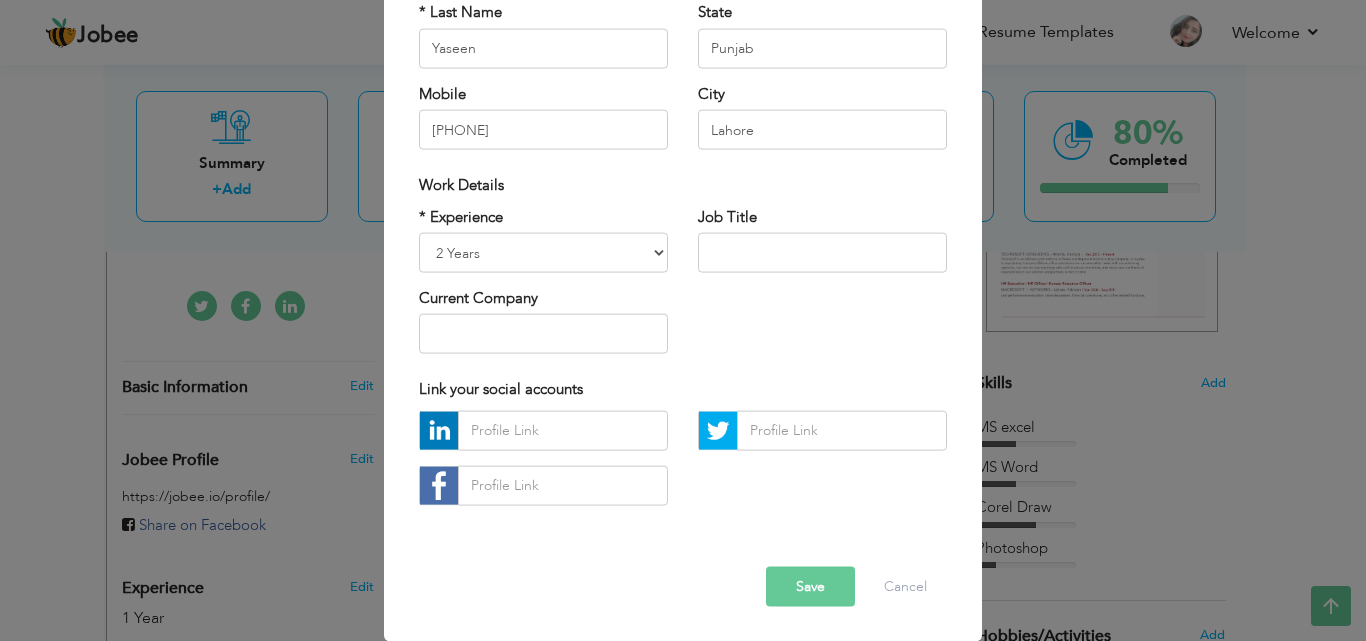 click on "Save" at bounding box center [810, 586] 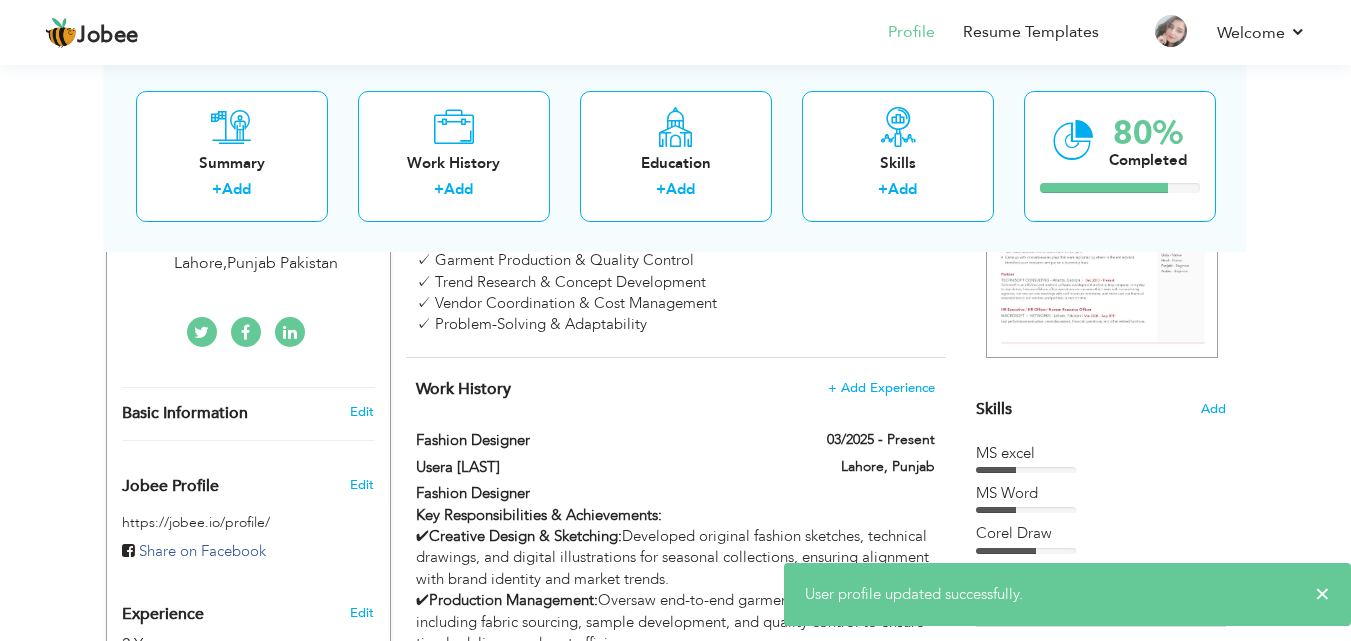 scroll, scrollTop: 0, scrollLeft: 0, axis: both 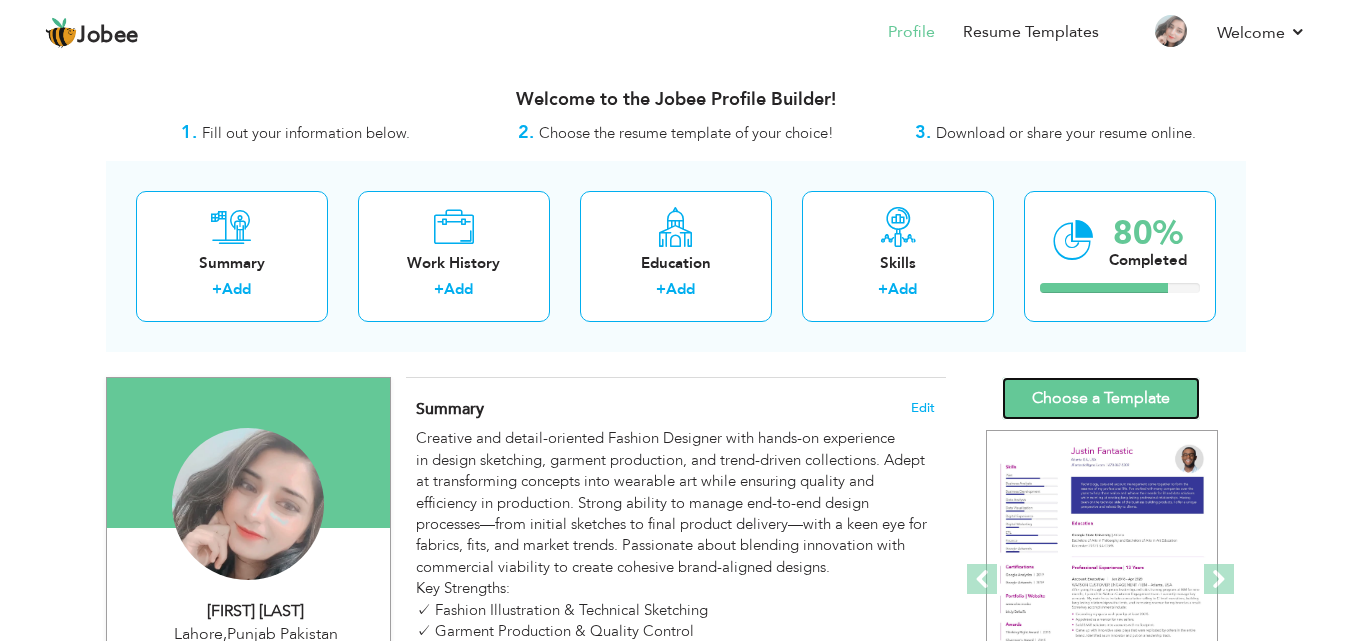 click on "Choose a Template" at bounding box center [1101, 398] 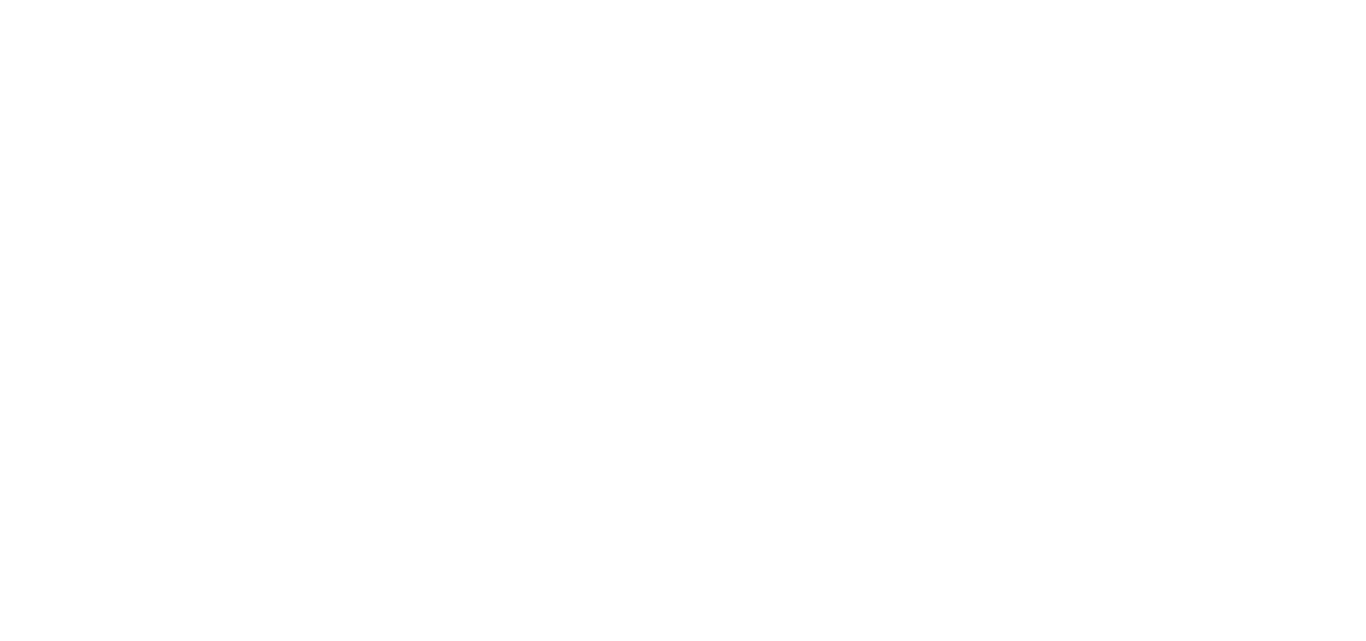 scroll, scrollTop: 0, scrollLeft: 0, axis: both 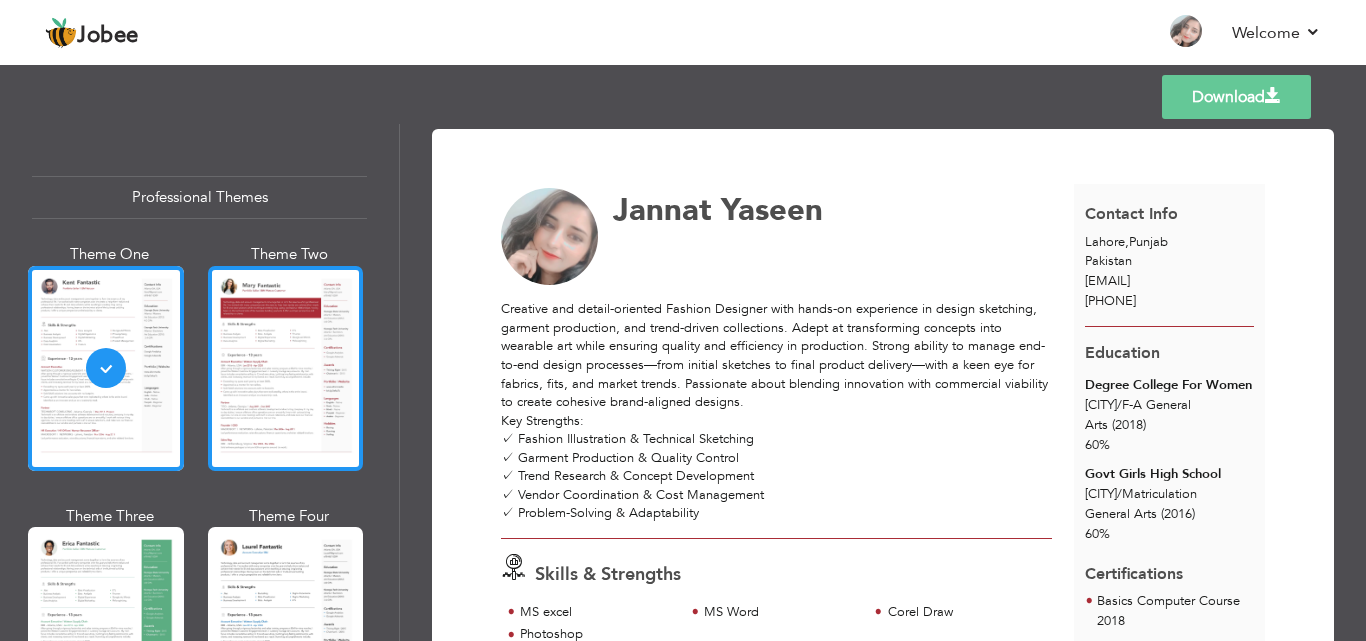 click at bounding box center (286, 368) 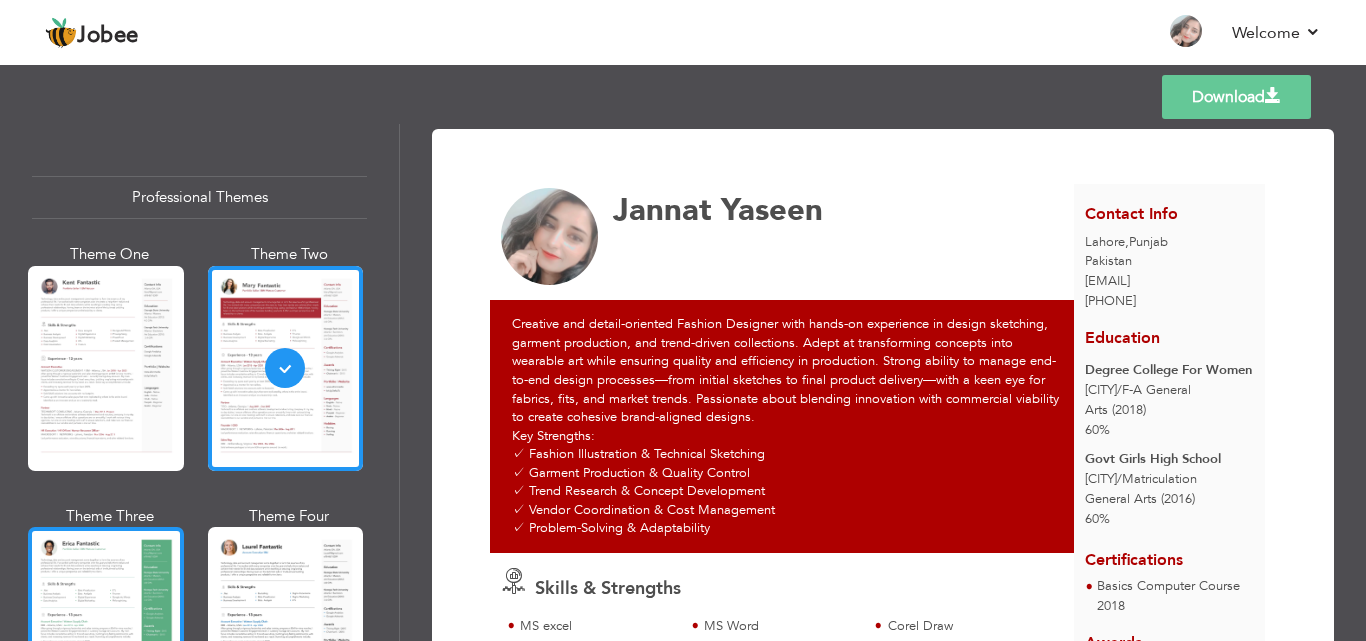 click at bounding box center [106, 629] 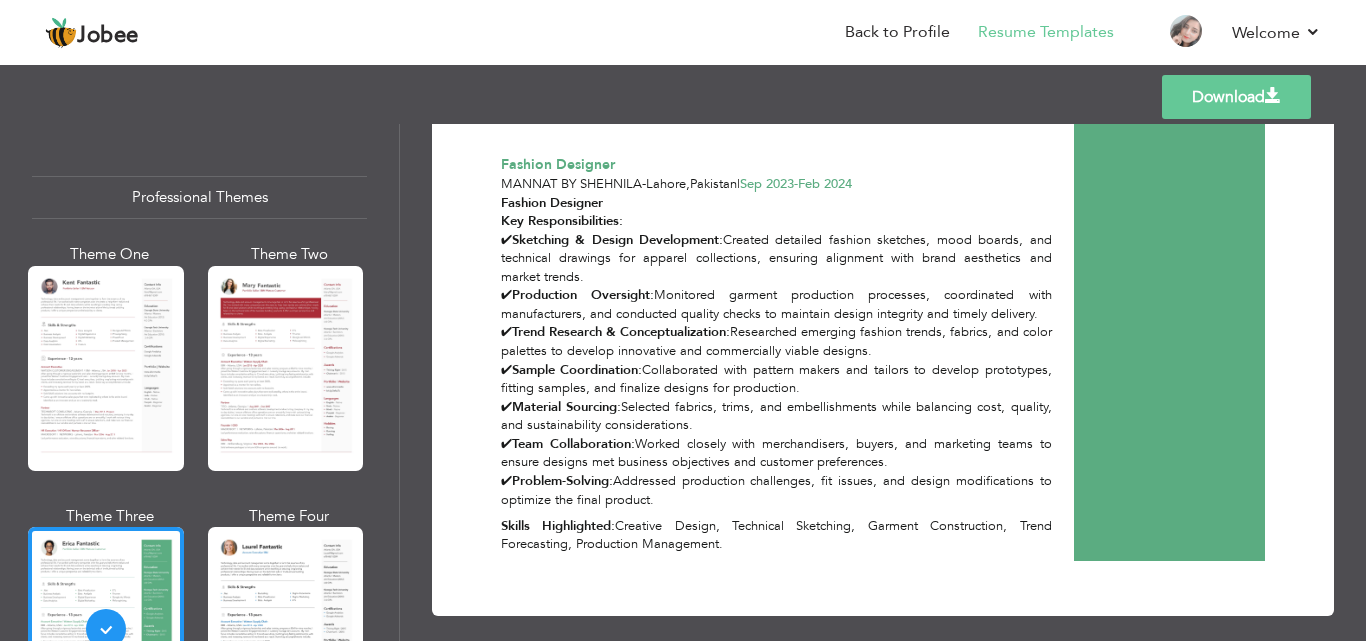 scroll, scrollTop: 1700, scrollLeft: 0, axis: vertical 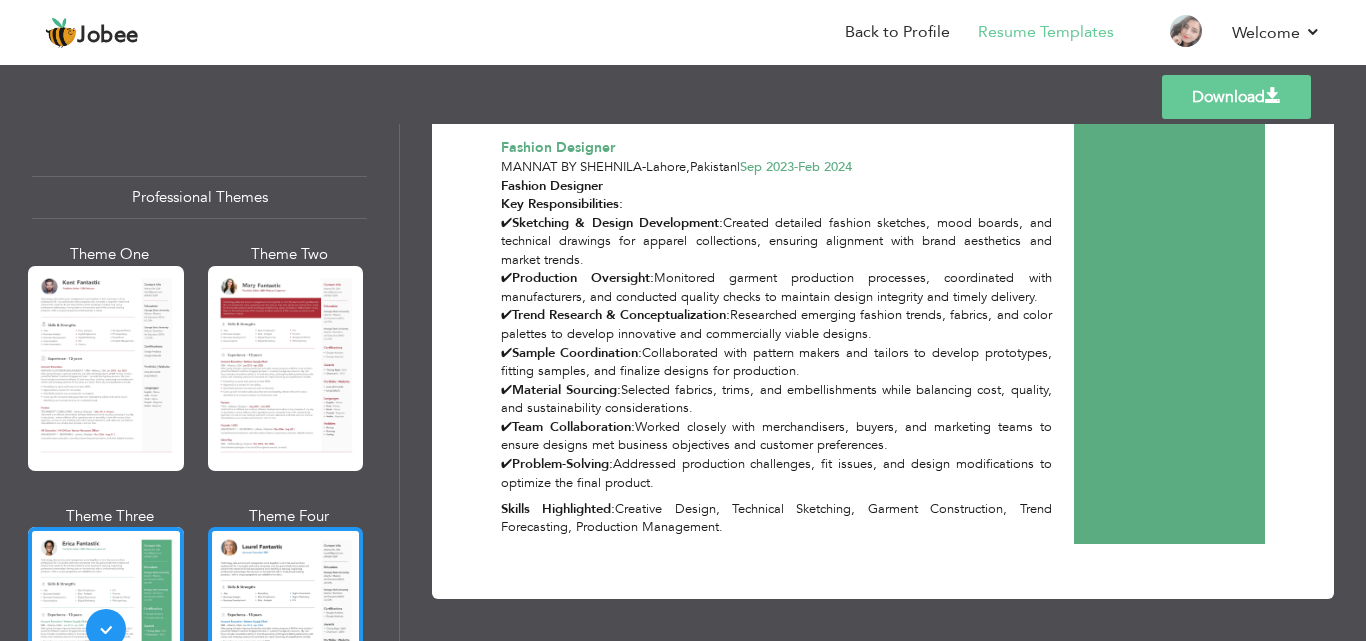 click at bounding box center (286, 629) 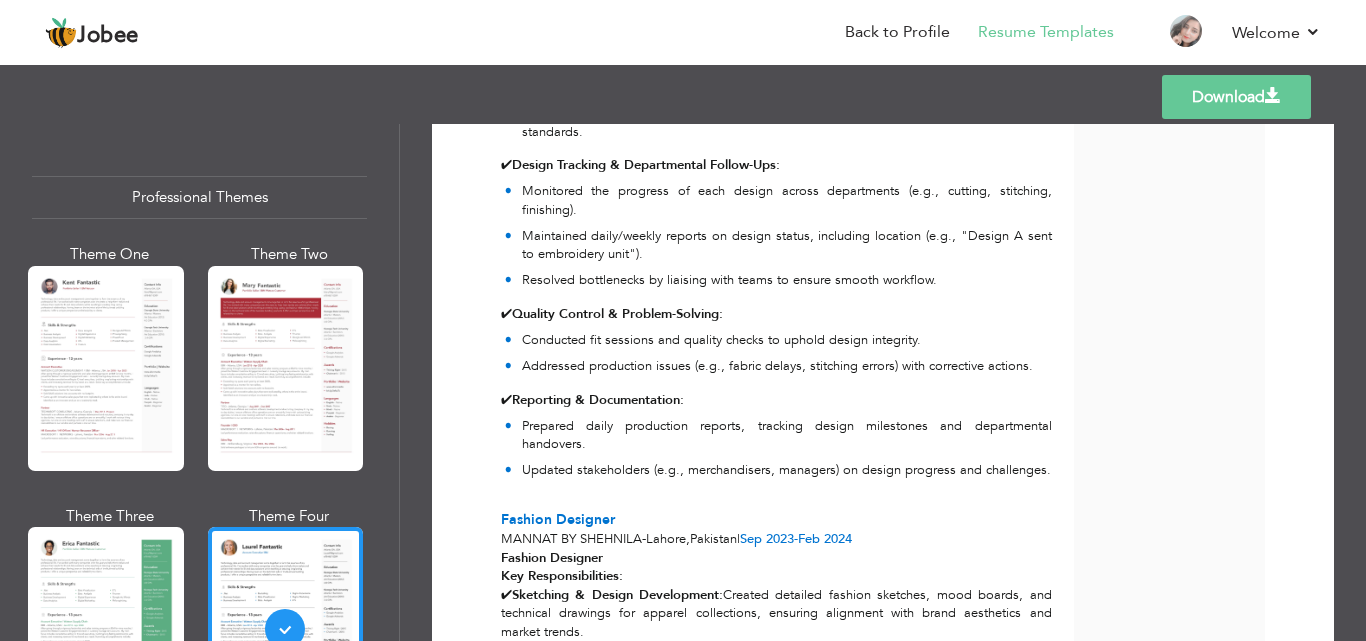 scroll, scrollTop: 1327, scrollLeft: 0, axis: vertical 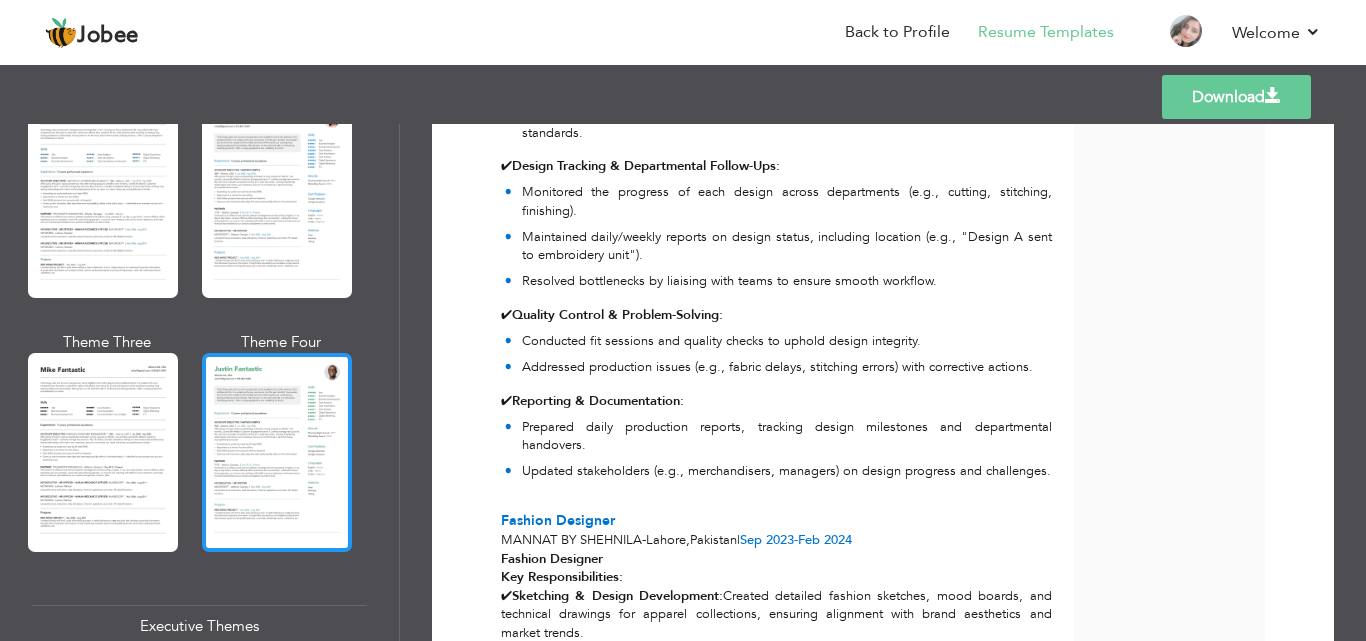 click at bounding box center [277, 452] 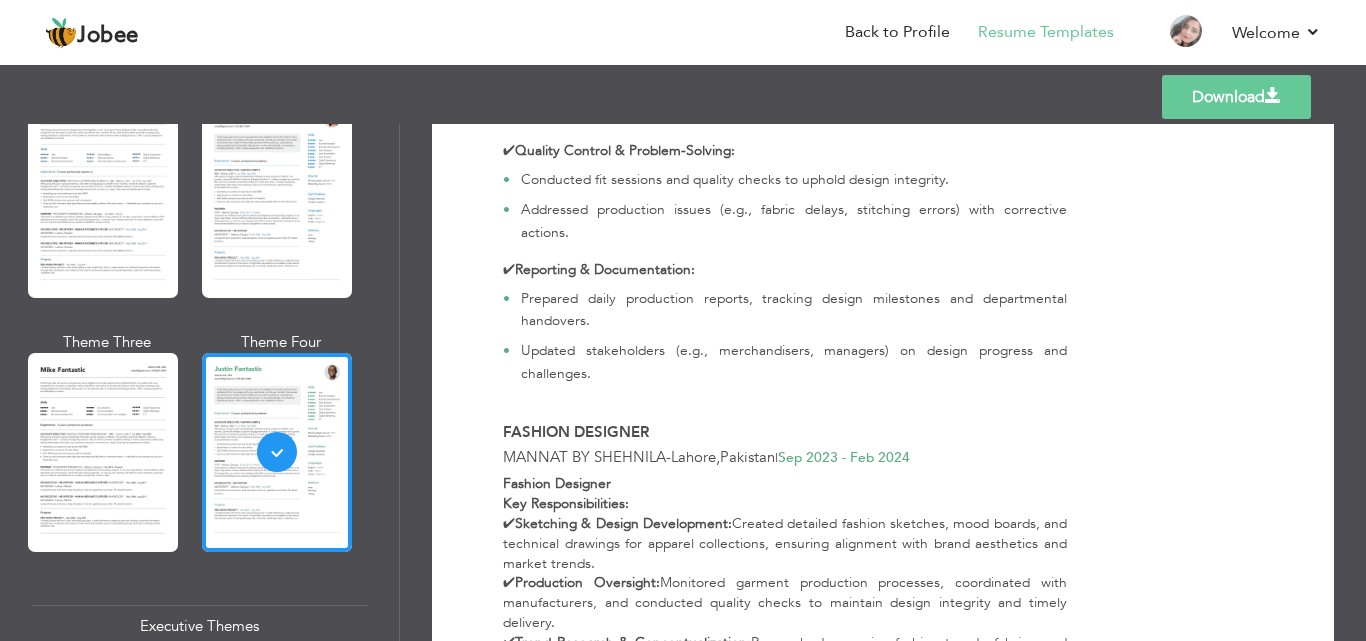scroll, scrollTop: 2055, scrollLeft: 0, axis: vertical 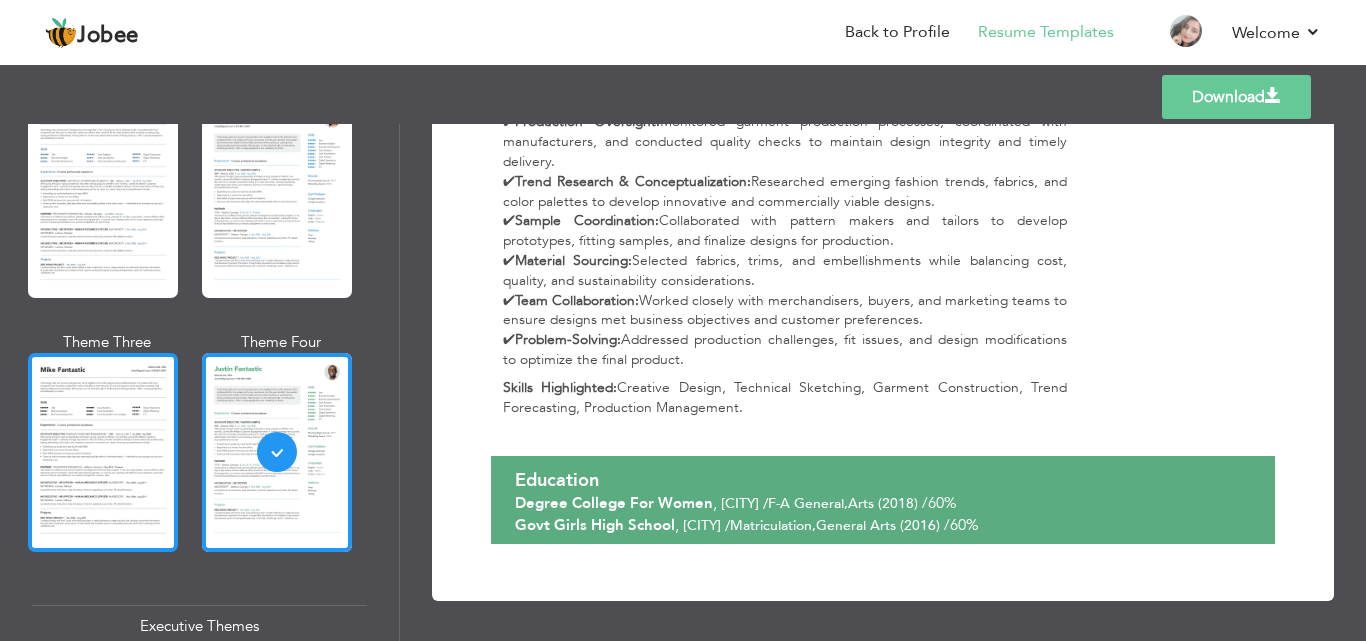click at bounding box center [103, 452] 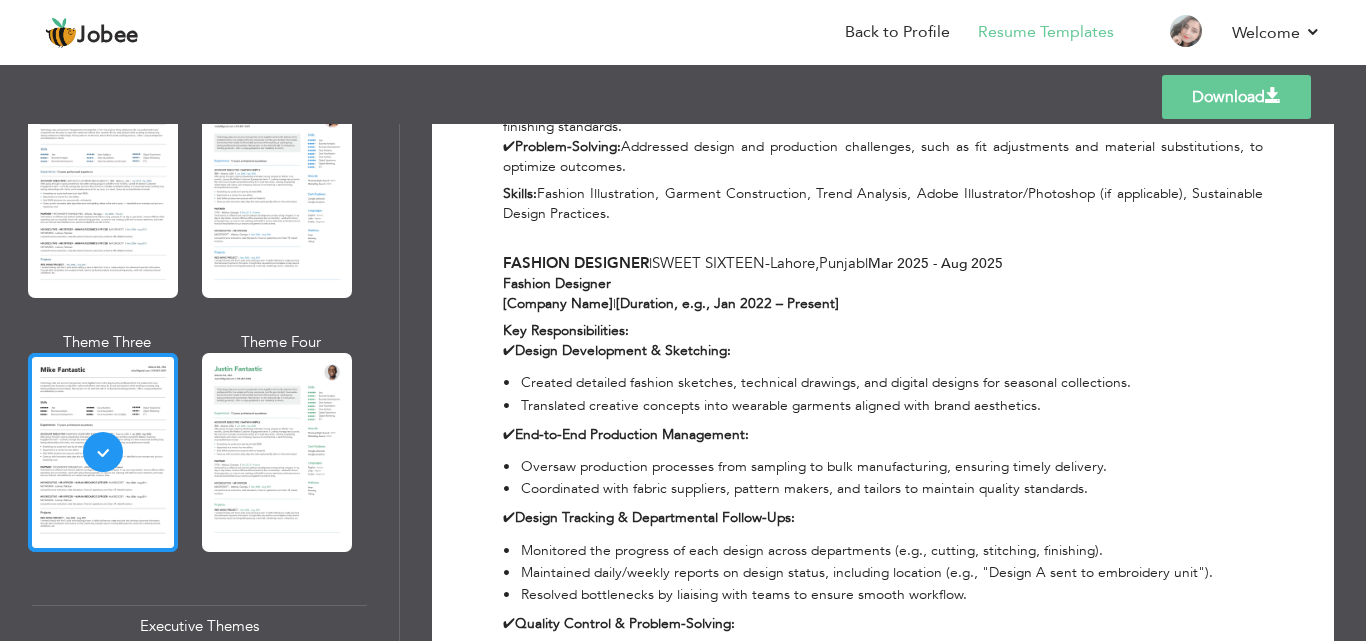 scroll, scrollTop: 943, scrollLeft: 0, axis: vertical 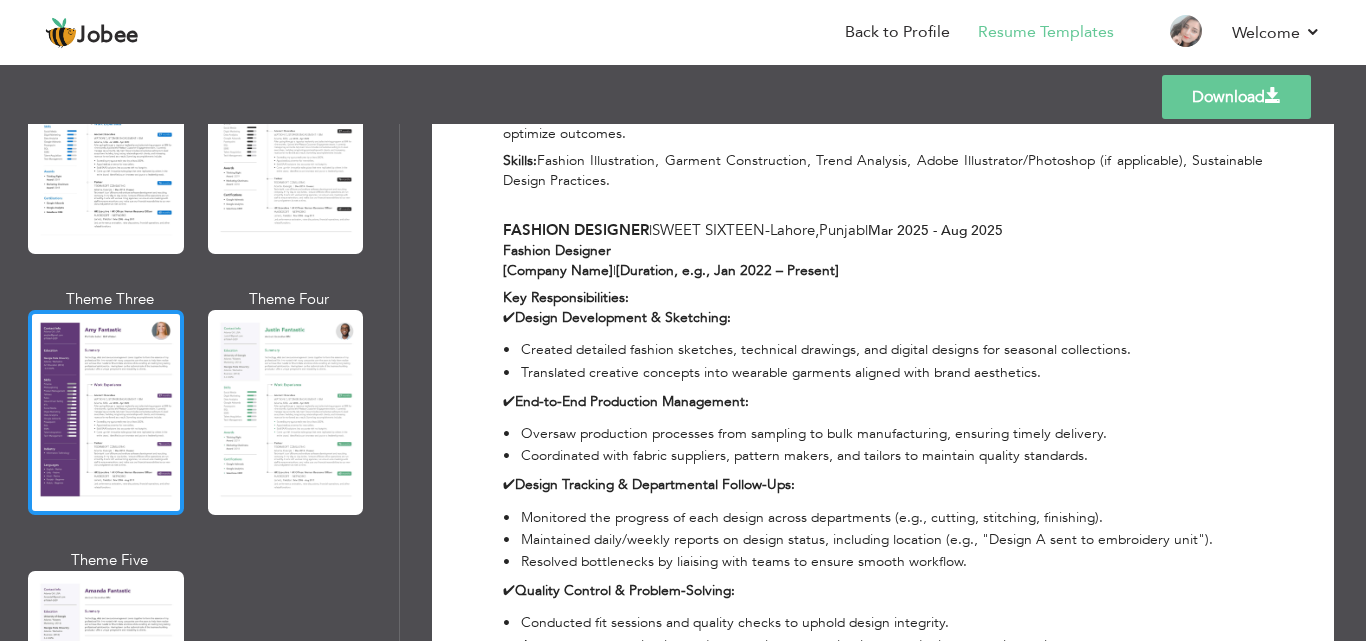 click at bounding box center (106, 412) 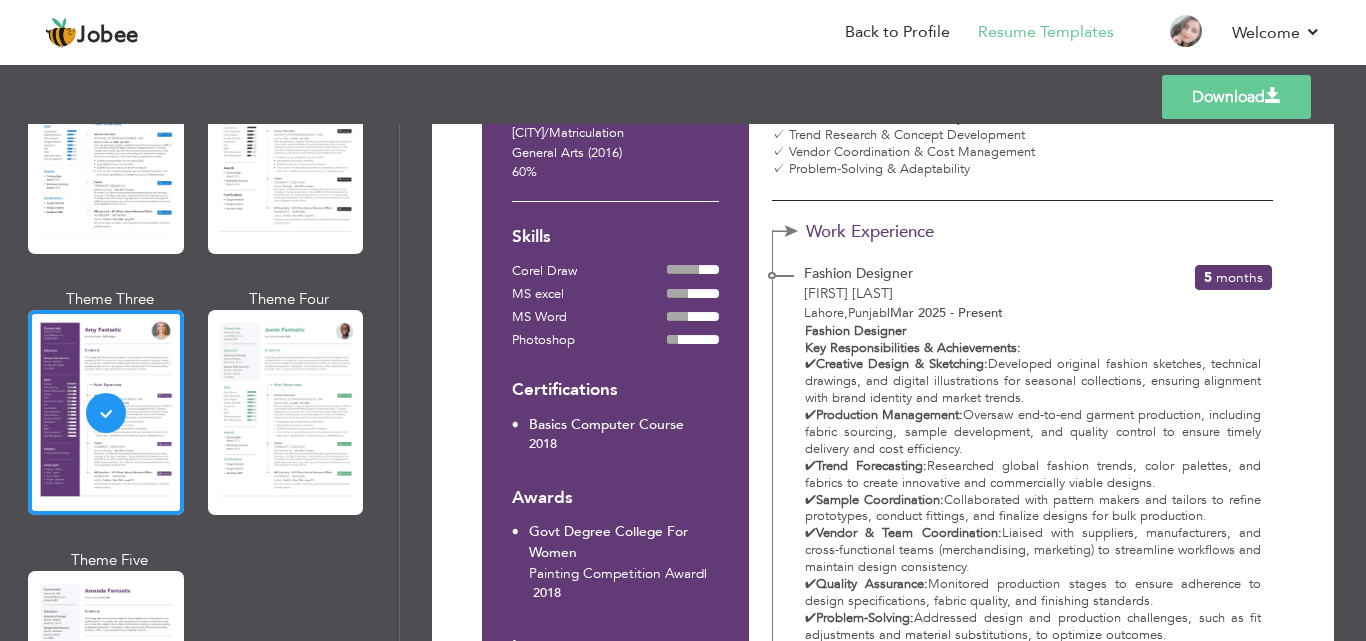 scroll, scrollTop: 389, scrollLeft: 0, axis: vertical 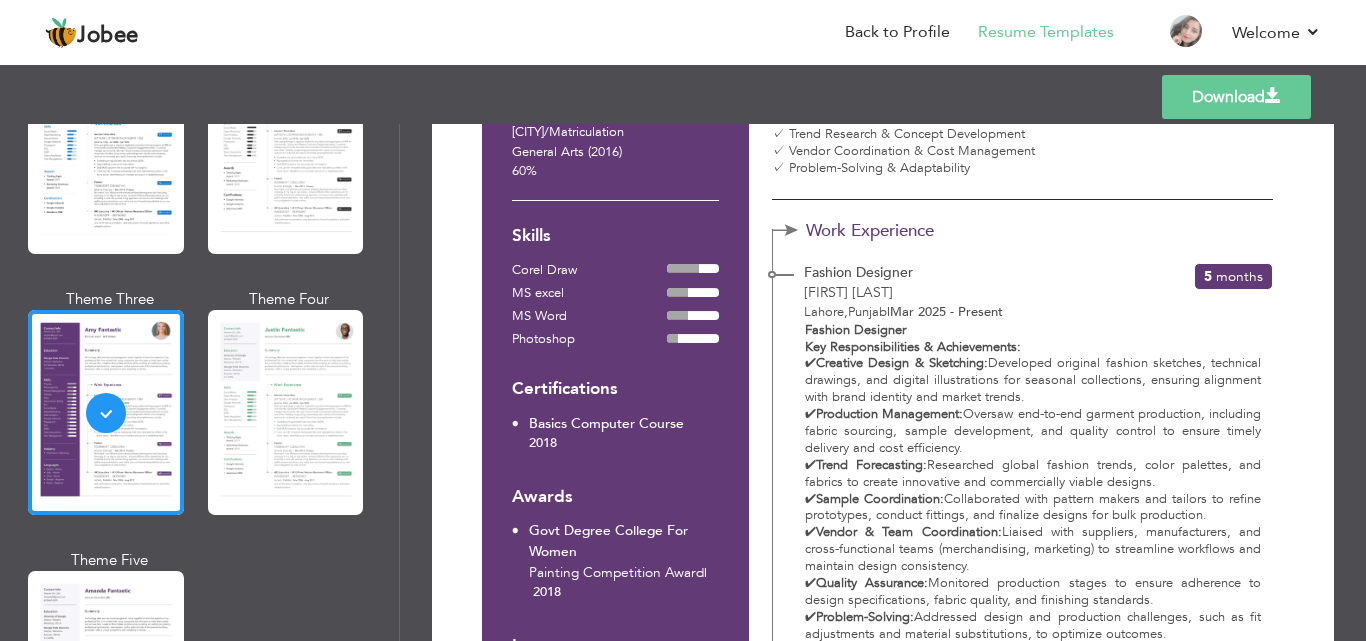 drag, startPoint x: 733, startPoint y: 303, endPoint x: 1192, endPoint y: 343, distance: 460.73962 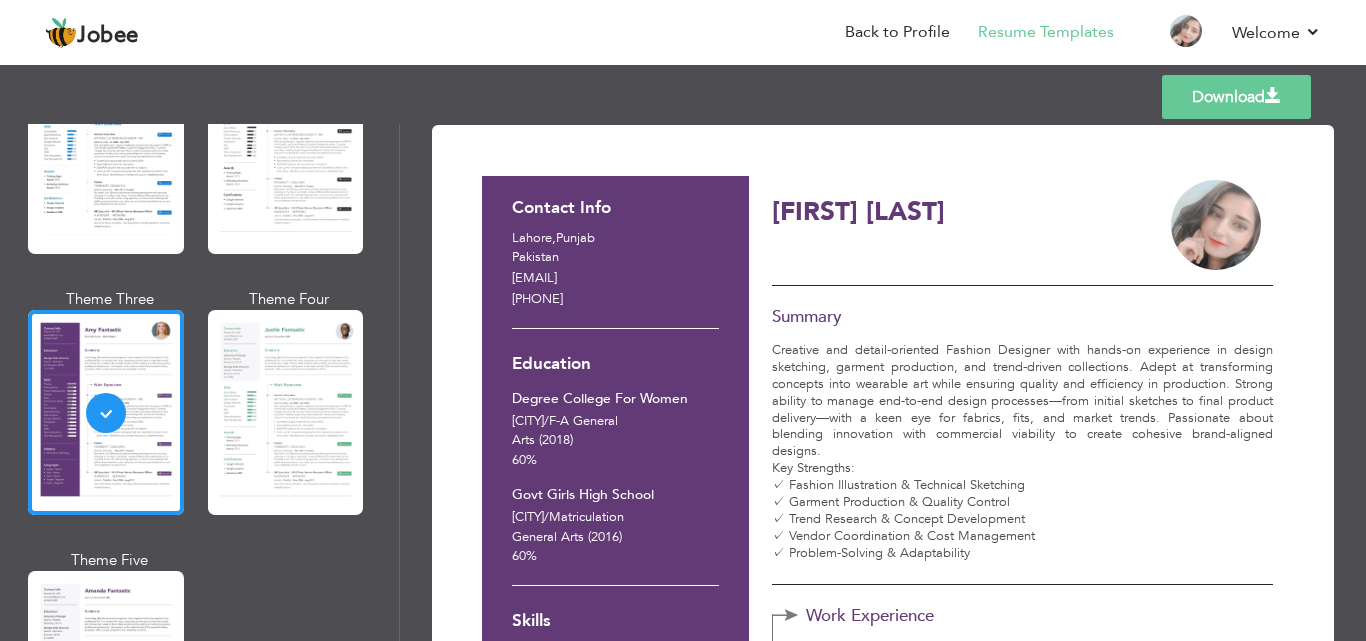 scroll, scrollTop: 0, scrollLeft: 0, axis: both 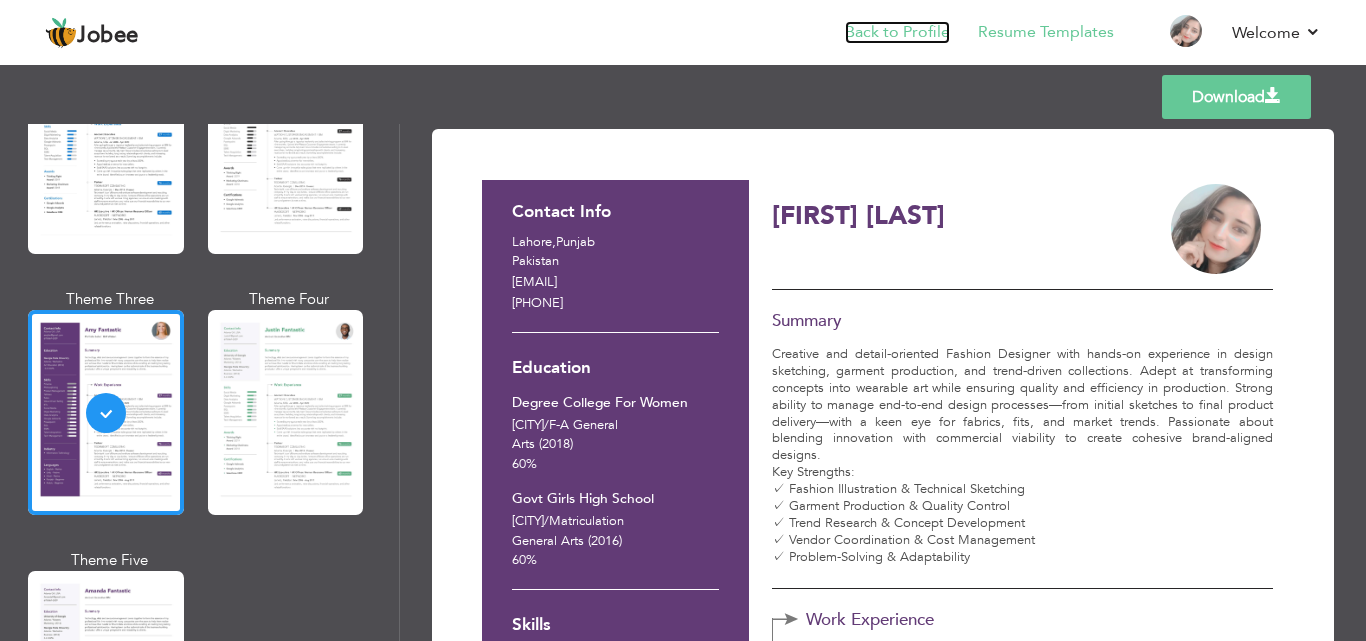 click on "Back to Profile" at bounding box center (897, 32) 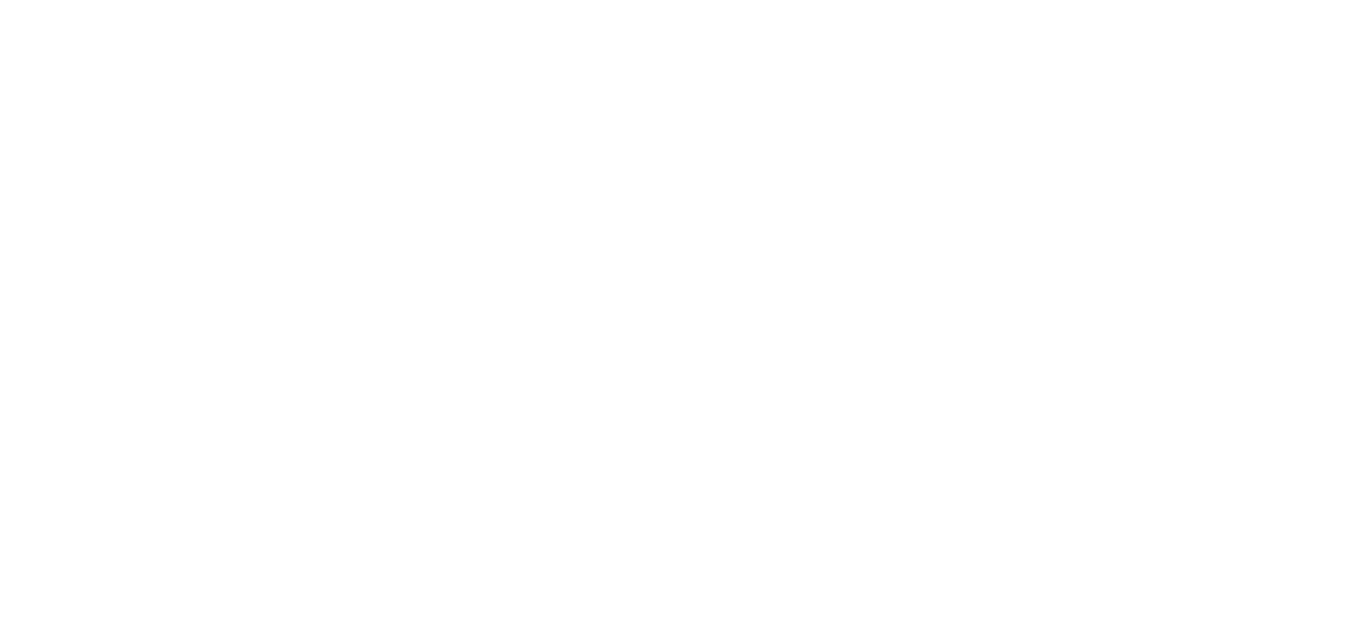 scroll, scrollTop: 0, scrollLeft: 0, axis: both 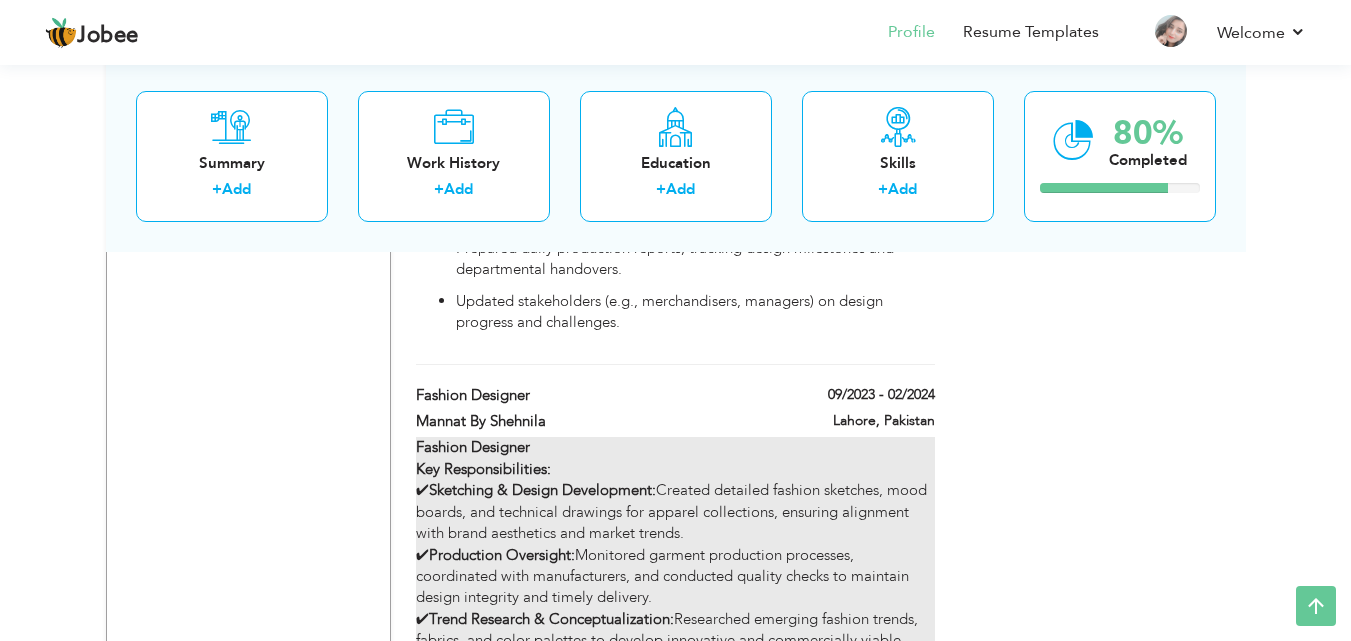 click on "Key Responsibilities:
✔  Sketching & Design Development:  Created detailed fashion sketches, mood boards, and technical drawings for apparel collections, ensuring alignment with brand aesthetics and market trends.
✔  Production Oversight:  Monitored garment production processes, coordinated with manufacturers, and conducted quality checks to maintain design integrity and timely delivery.
✔  Trend Research & Conceptualization:  Researched emerging fashion trends, fabrics, and color palettes to develop innovative and commercially viable designs.
✔  Sample Coordination:  Collaborated with pattern makers and tailors to develop prototypes, fitting samples, and finalize designs for production.
✔  Material Sourcing:  Selected fabrics, trims, and embellishments while balancing cost, quality, and sustainability considerations.
✔  Team Collaboration:  Worked closely with merchandisers, buyers, and marketing teams to ensure designs met business objectives and customer preferences.
✔" at bounding box center [675, 662] 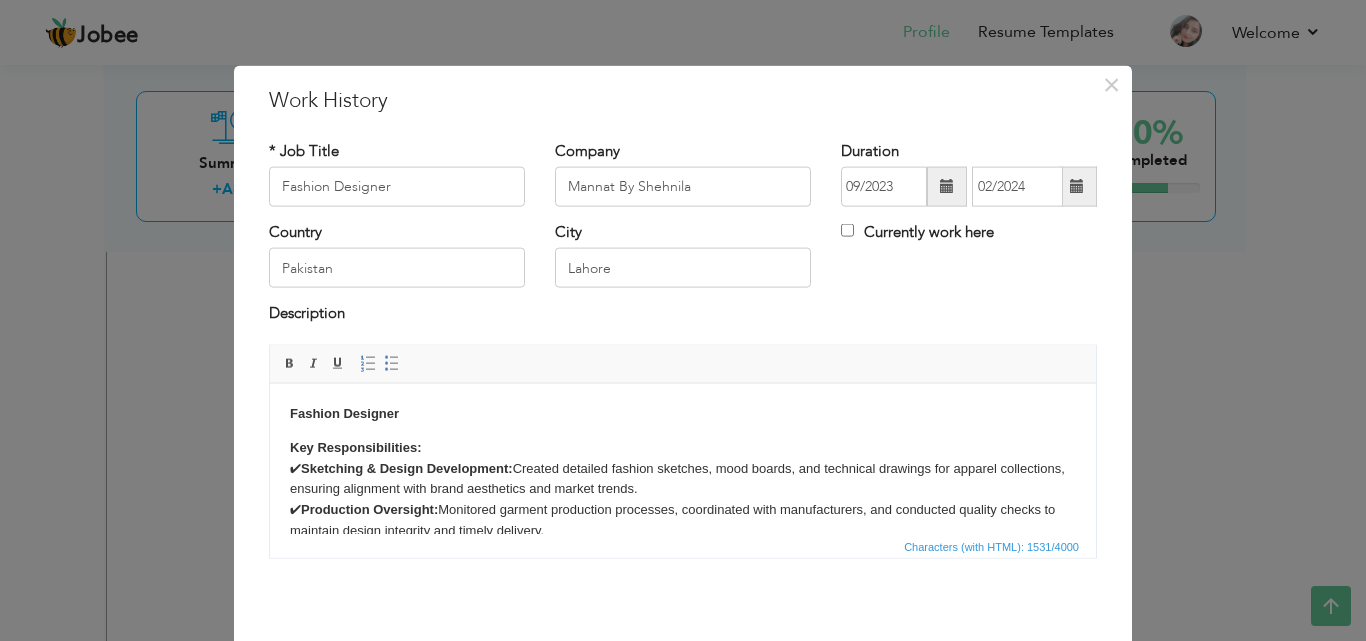 click at bounding box center (1077, 186) 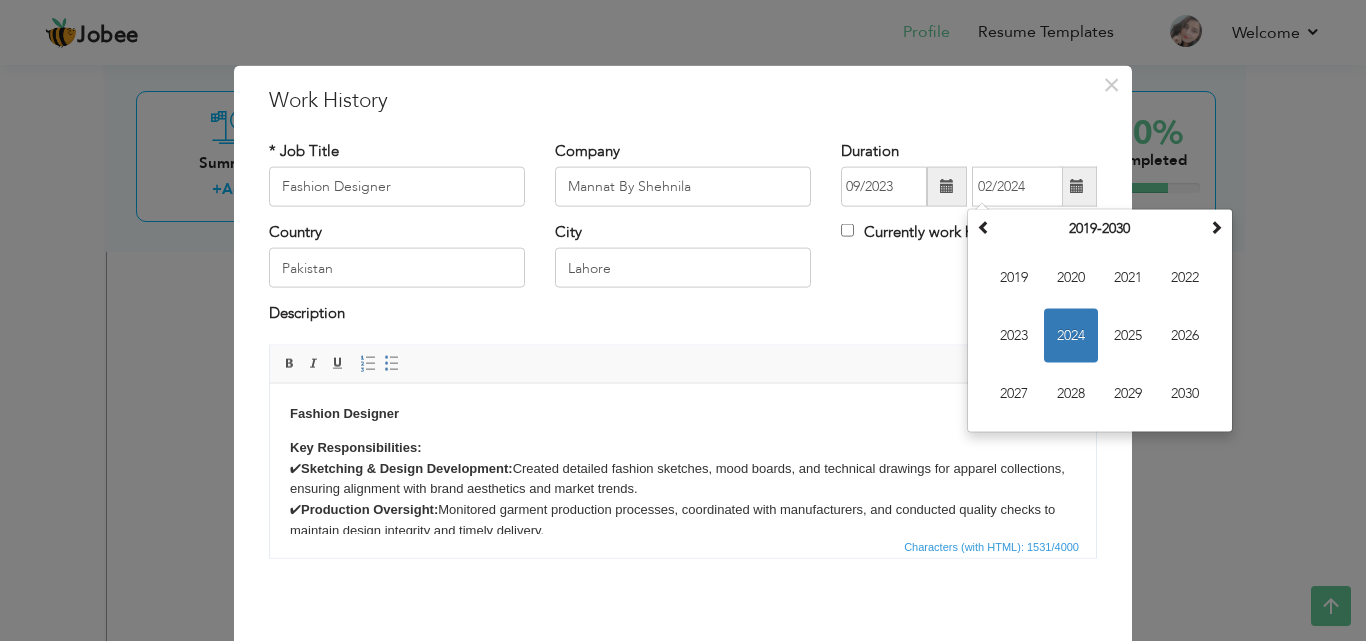 click at bounding box center [947, 186] 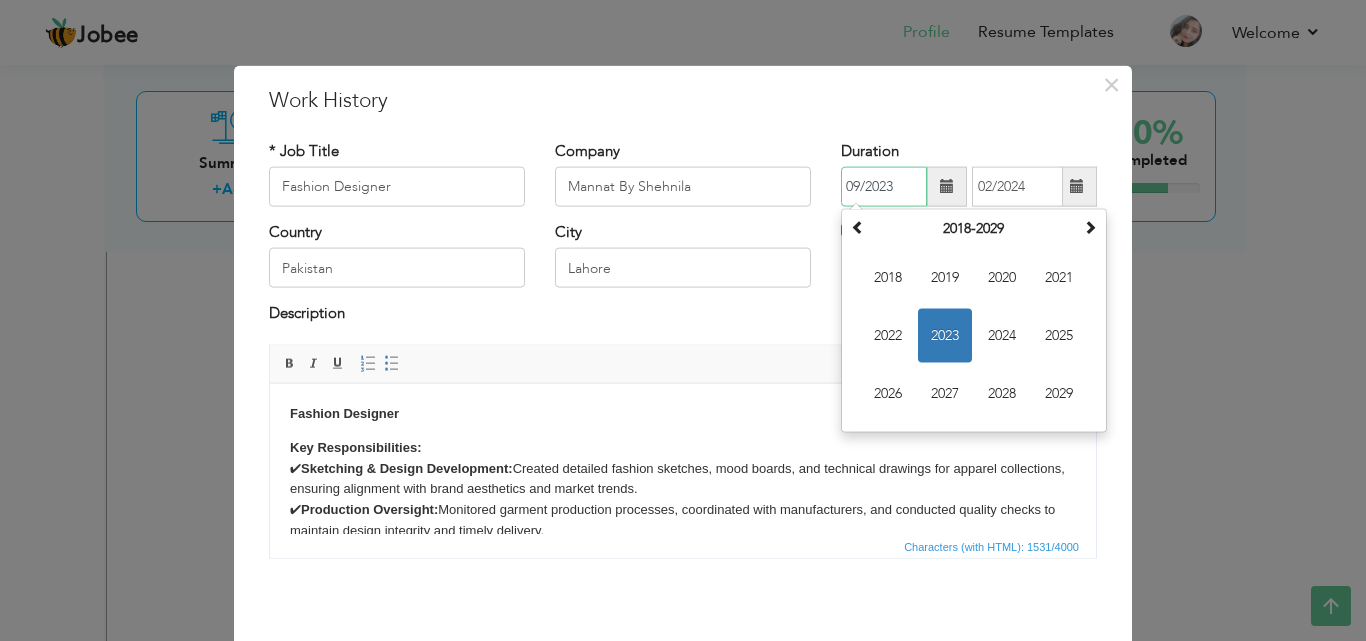 click on "2023" at bounding box center (945, 336) 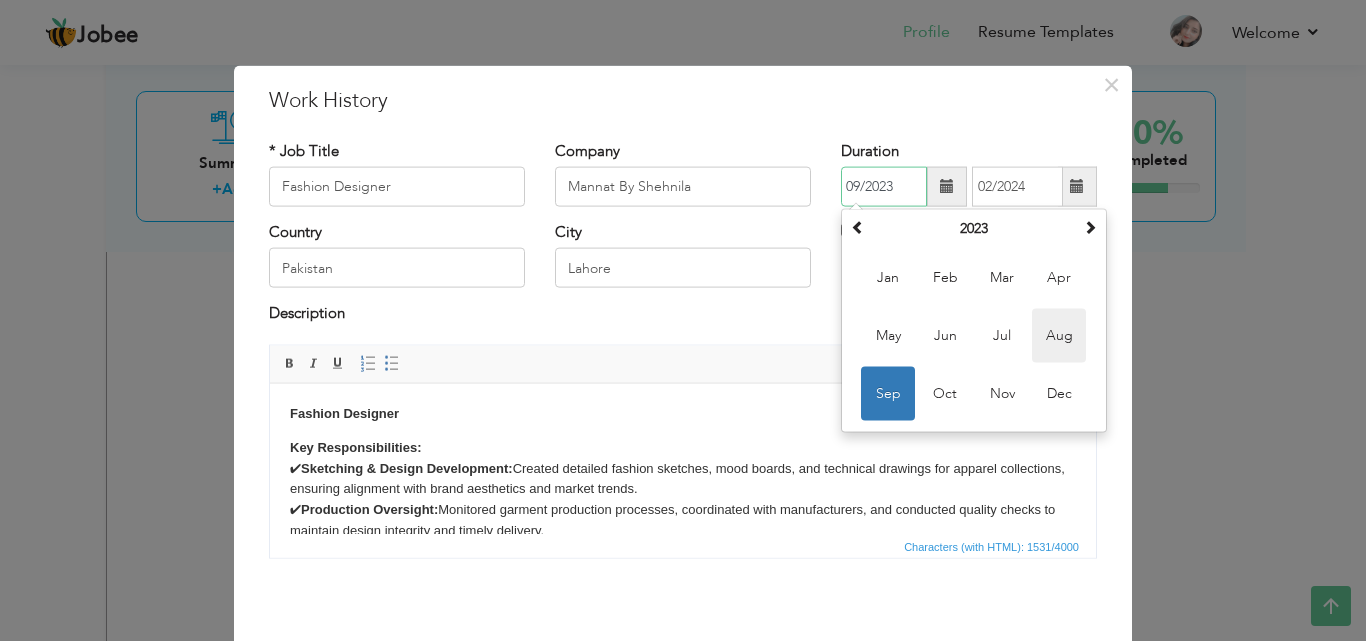click on "Aug" at bounding box center (1059, 336) 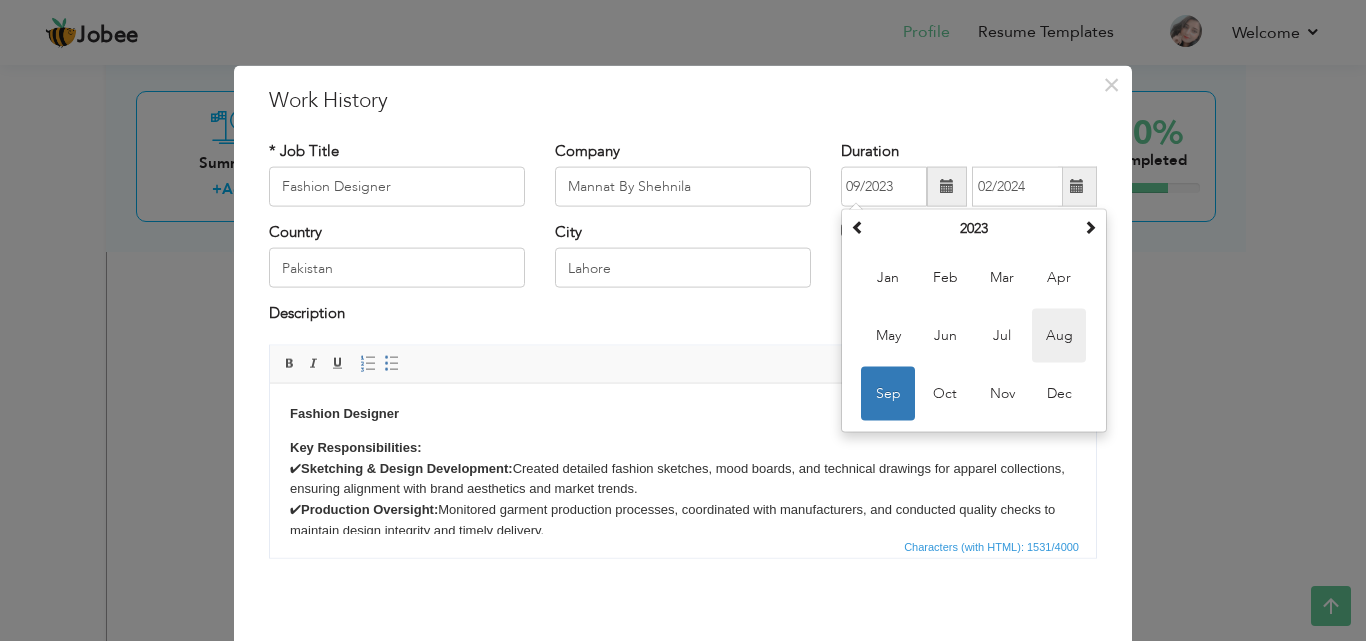 type on "08/2023" 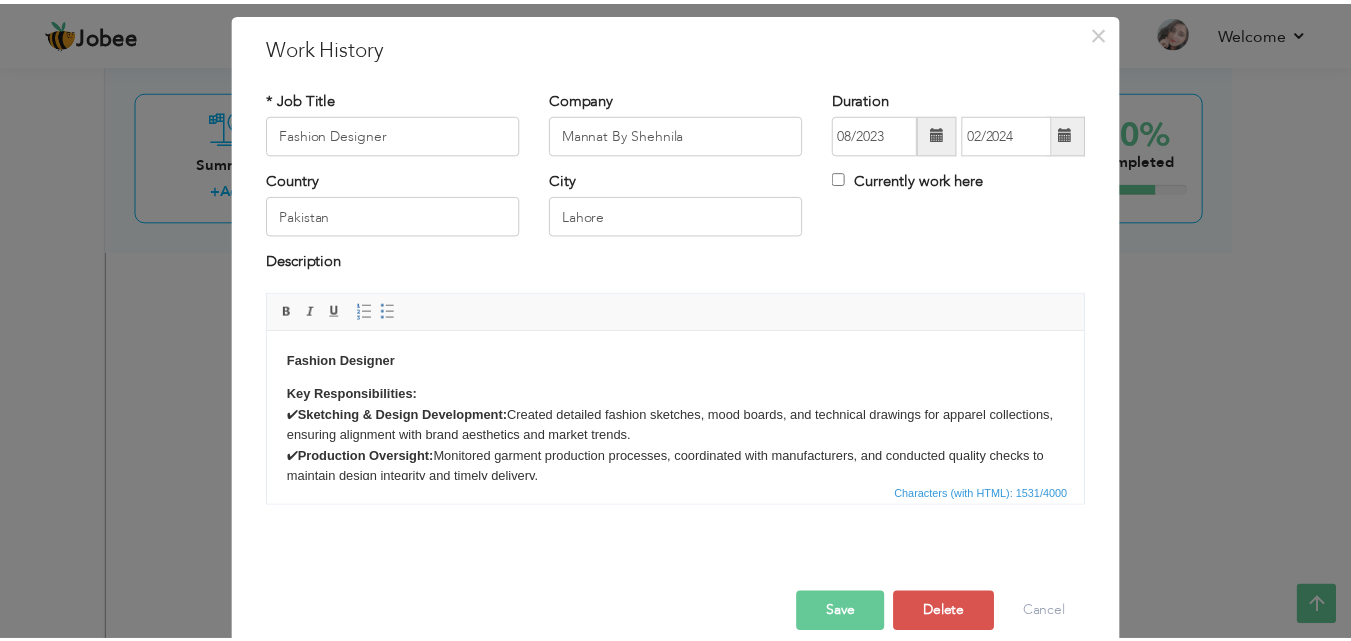 scroll, scrollTop: 79, scrollLeft: 0, axis: vertical 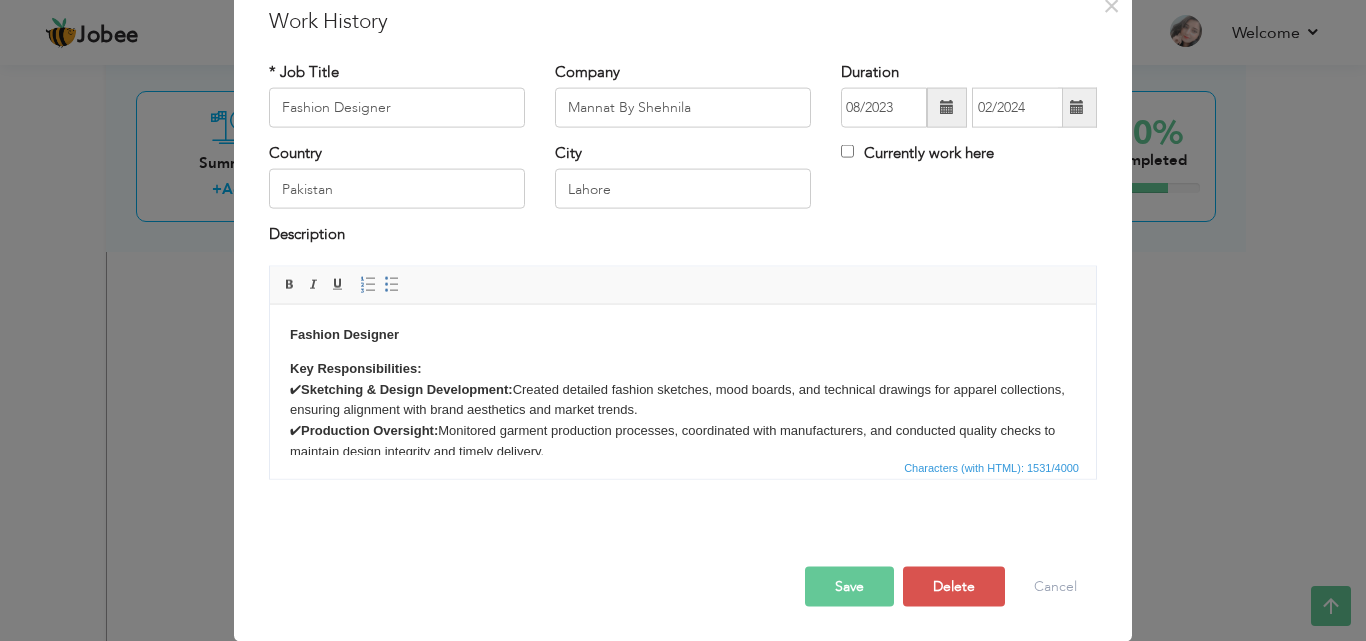 click on "Save" at bounding box center [849, 586] 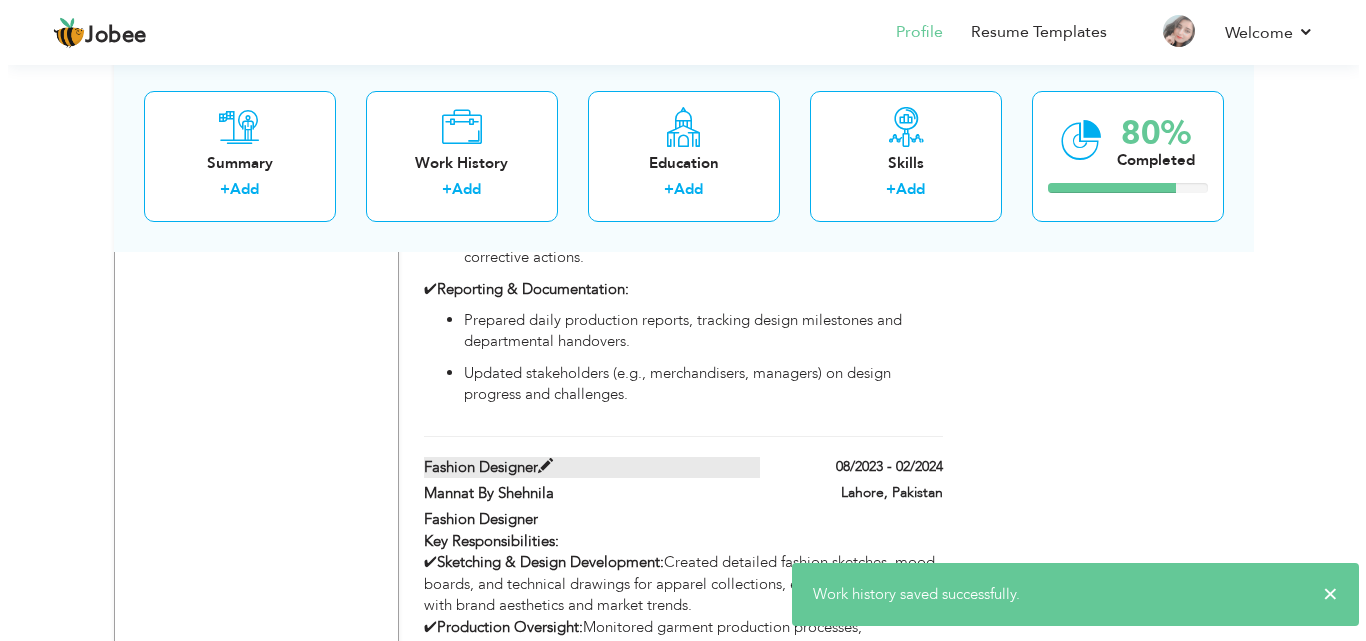 scroll, scrollTop: 1766, scrollLeft: 0, axis: vertical 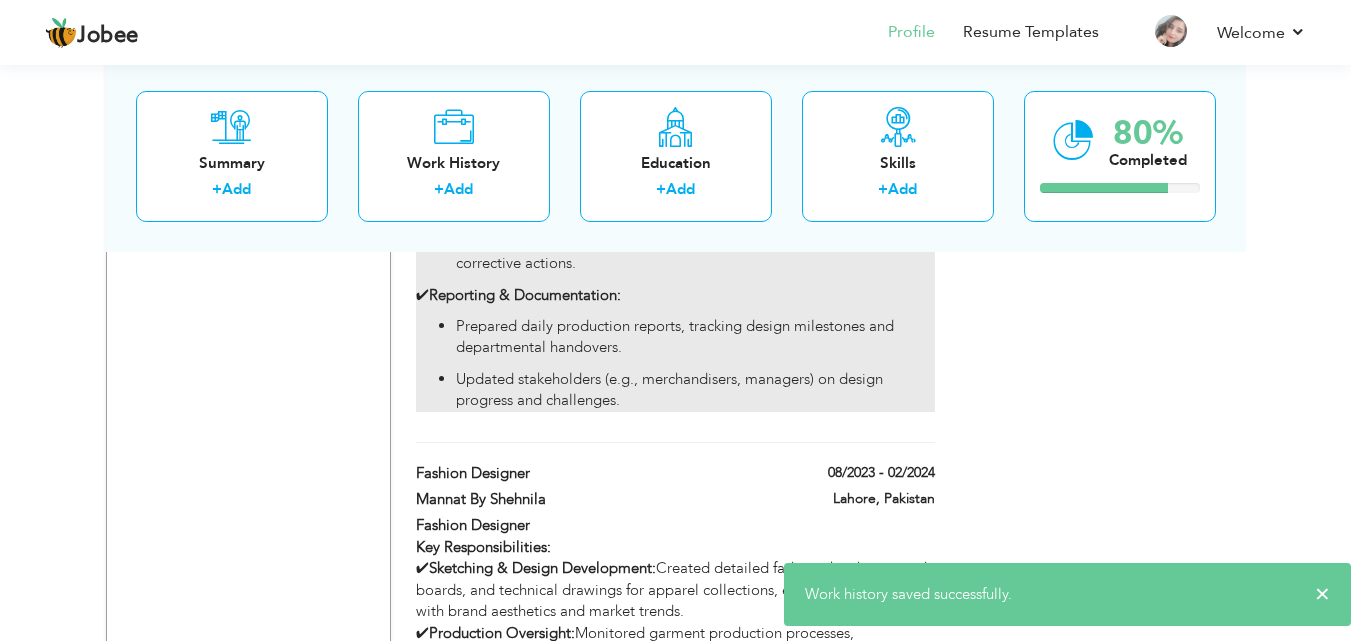 click on "Prepared daily production reports, tracking design milestones and departmental handovers." at bounding box center (695, 337) 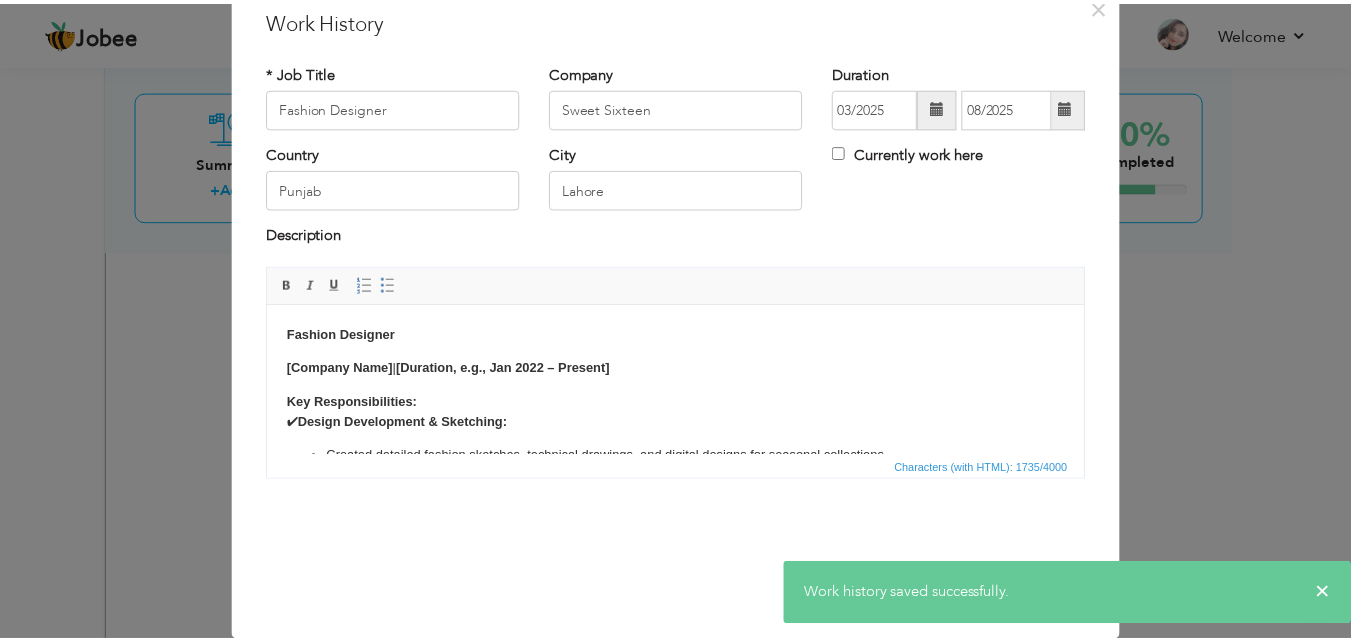 scroll, scrollTop: 0, scrollLeft: 0, axis: both 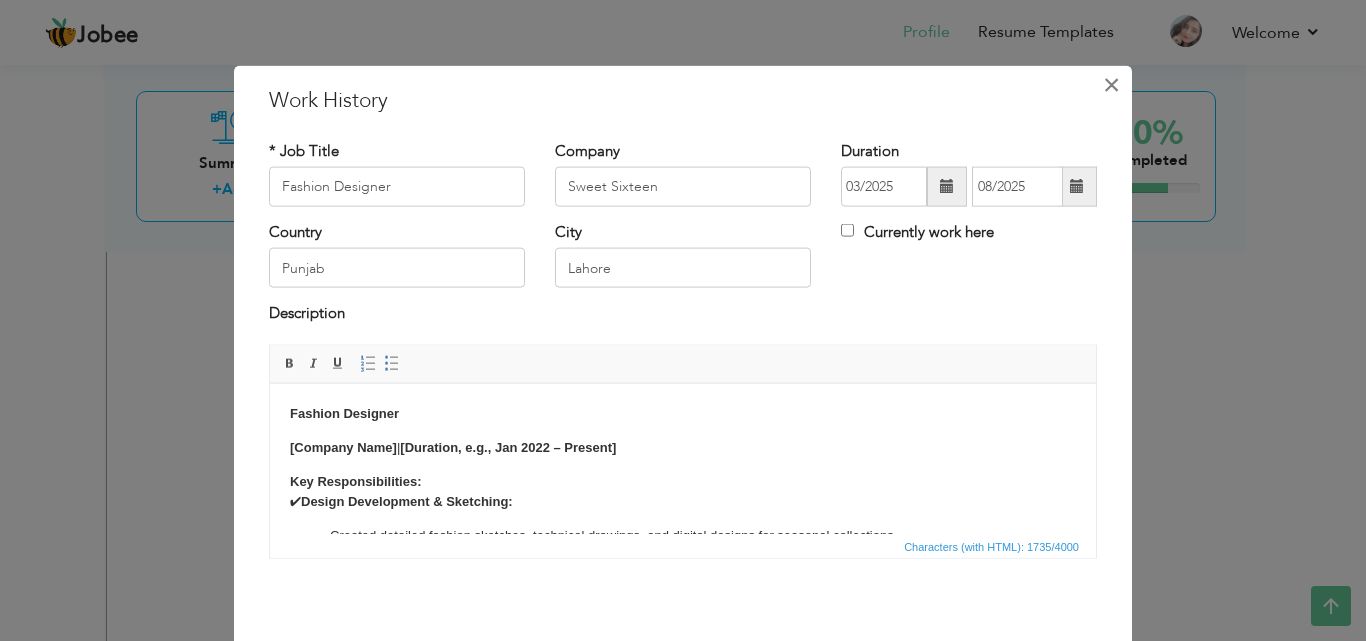click on "×" at bounding box center [1111, 84] 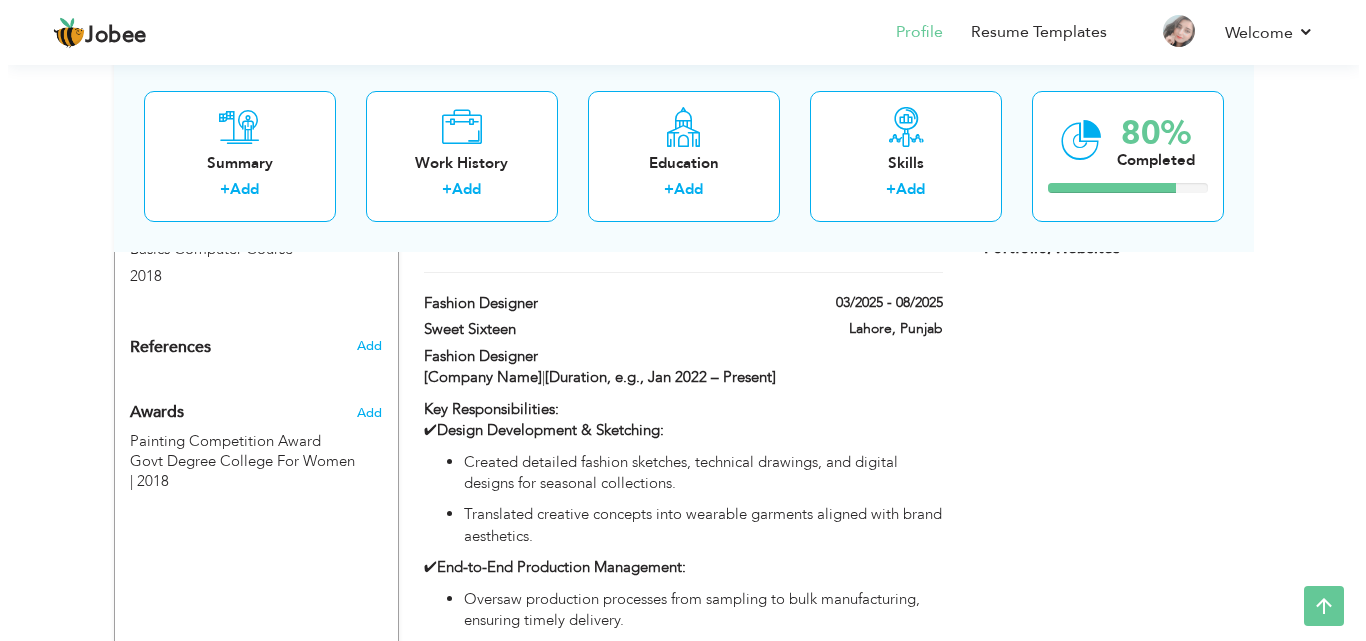 scroll, scrollTop: 1066, scrollLeft: 0, axis: vertical 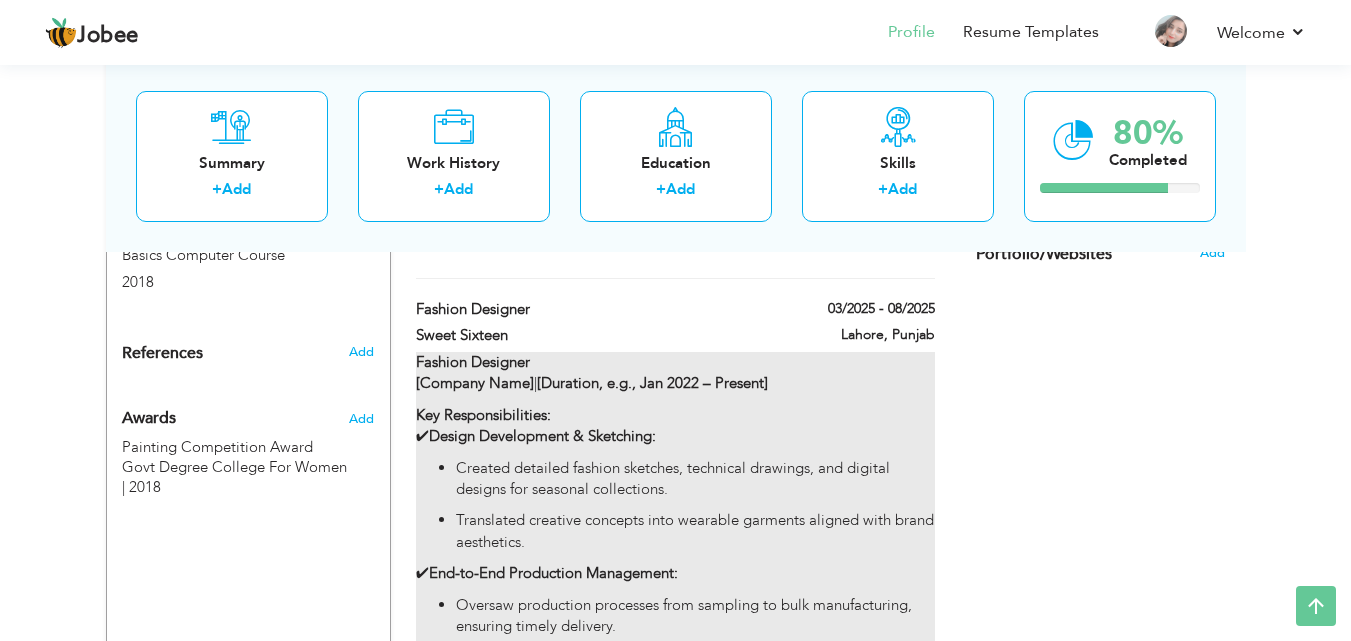 click on "[Duration, e.g., Jan 2022 – Present]" at bounding box center (652, 383) 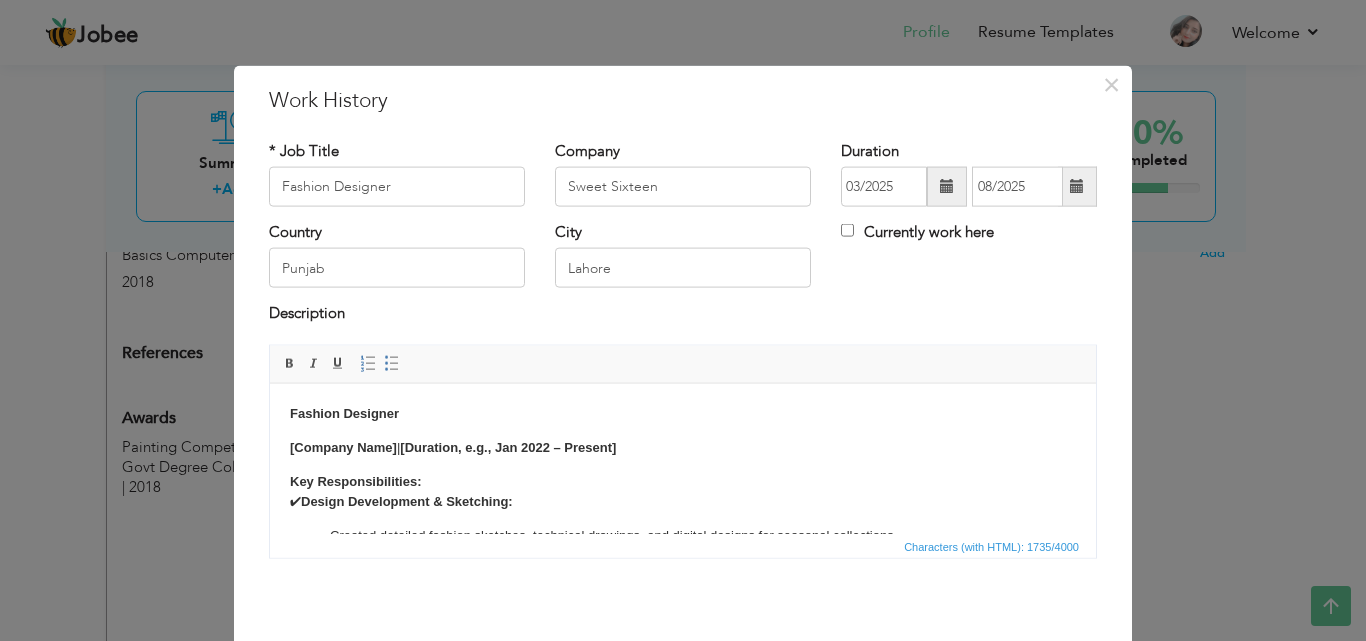 click on "Fashion Designer [Company Name]  |  [Duration, e.g., Jan 2022 – Present] Key Responsibilities: ✔  Design Development & Sketching: Created detailed fashion sketches, technical drawings, and digital designs for seasonal collections. Translated creative concepts into wearable garments aligned with brand aesthetics. ✔  End-to-End Production Management: Oversaw production processes from sampling to bulk manufacturing, ensuring timely delivery. Coordinated with fabric suppliers, pattern makers, and tailors to maintain quality standards. ✔  Design Tracking & Departmental Follow-Ups: Monitored the progress of each design across departments (e.g., cutting, stitching, finishing). Maintained daily/weekly reports on design status, including location (e.g., "Design A sent to embroidery unit"). Resolved bottlenecks by liaising with teams to ensure smooth workflow. ✔  Quality Control & Problem-Solving: Conducted fit sessions and quality checks to uphold design integrity. ✔  Reporting & Documentation:" at bounding box center (683, 711) 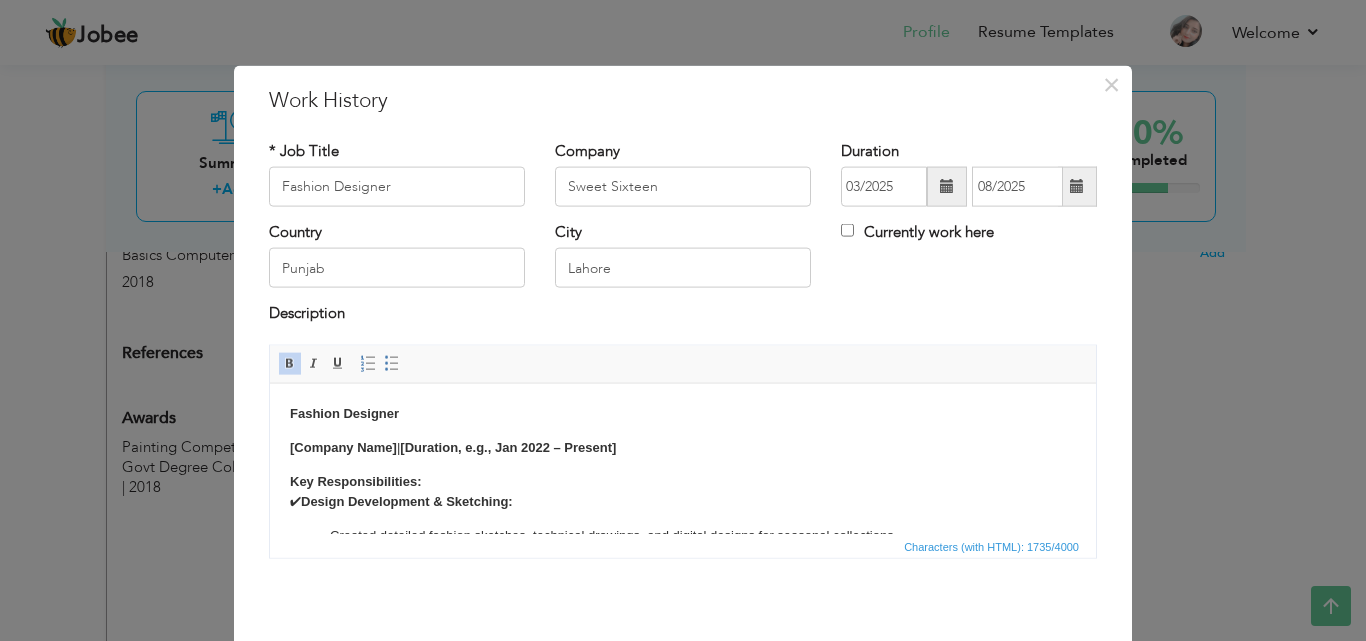 type 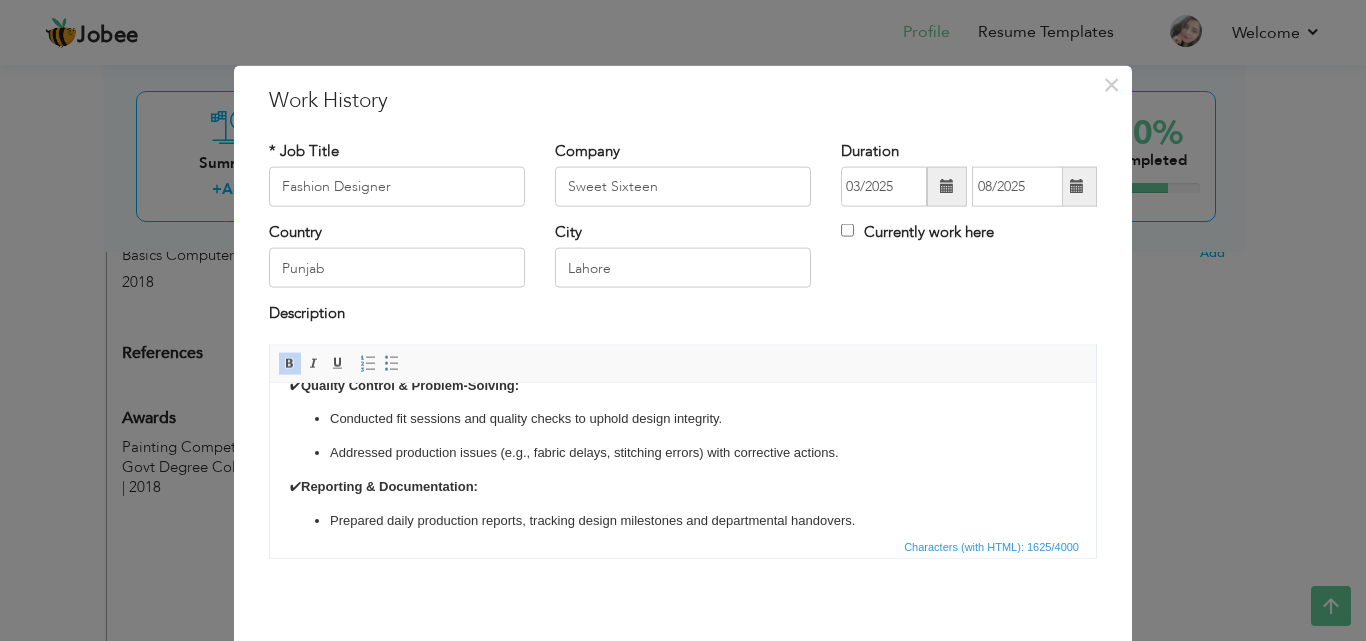 scroll, scrollTop: 472, scrollLeft: 0, axis: vertical 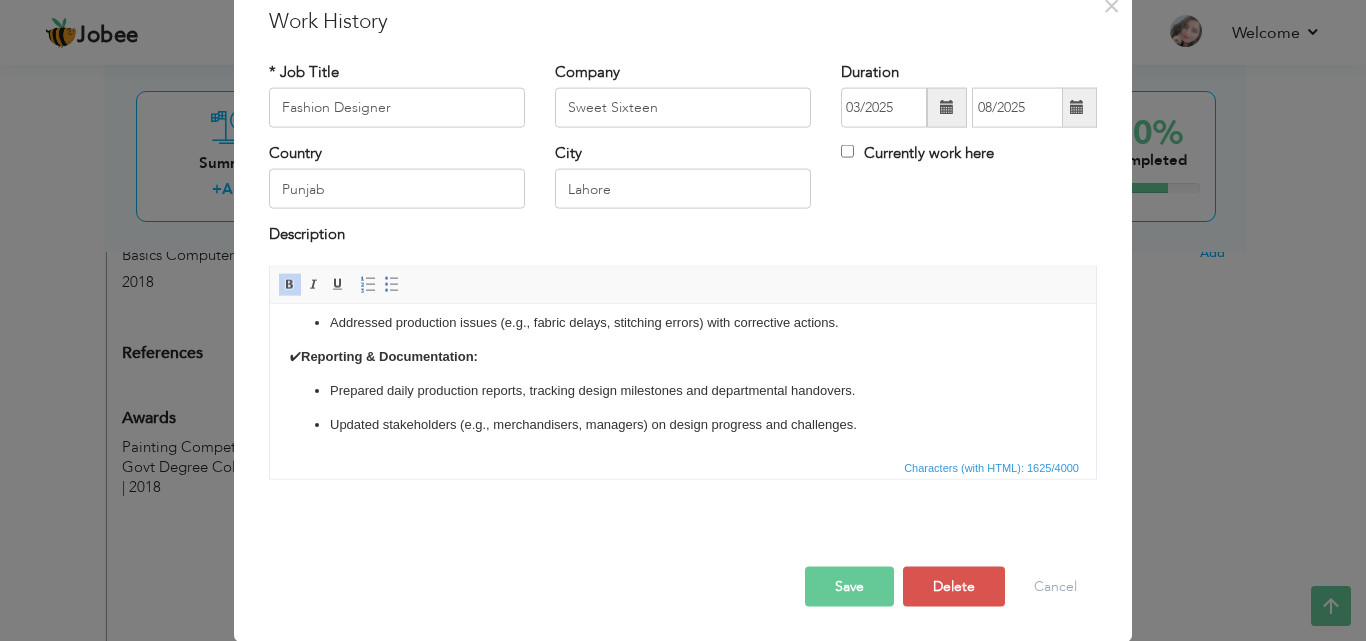 click on "Save" at bounding box center (849, 586) 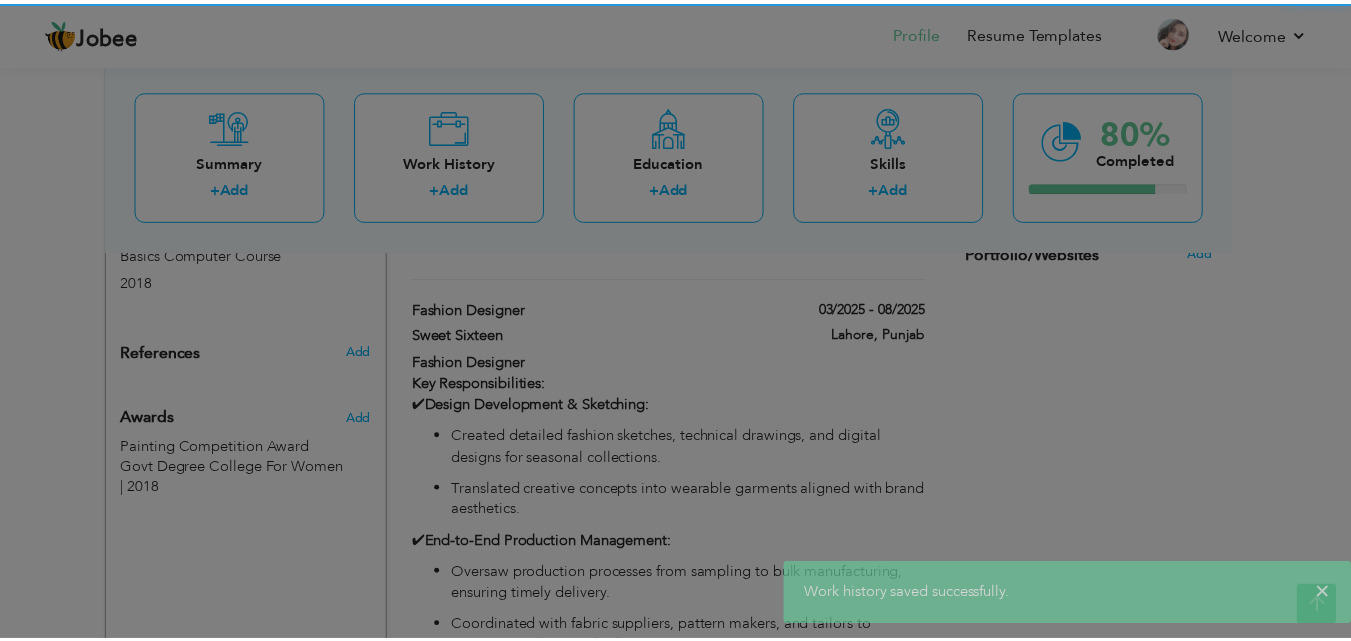 scroll, scrollTop: 0, scrollLeft: 0, axis: both 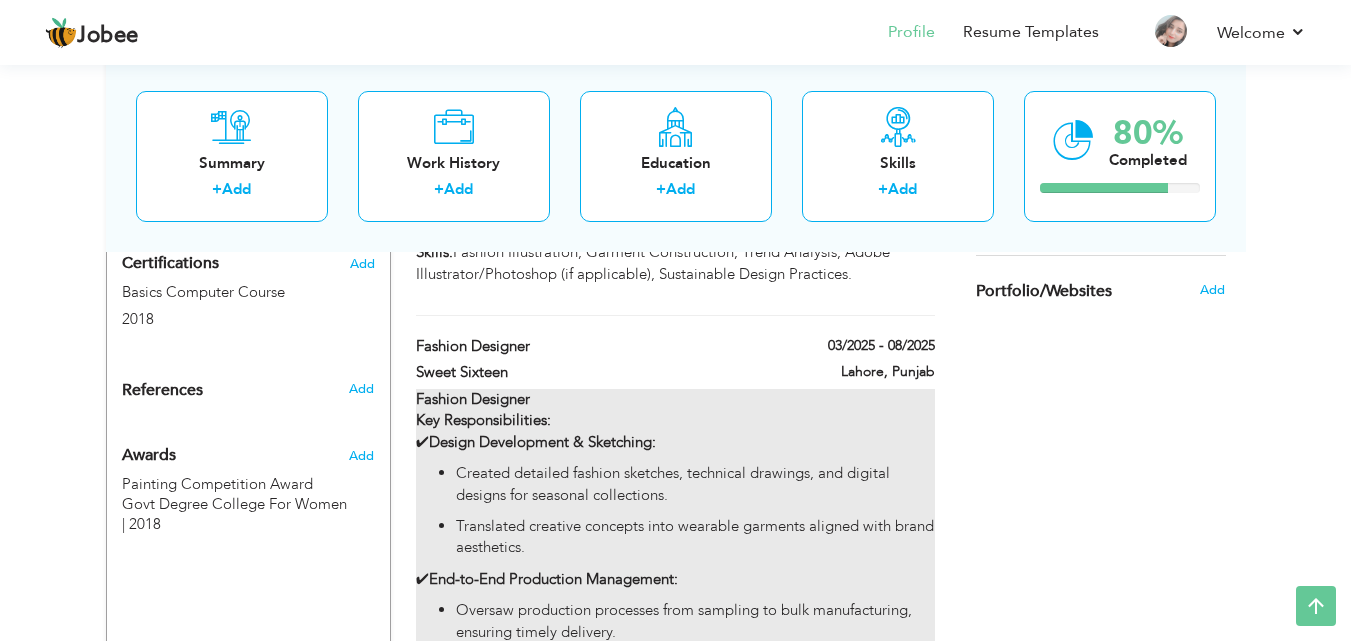 click on "Created detailed fashion sketches, technical drawings, and digital designs for seasonal collections." at bounding box center [695, 484] 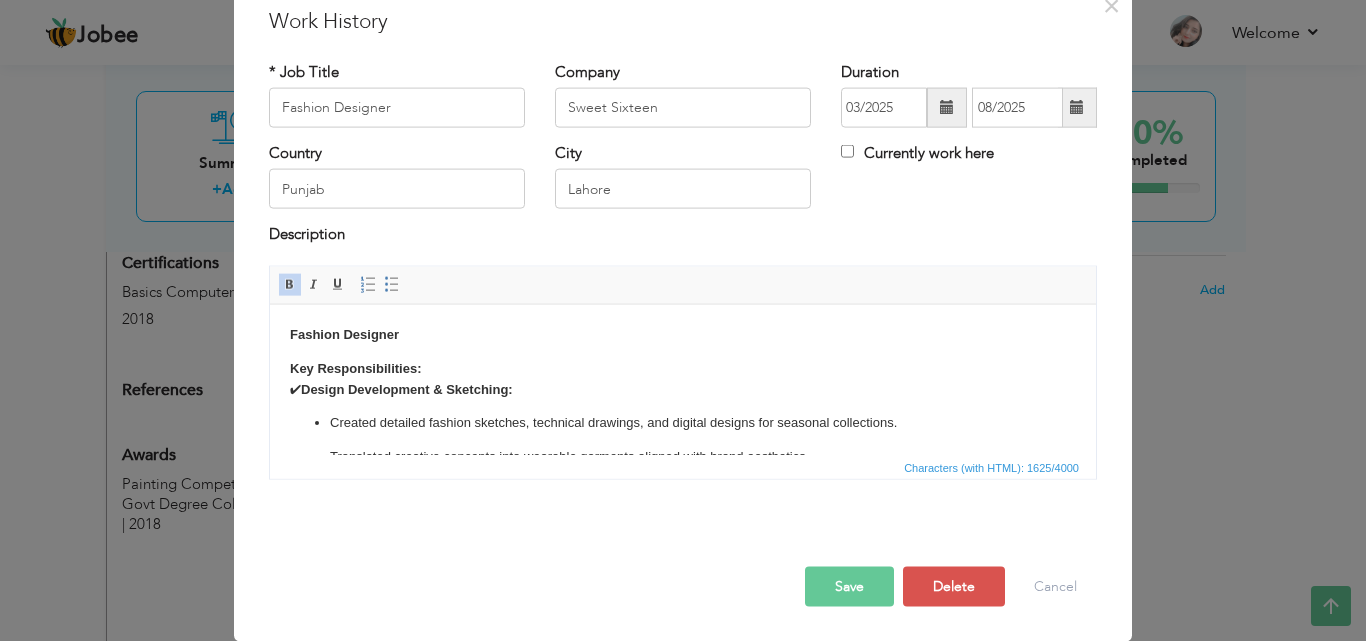 scroll, scrollTop: 0, scrollLeft: 0, axis: both 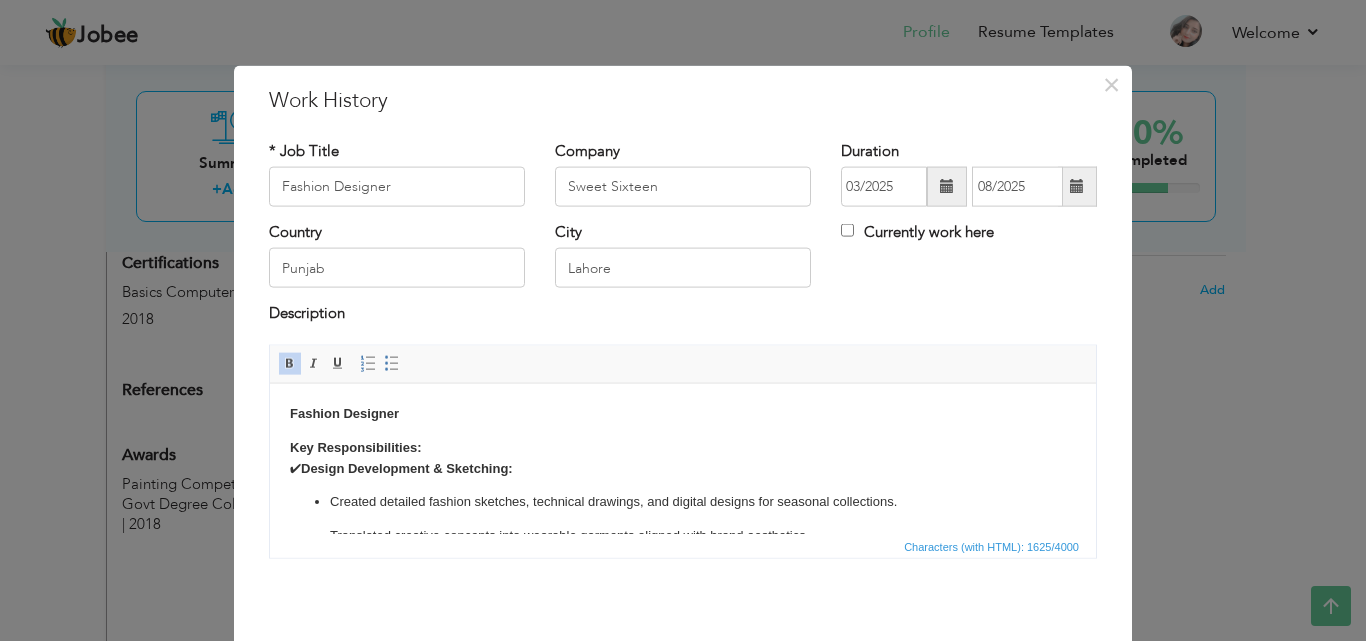 click at bounding box center [1077, 187] 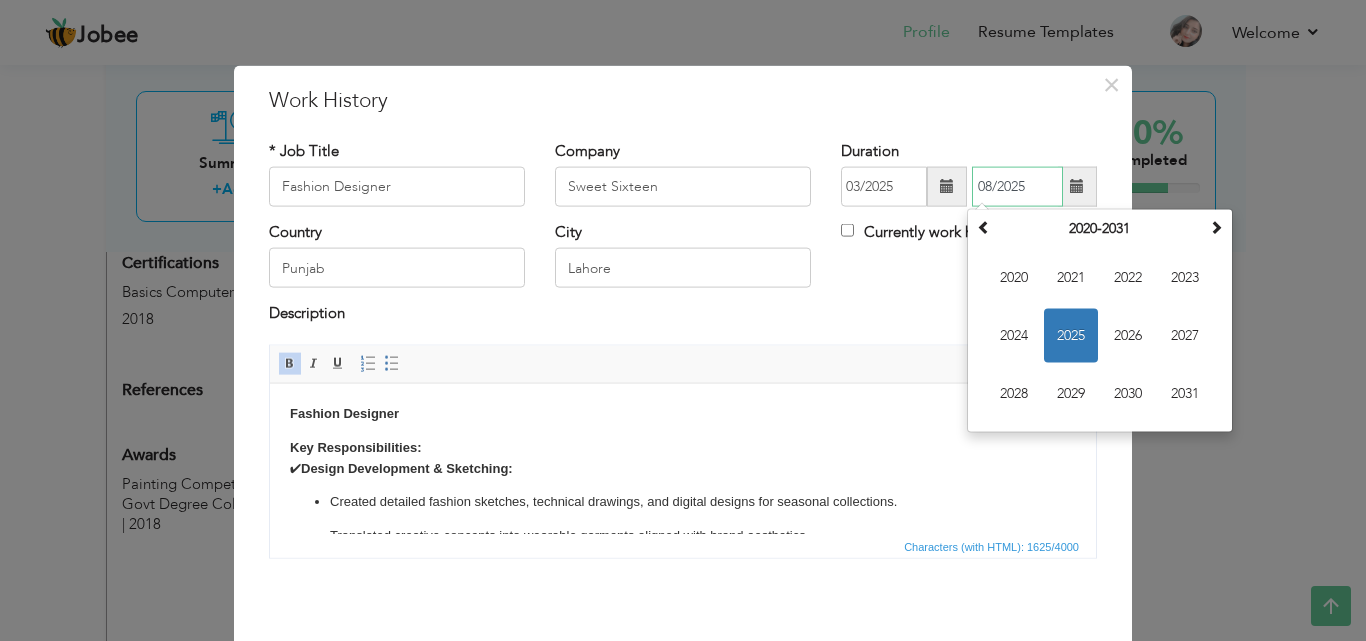 click on "2025" at bounding box center [1071, 336] 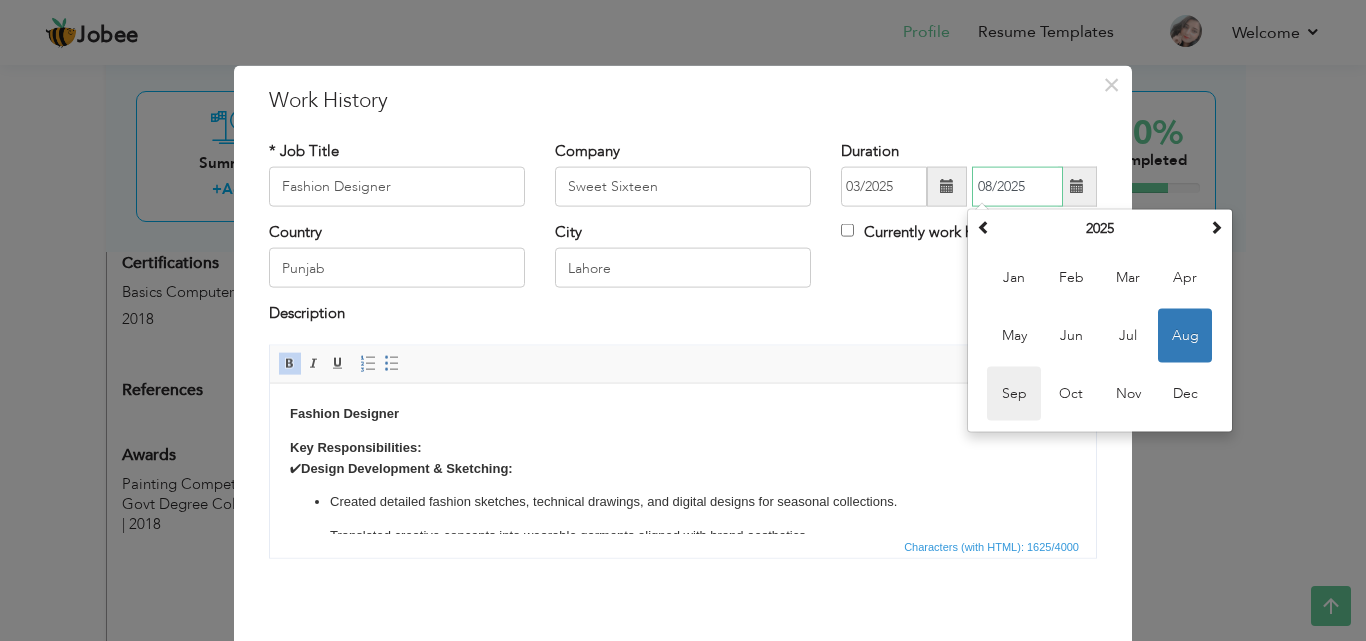 click on "Sep" at bounding box center (1014, 394) 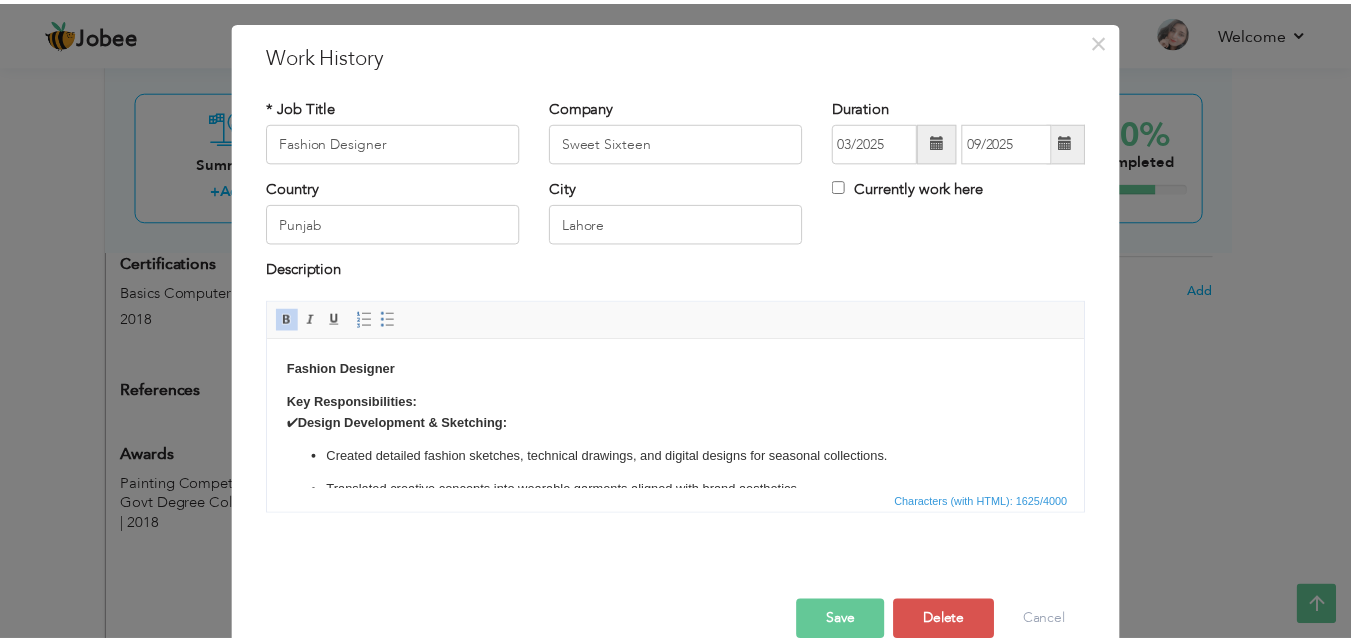 scroll, scrollTop: 79, scrollLeft: 0, axis: vertical 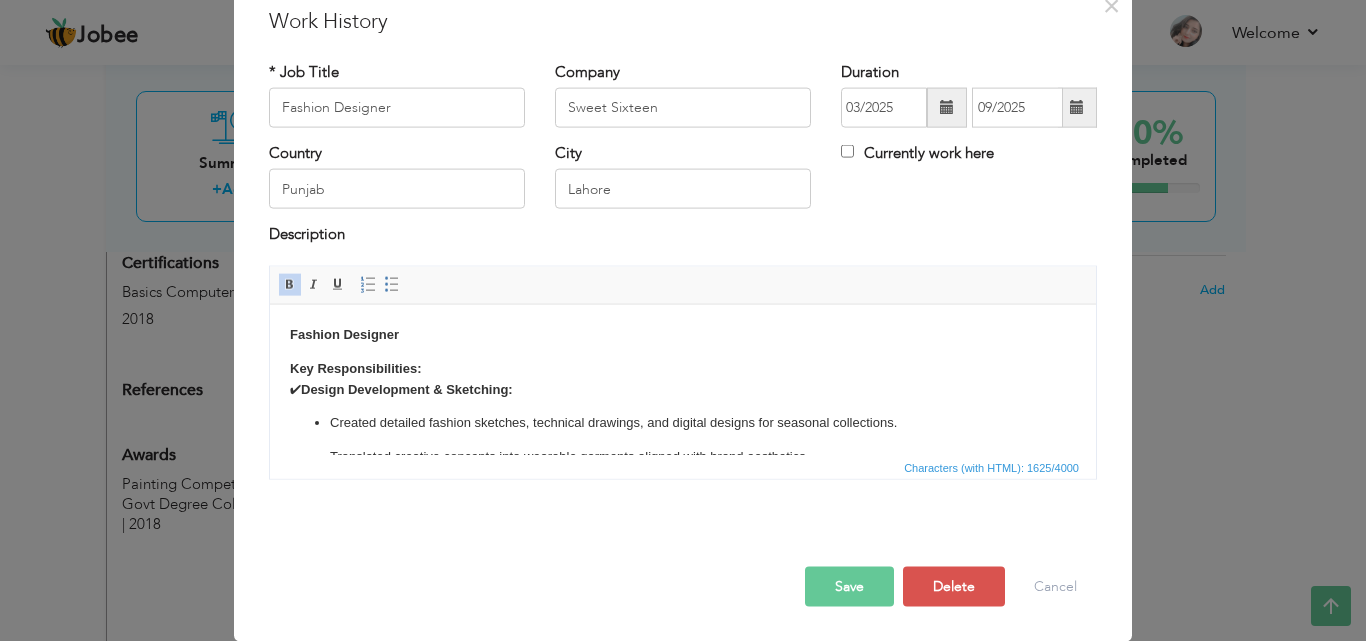 click on "Save" at bounding box center (849, 586) 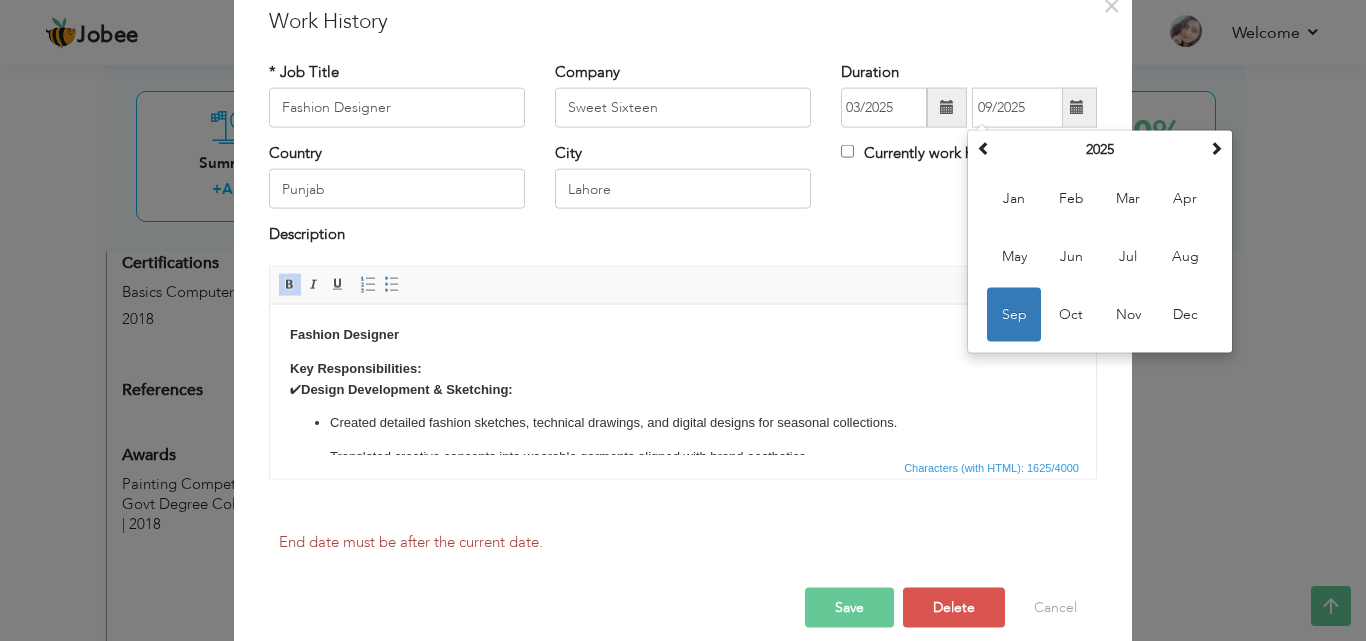click on "Save" at bounding box center (849, 608) 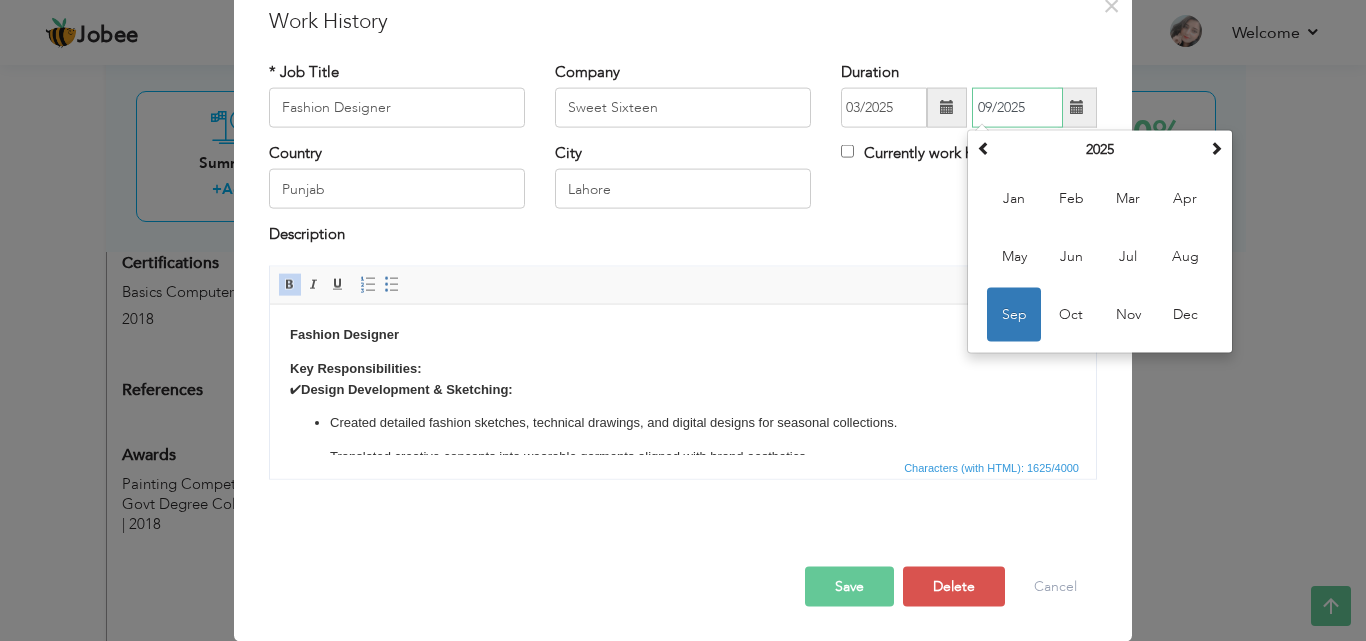 click on "Sep" at bounding box center [1014, 315] 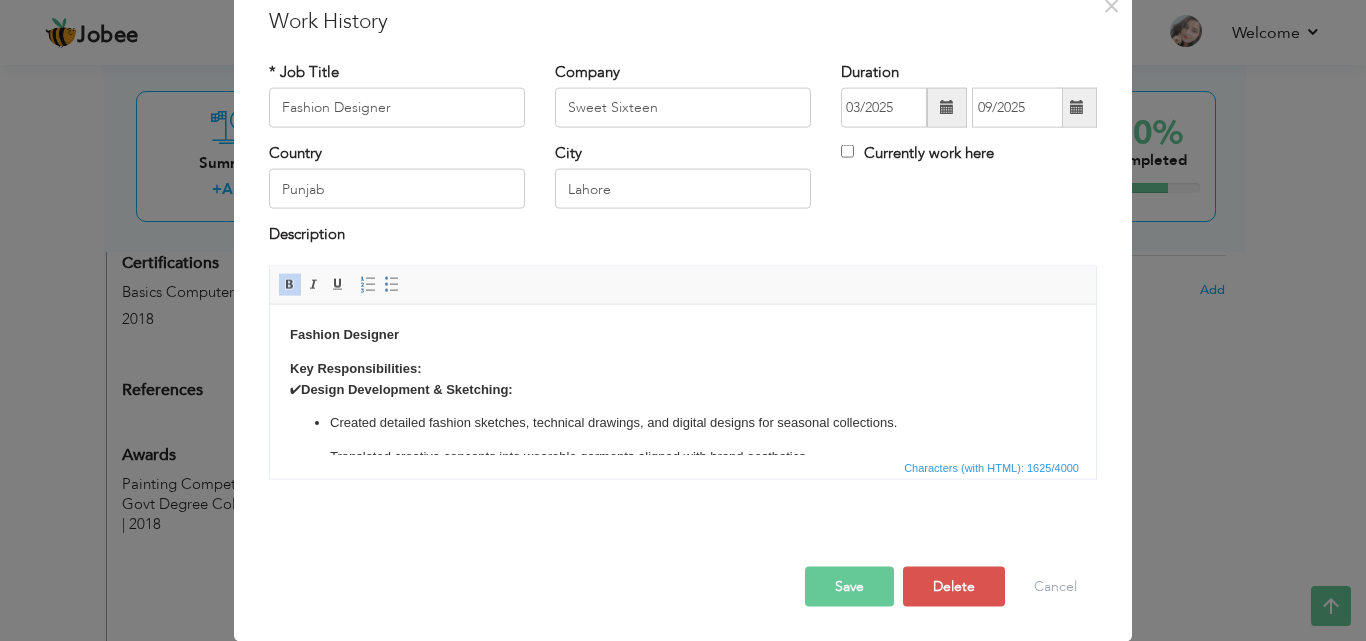 click on "Save" at bounding box center (849, 586) 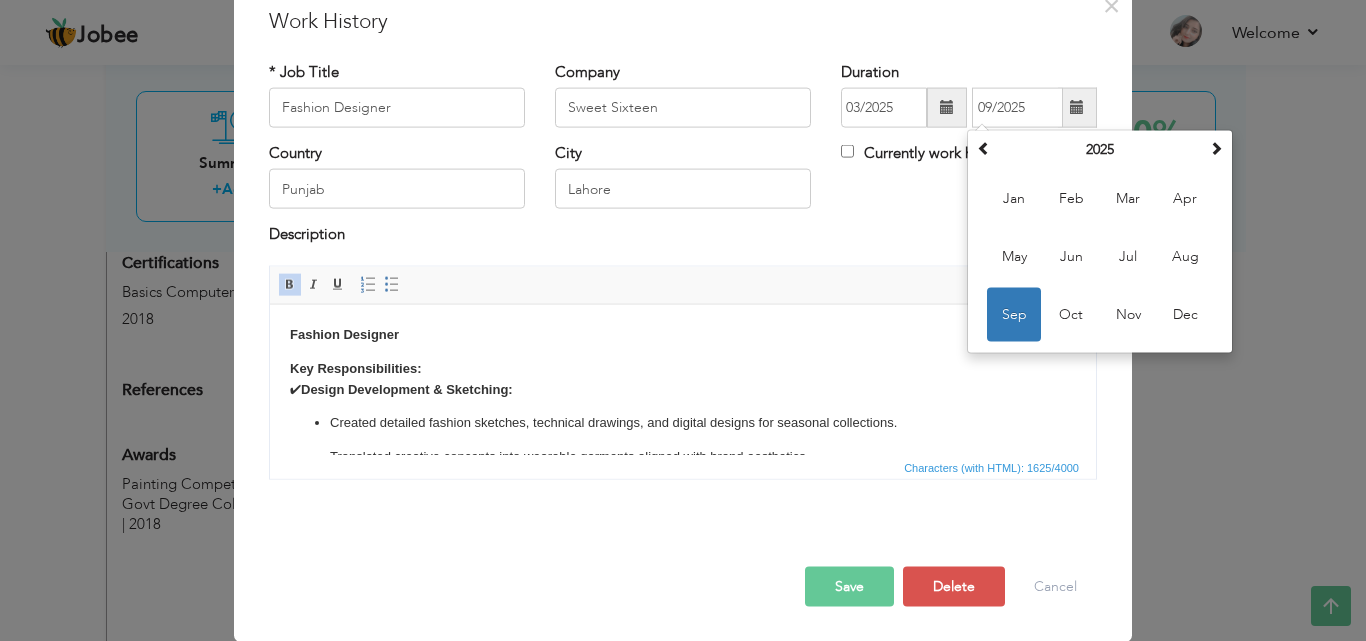 click on "Currently work here" at bounding box center [969, 163] 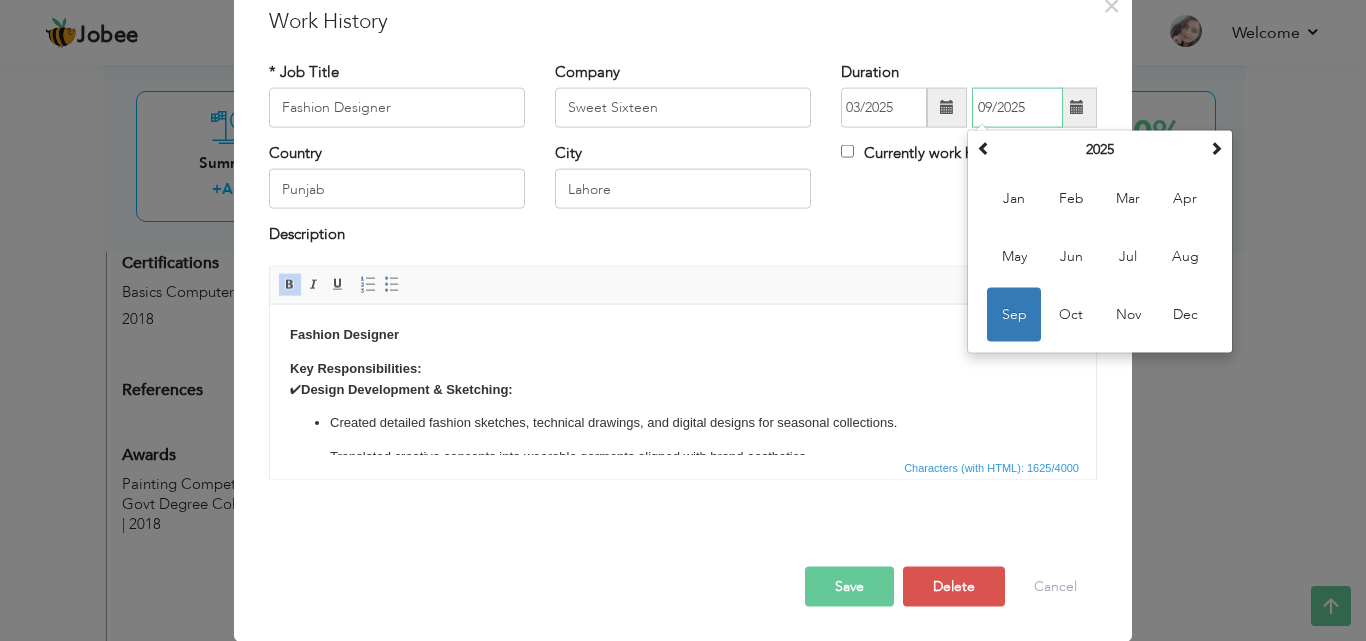 click on "09/2025" at bounding box center [1017, 108] 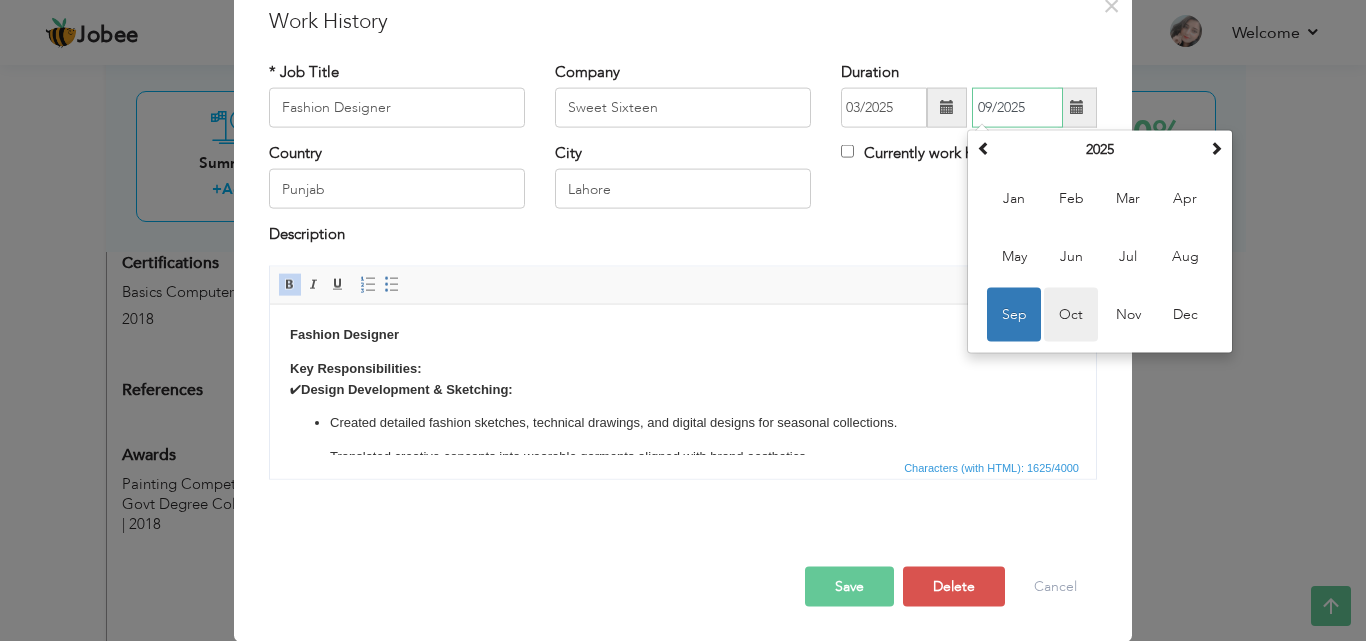 click on "Oct" at bounding box center [1071, 315] 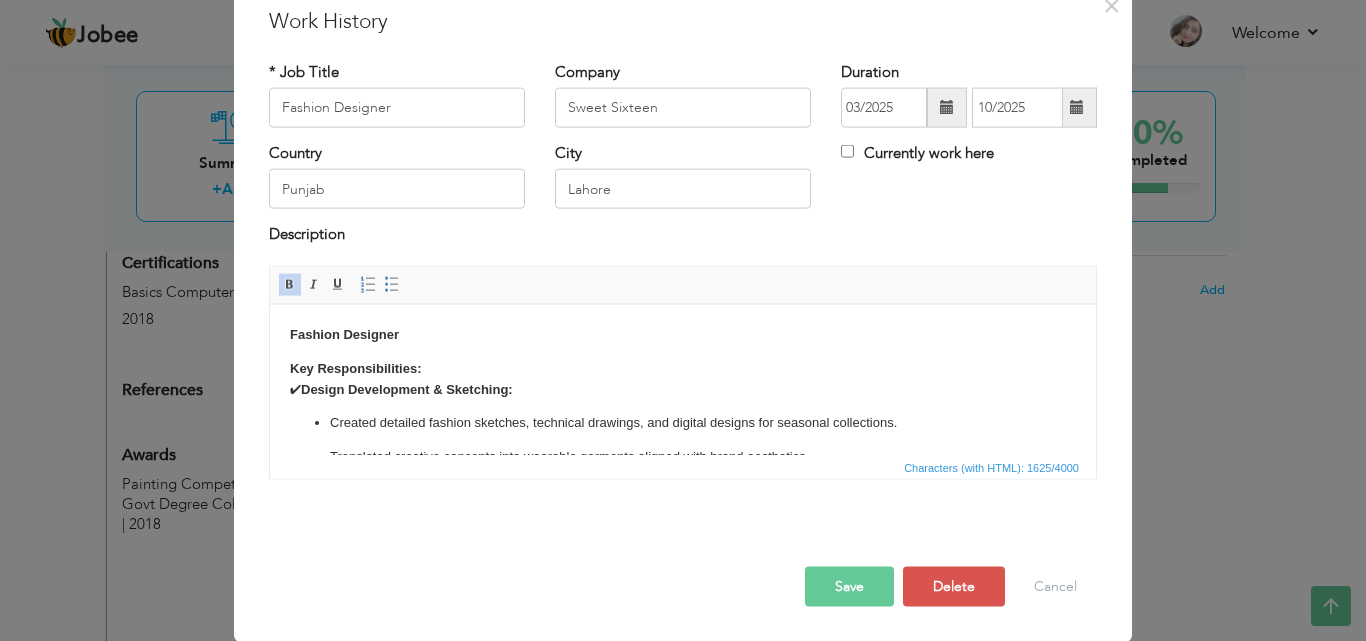 click at bounding box center [1077, 107] 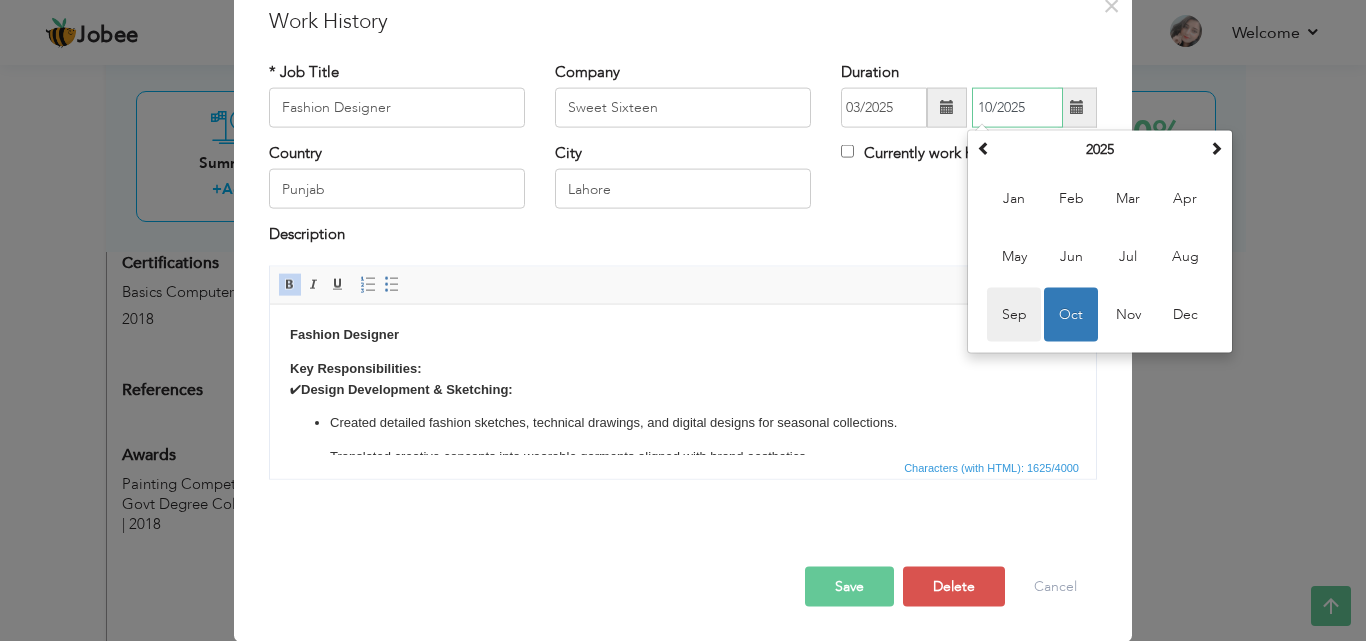 click on "Sep" at bounding box center [1014, 315] 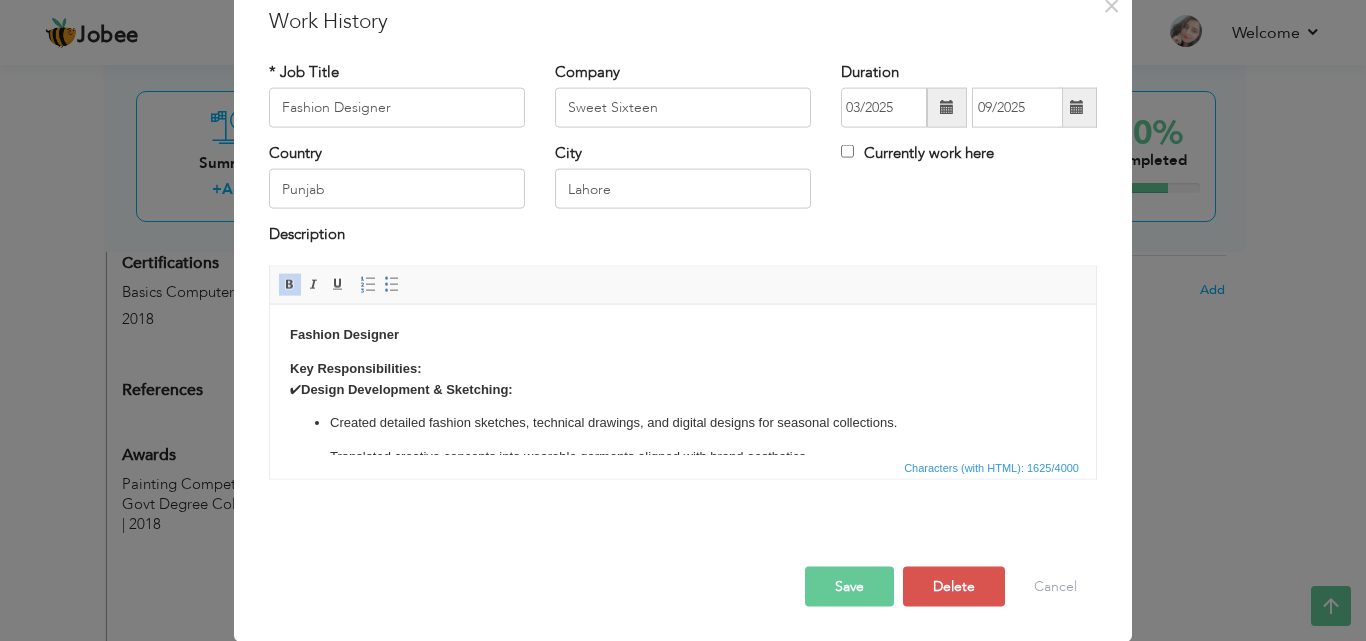 click on "Save" at bounding box center [849, 586] 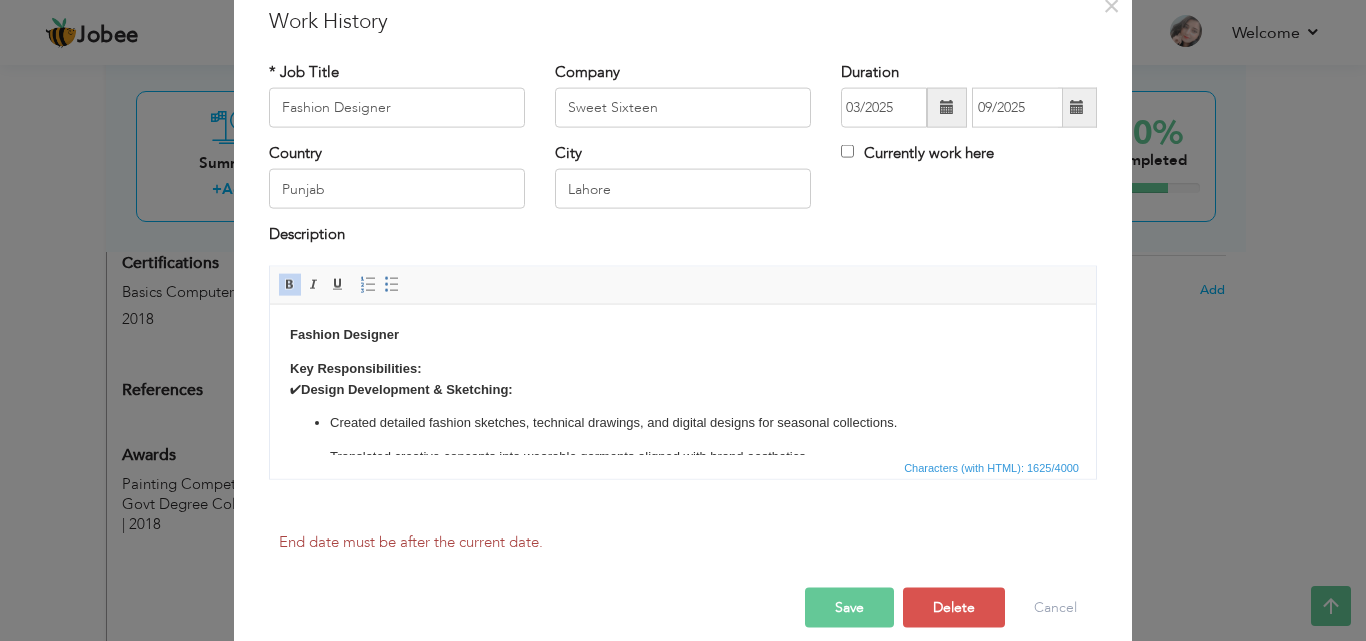 click on "End date must be after the current date." at bounding box center (683, 555) 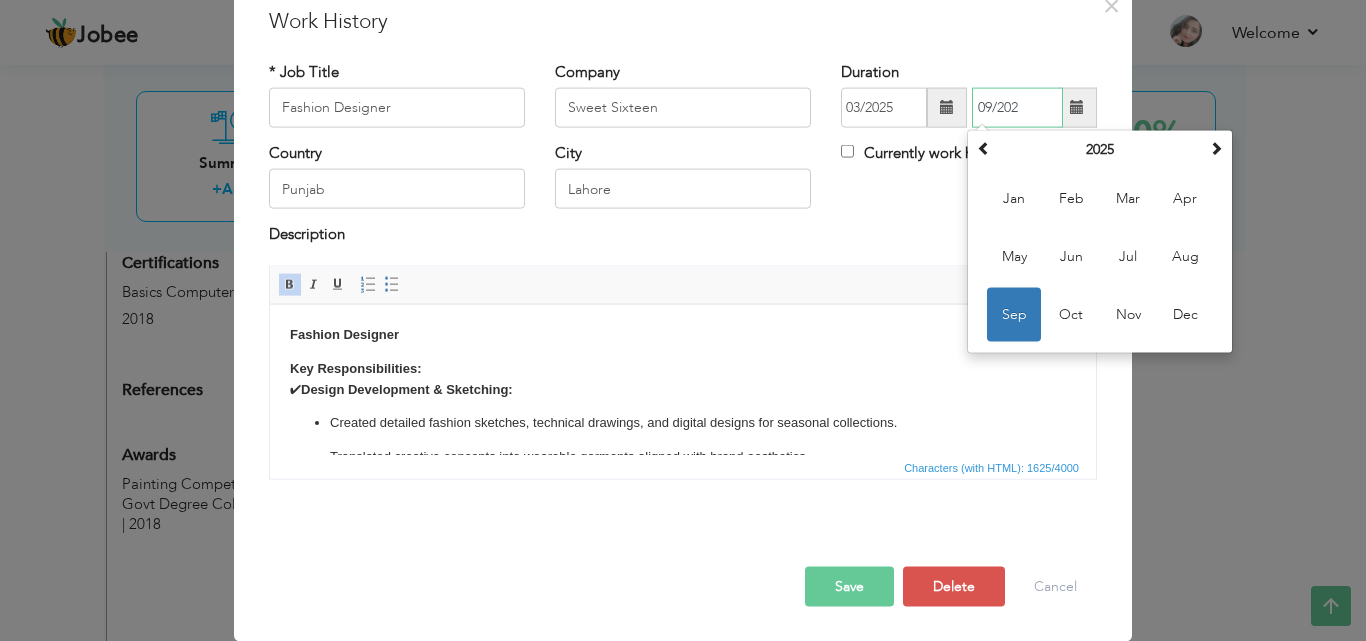 type on "09/2025" 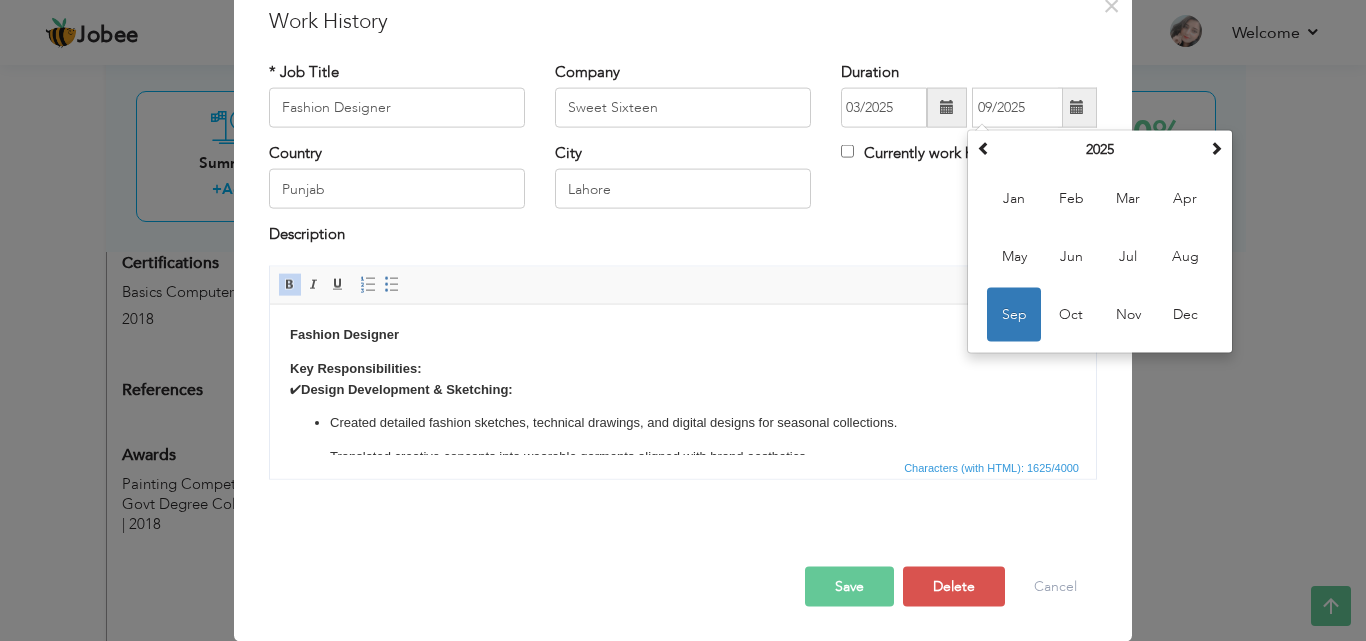 click on "Description" at bounding box center (683, 237) 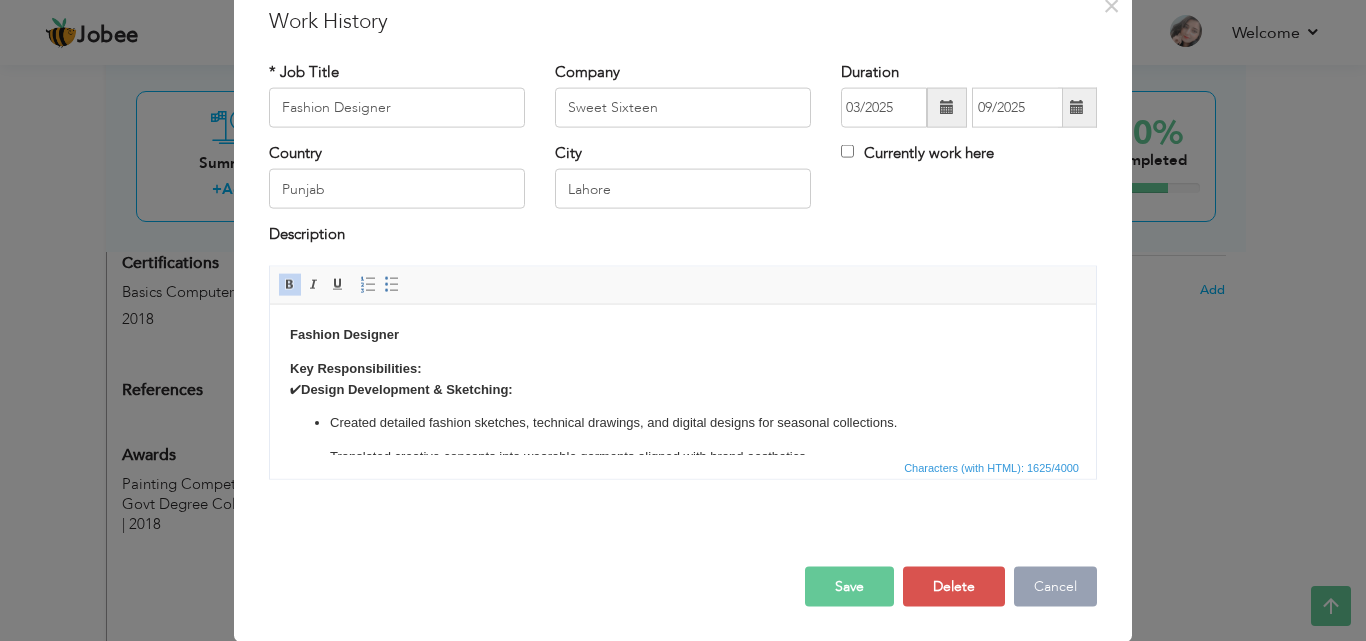 click on "Cancel" at bounding box center (1055, 586) 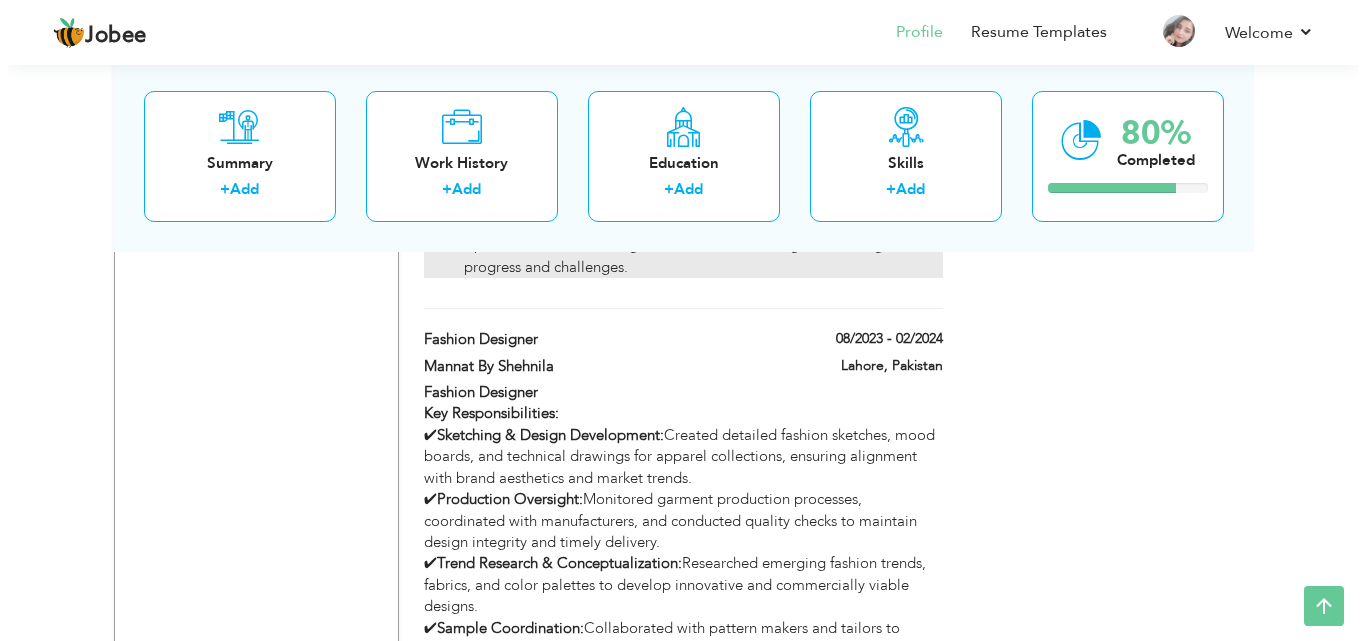 scroll, scrollTop: 1883, scrollLeft: 0, axis: vertical 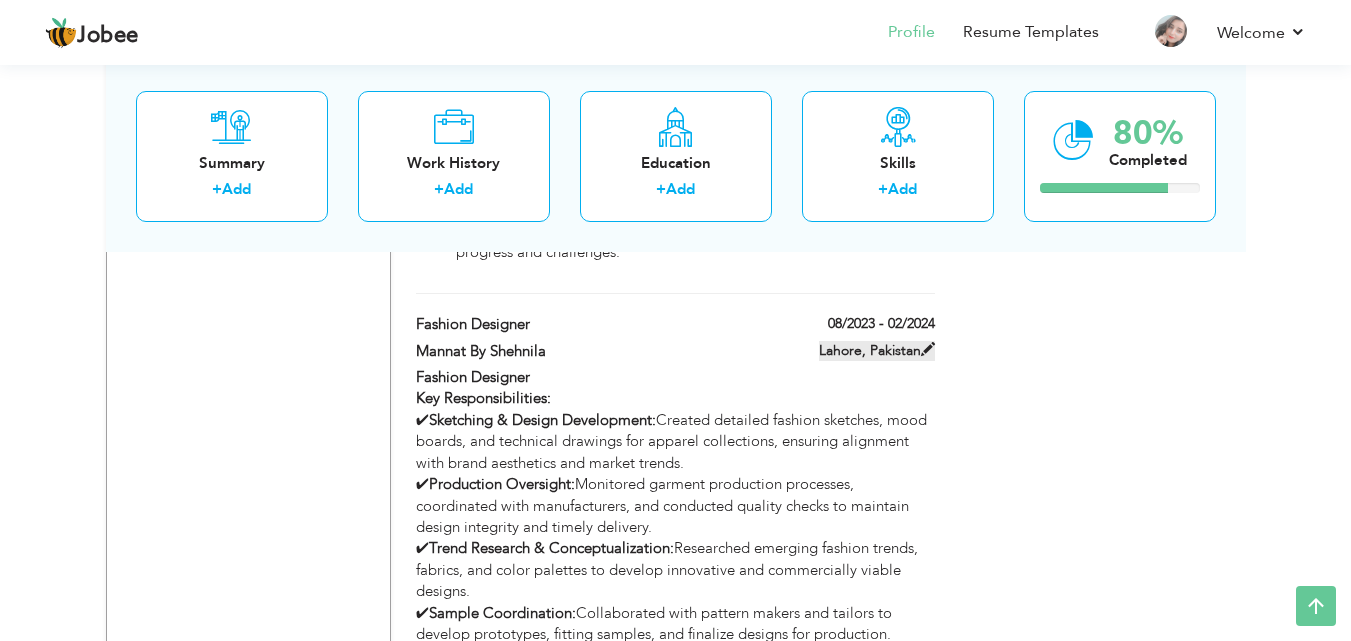 click on "Lahore, Pakistan" at bounding box center [877, 351] 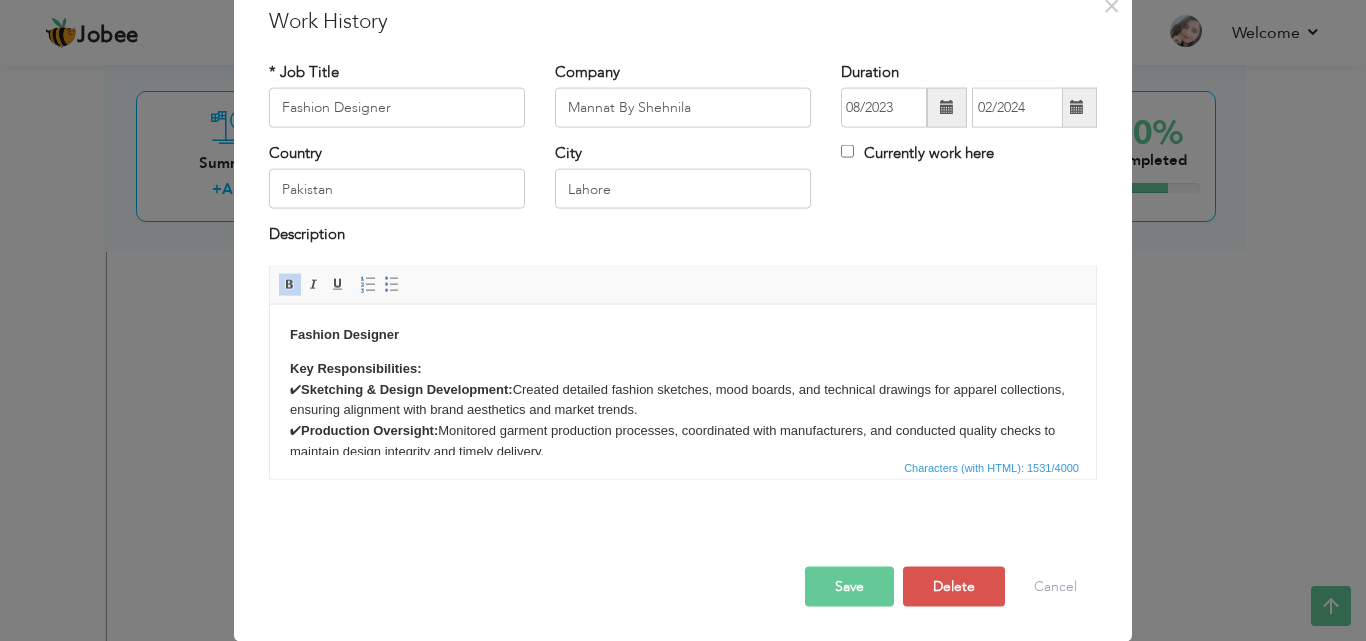 scroll, scrollTop: 0, scrollLeft: 0, axis: both 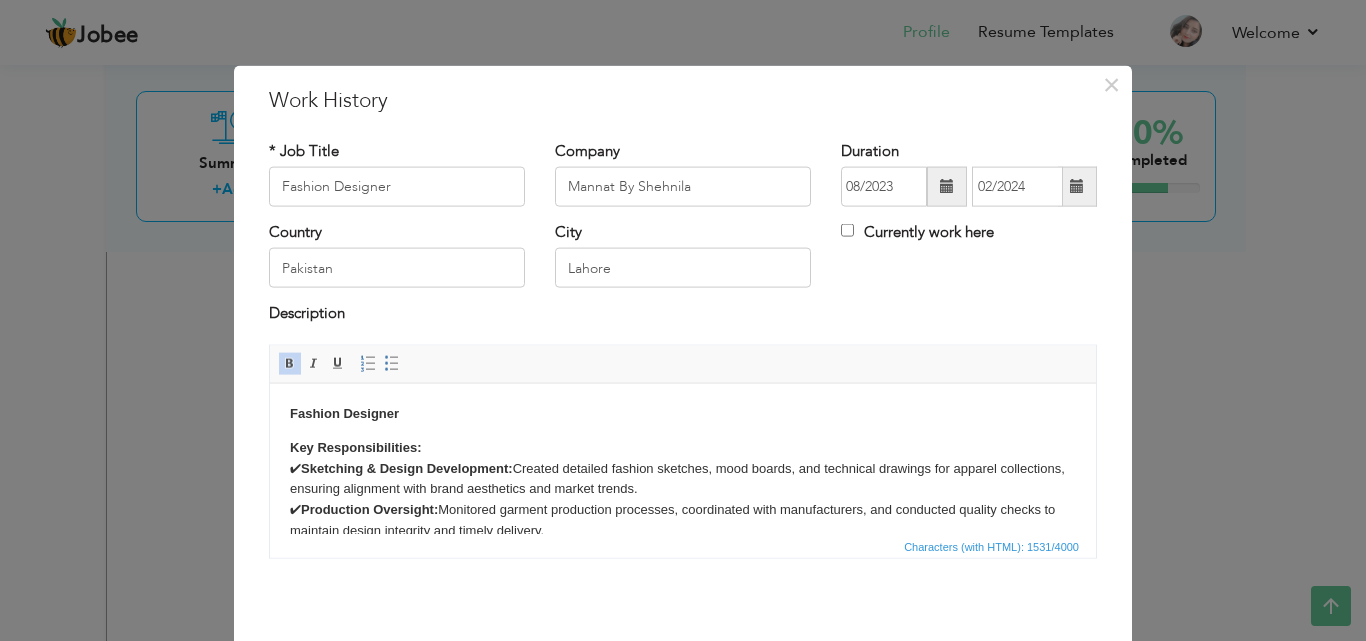 click at bounding box center [947, 187] 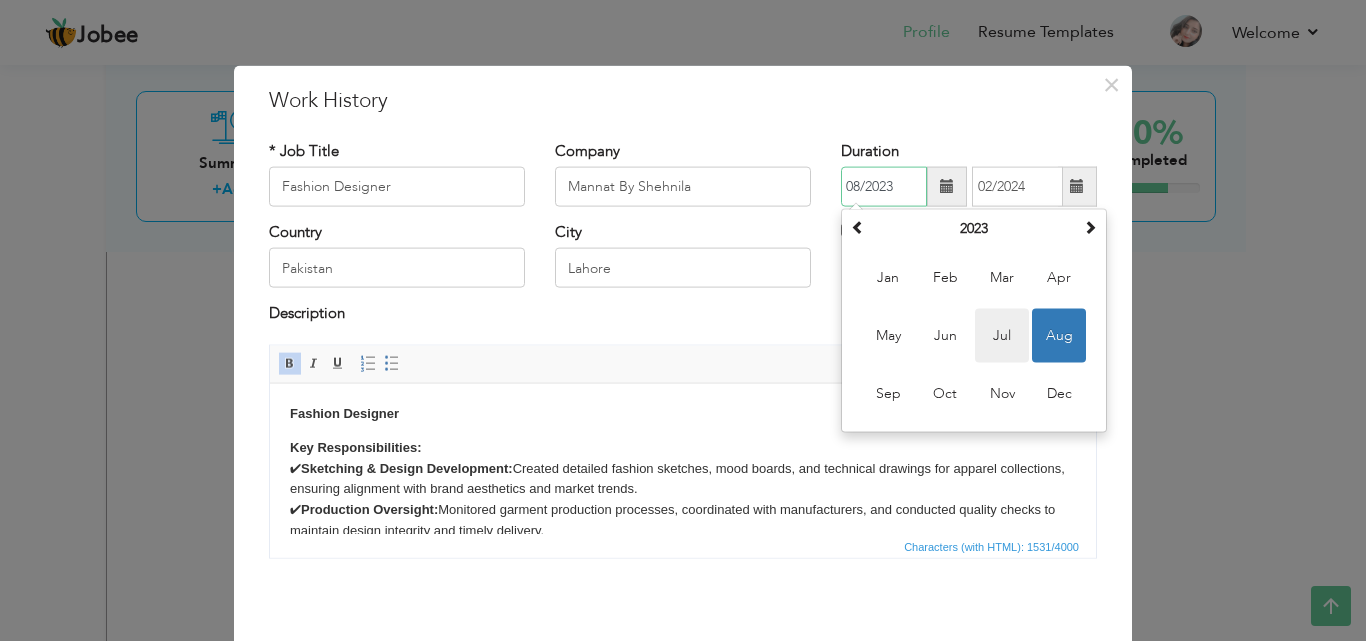 click on "Jul" at bounding box center [1002, 336] 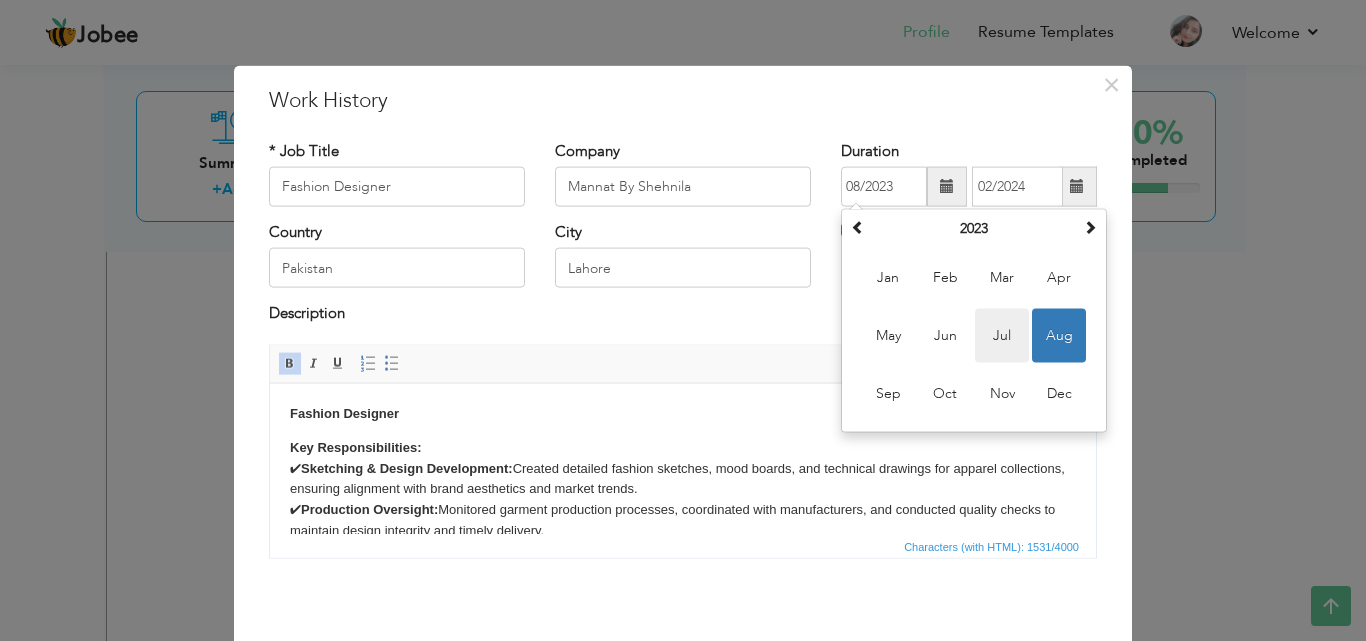 type on "07/2023" 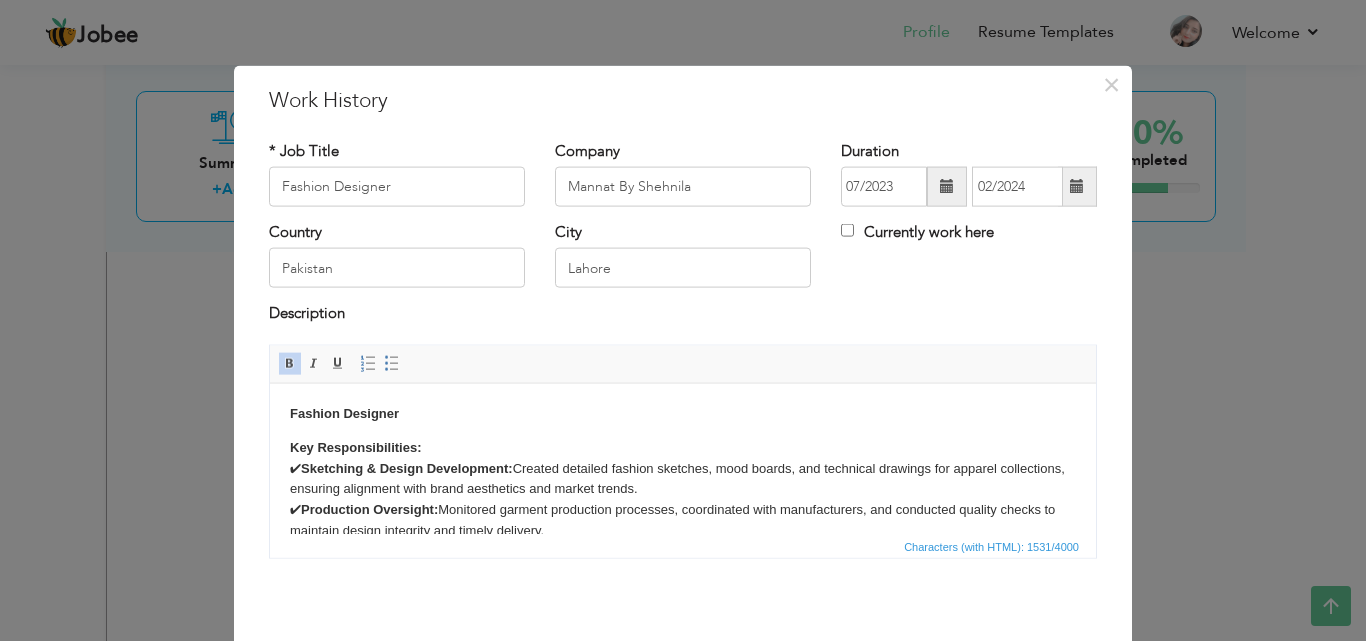 click at bounding box center [1077, 186] 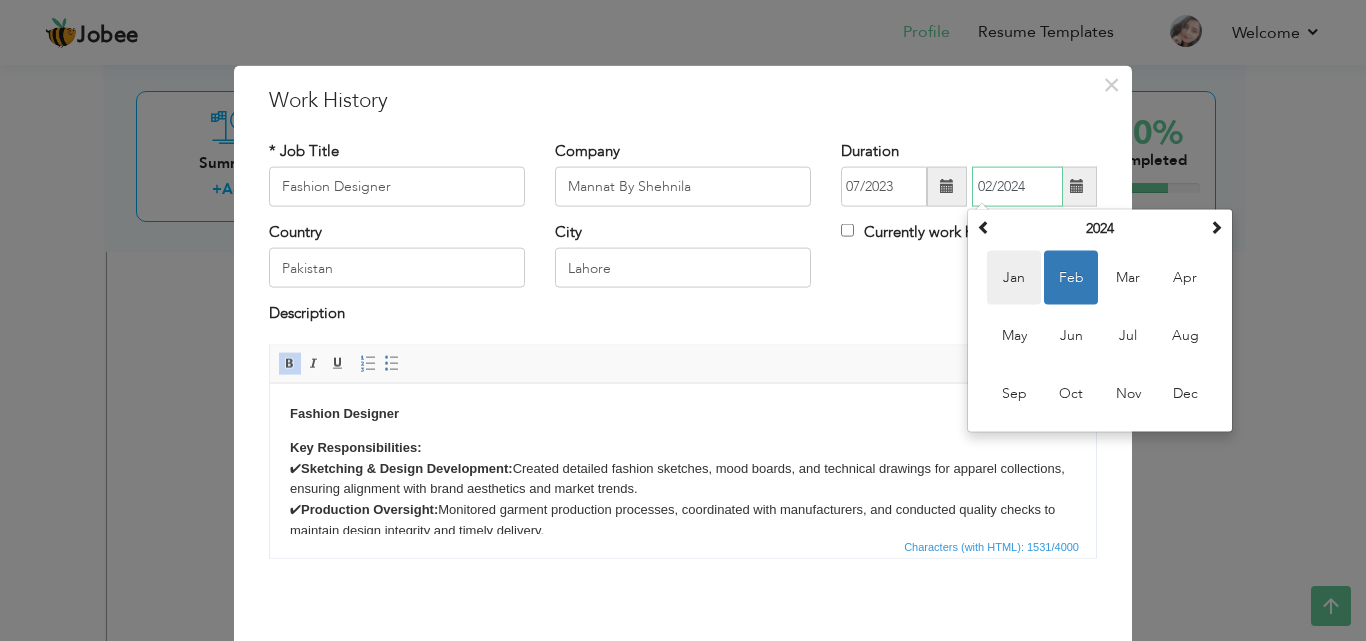 click on "Jan" at bounding box center (1014, 278) 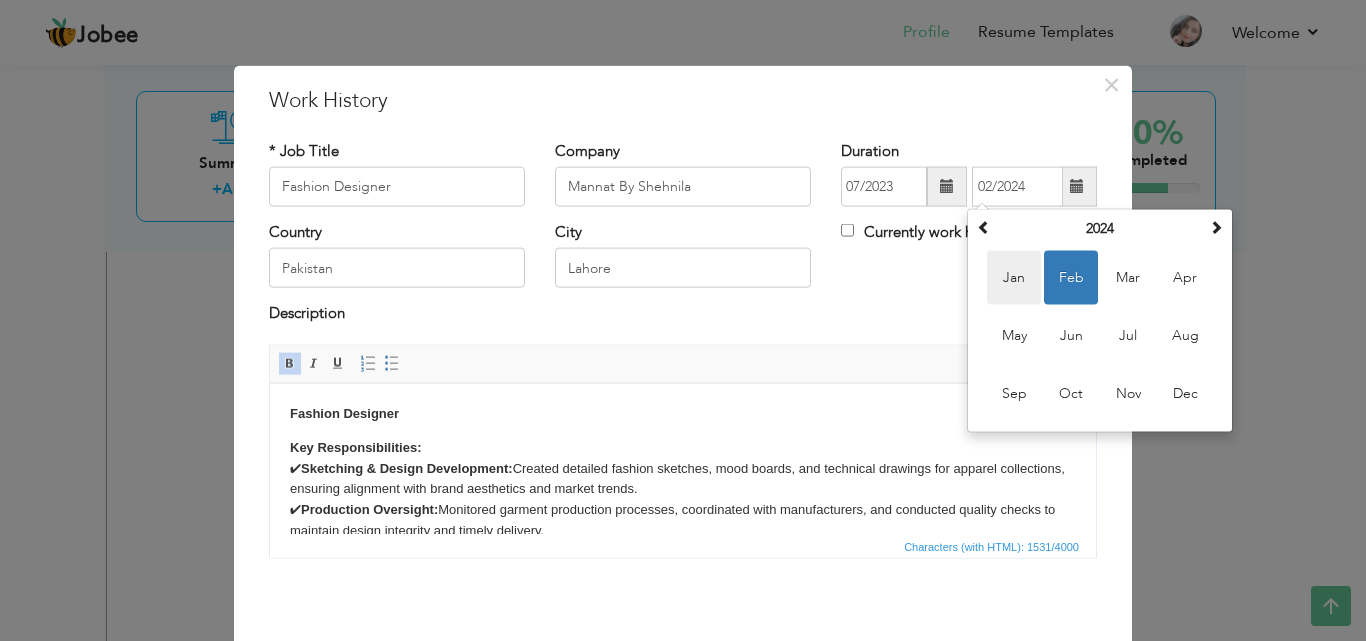 type on "01/2024" 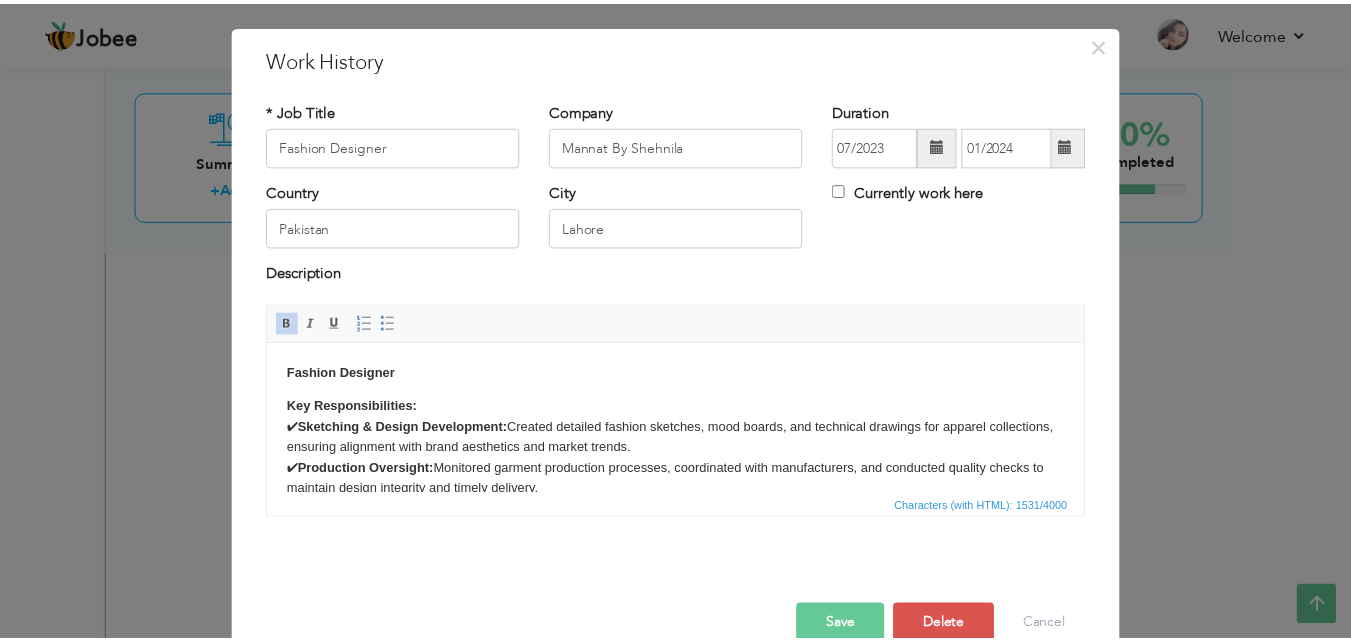 scroll, scrollTop: 79, scrollLeft: 0, axis: vertical 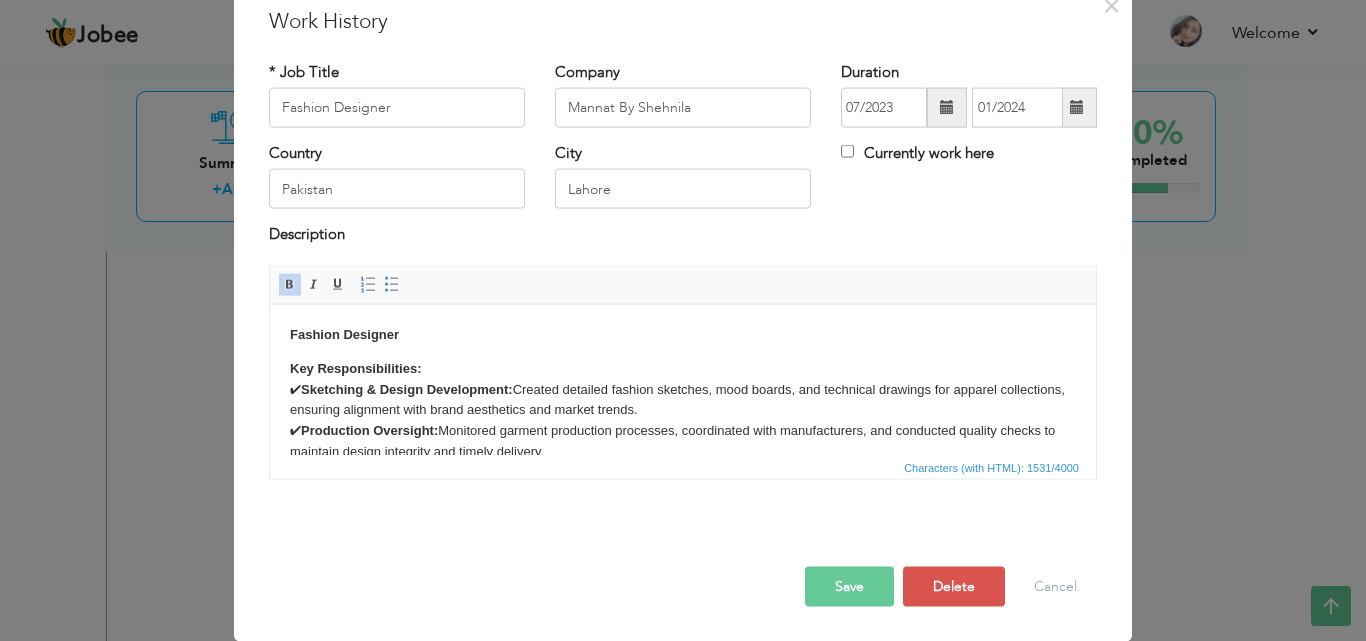 click on "Save" at bounding box center (849, 586) 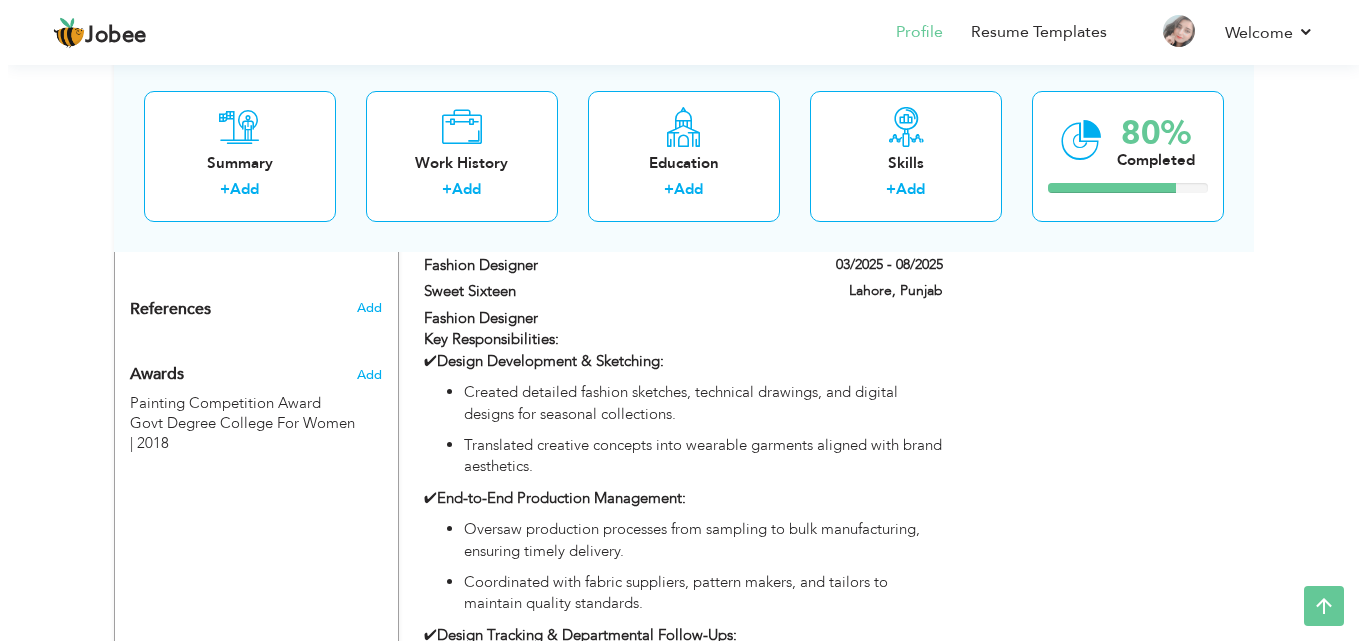 scroll, scrollTop: 1103, scrollLeft: 0, axis: vertical 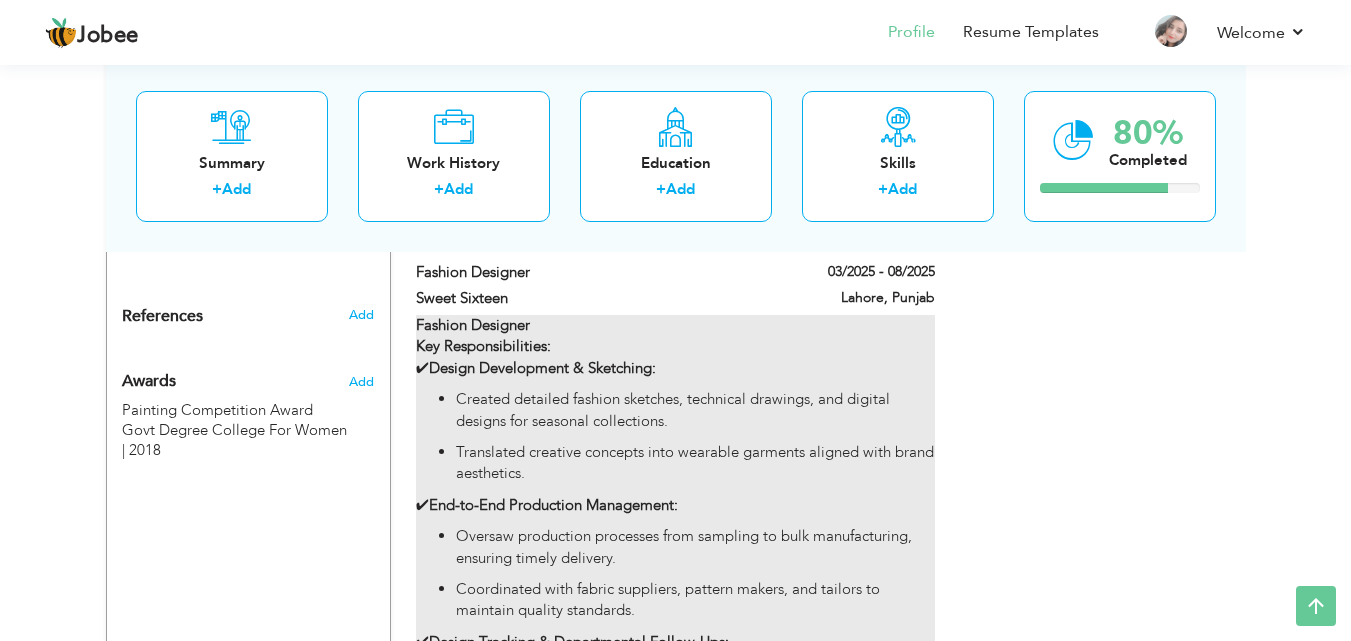 click on "Created detailed fashion sketches, technical drawings, and digital designs for seasonal collections." at bounding box center (695, 410) 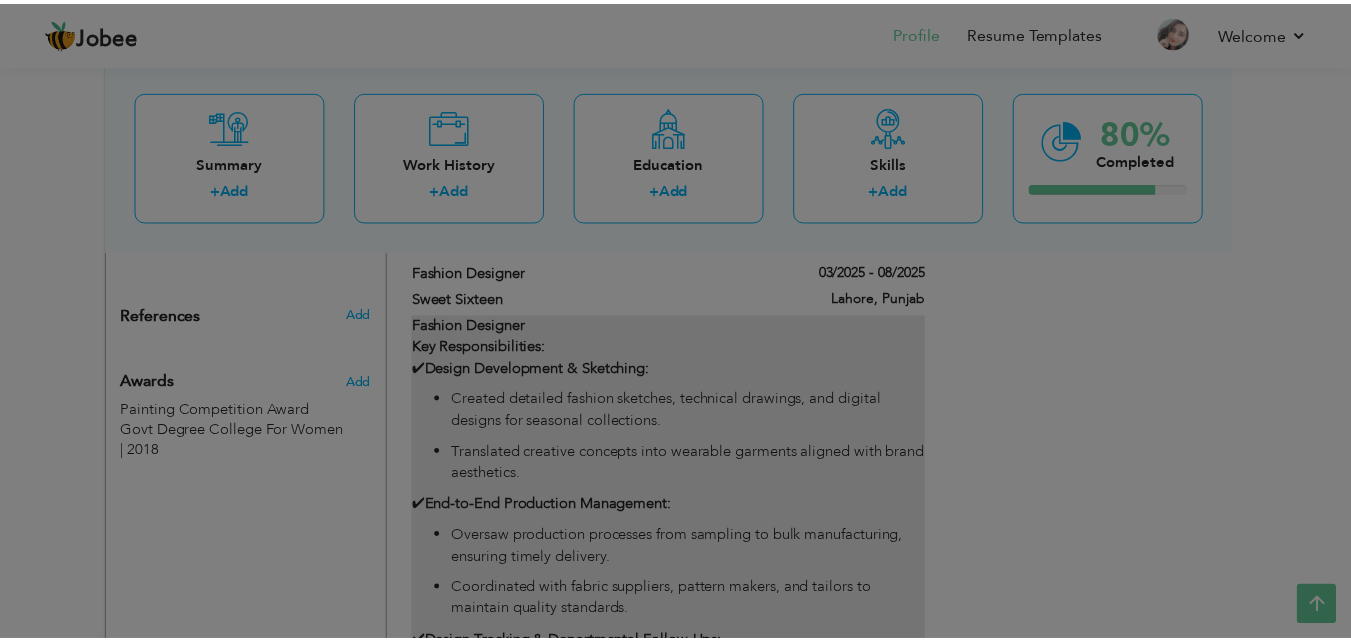 scroll, scrollTop: 0, scrollLeft: 0, axis: both 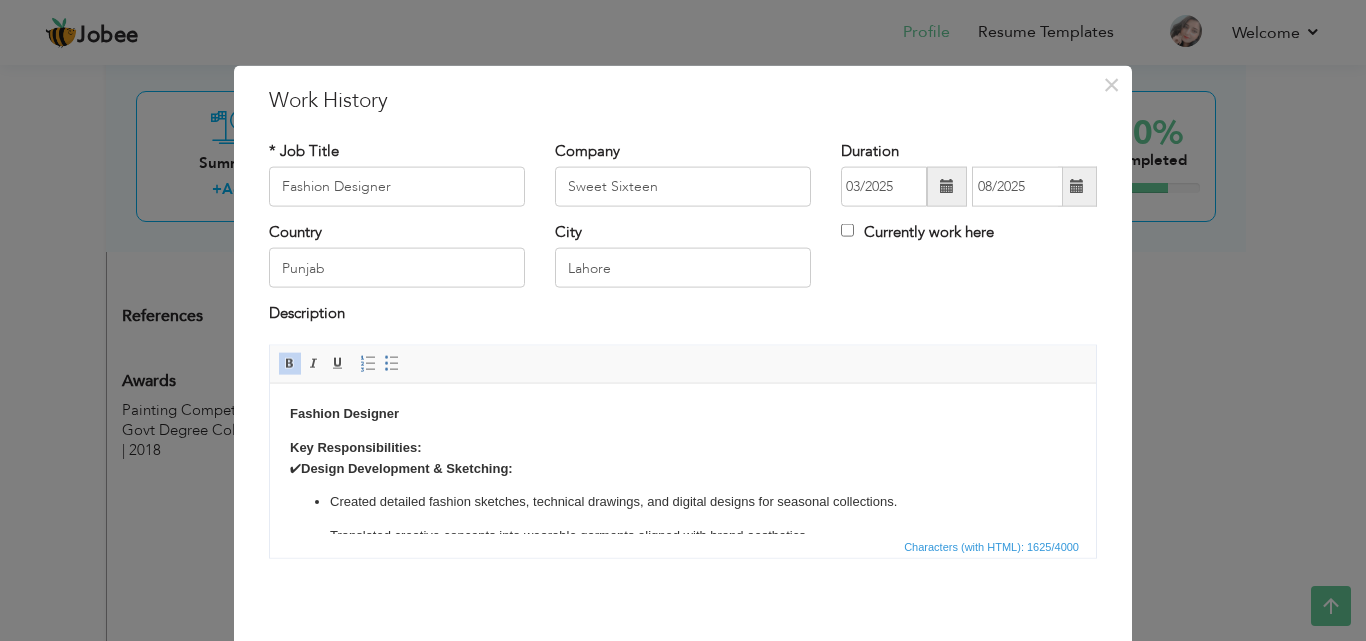 click at bounding box center (947, 187) 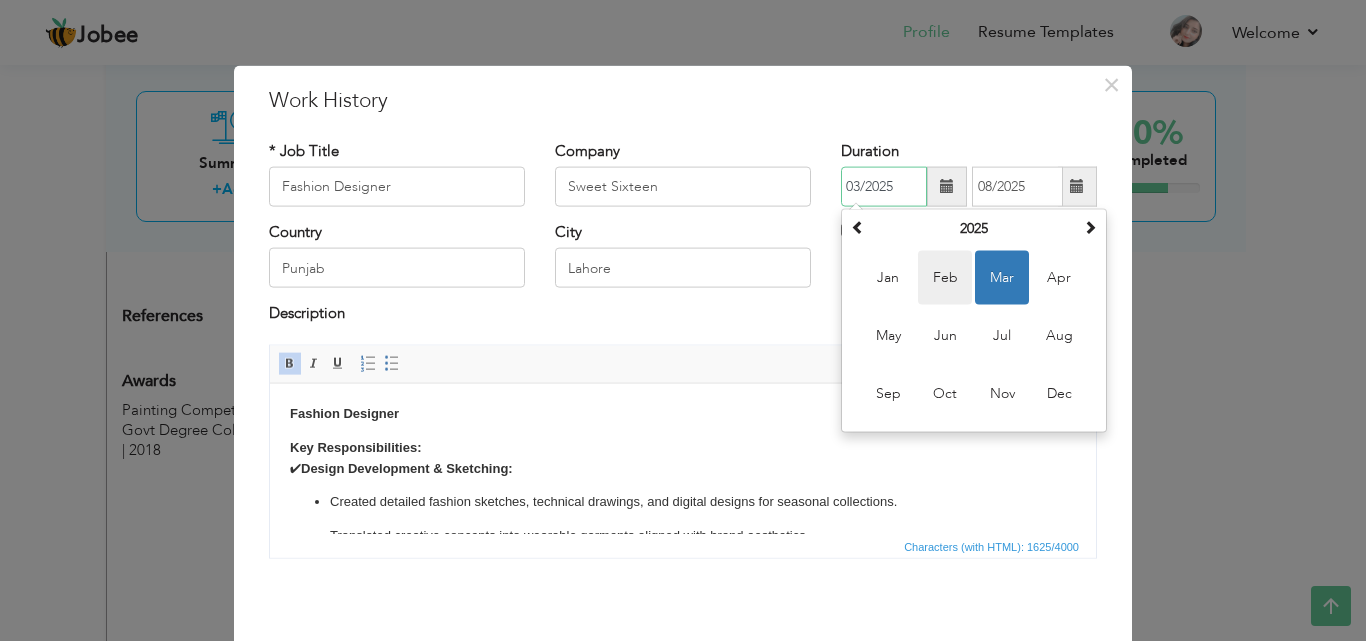 click on "Feb" at bounding box center (945, 278) 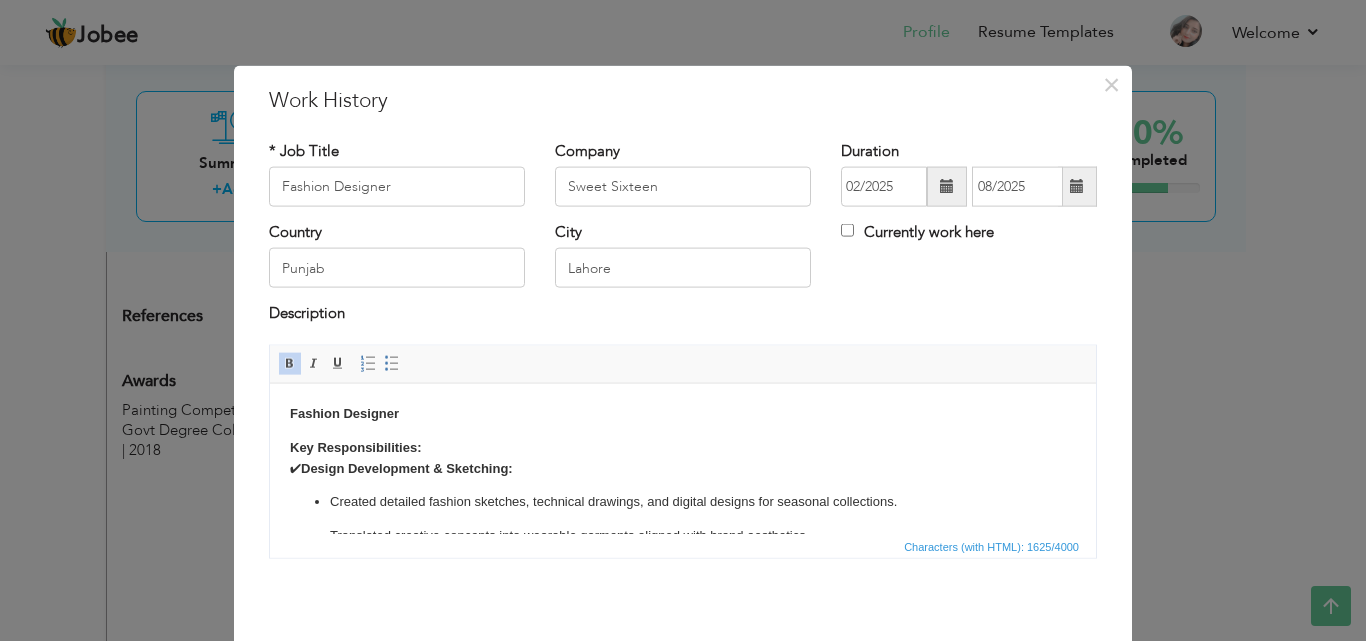 click at bounding box center [1077, 186] 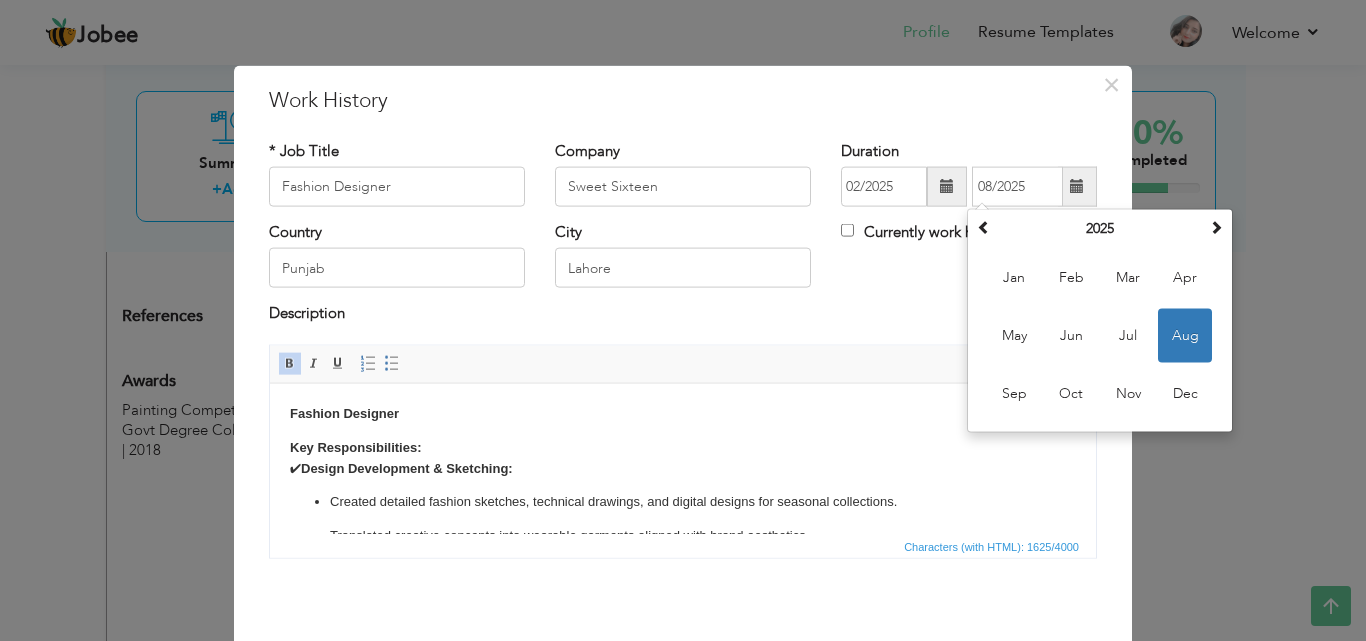 click on "Country
Punjab
City
Lahore
Currently work here" at bounding box center [683, 262] 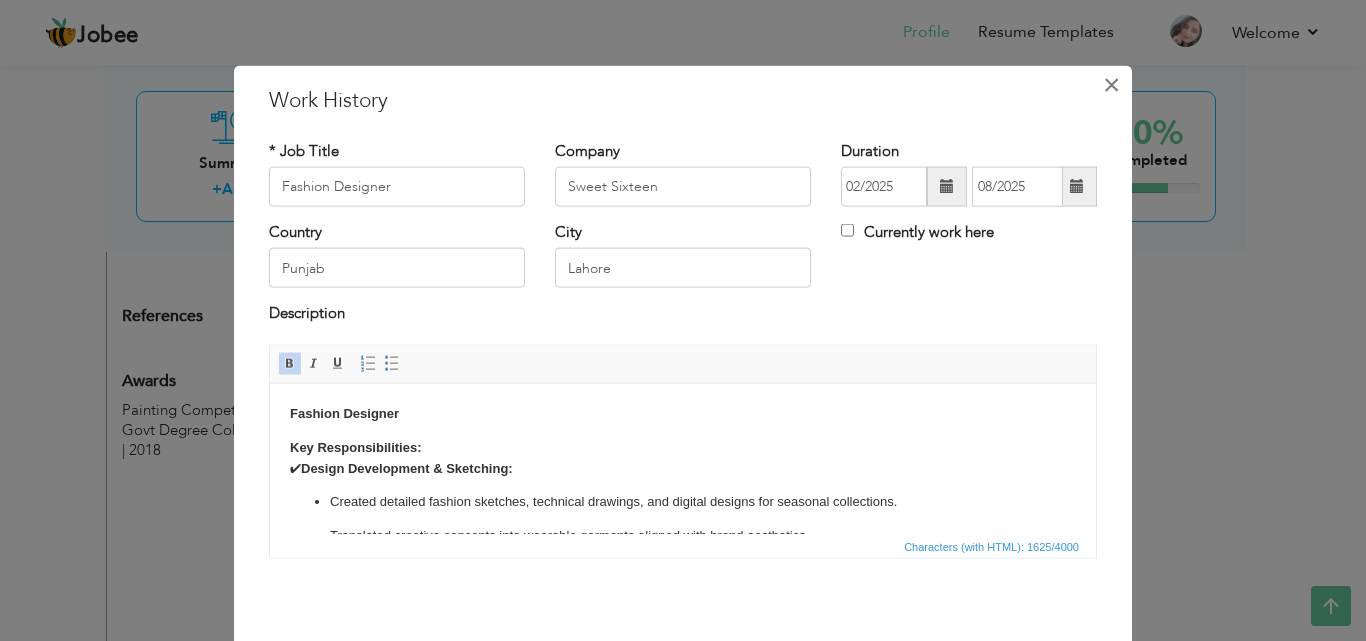 click on "×" at bounding box center (1111, 84) 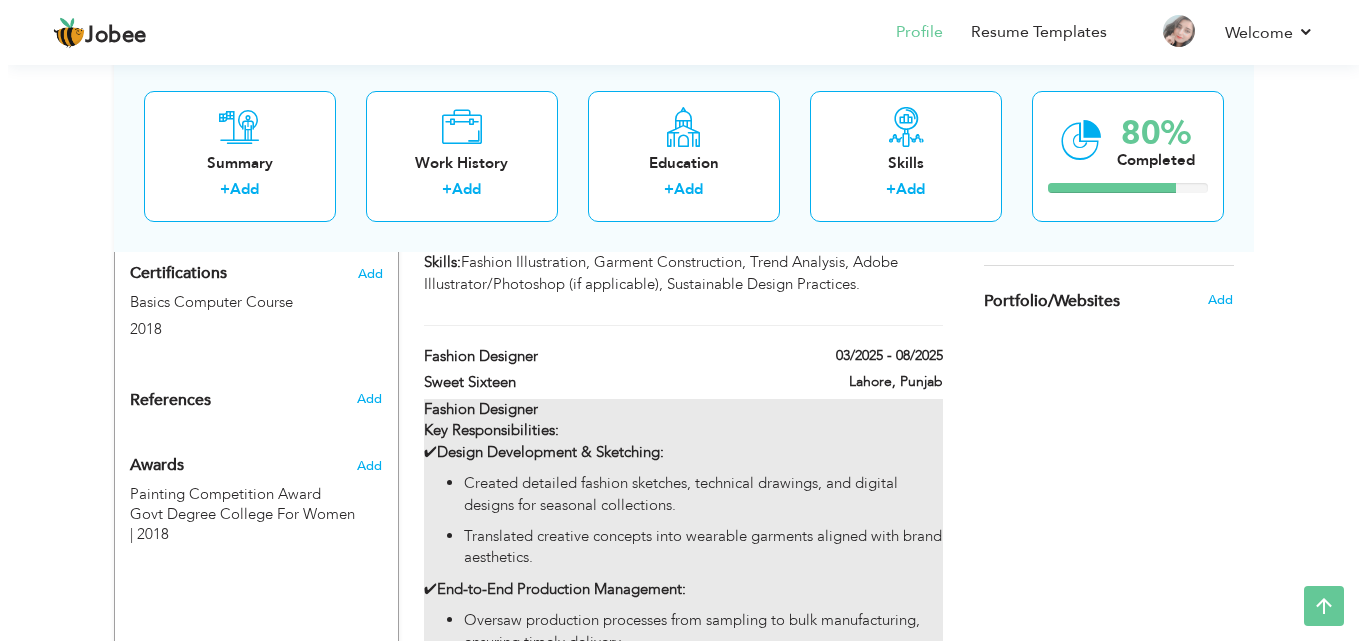 scroll, scrollTop: 977, scrollLeft: 0, axis: vertical 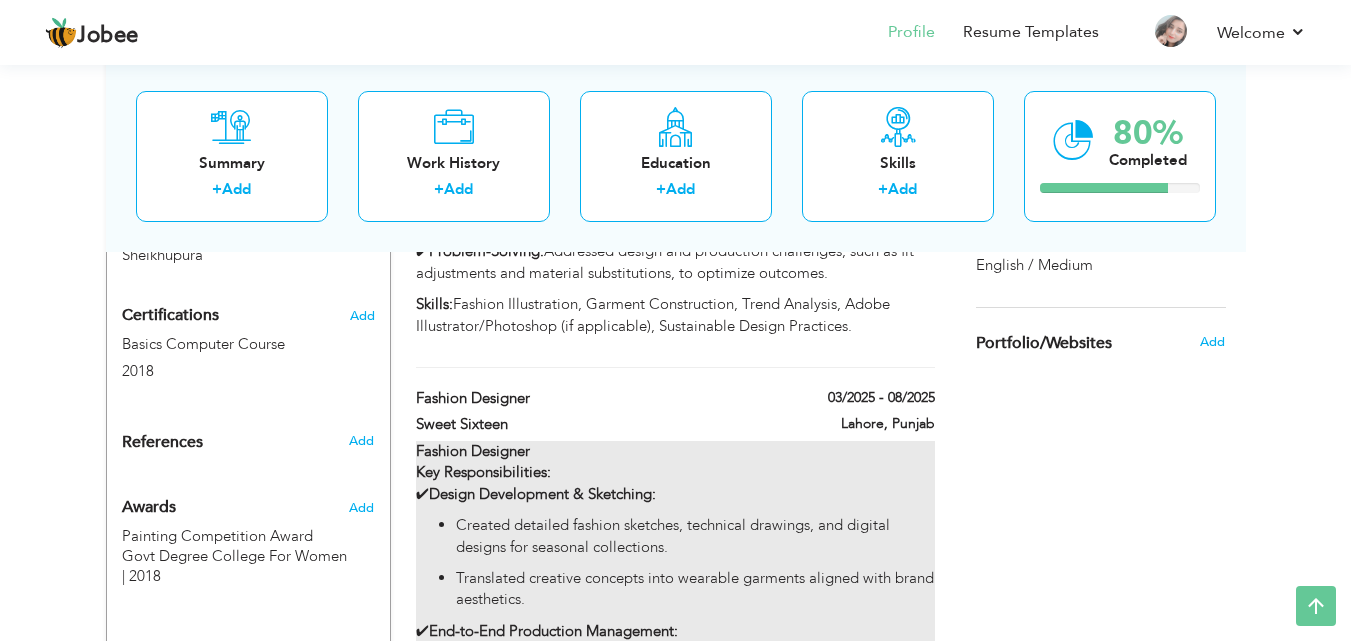 click on "Fashion Designer
Key Responsibilities:
✔  Design Development & Sketching:
Created detailed fashion sketches, technical drawings, and digital designs for seasonal collections.
Translated creative concepts into wearable garments aligned with brand aesthetics.
✔  End-to-End Production Management:
Oversaw production processes from sampling to bulk manufacturing, ensuring timely delivery.
Coordinated with fabric suppliers, pattern makers, and tailors to maintain quality standards.
✔  Design Tracking & Departmental Follow-Ups:
Monitored the progress of each design across departments (e.g., cutting, stitching, finishing).
Maintained daily/weekly reports on design status, including location (e.g., "Design A sent to embroidery unit").
Resolved bottlenecks by liaising with teams to ensure smooth workflow.
✔  Quality Control & Problem-Solving:
✔  Reporting & Documentation:" at bounding box center (675, 805) 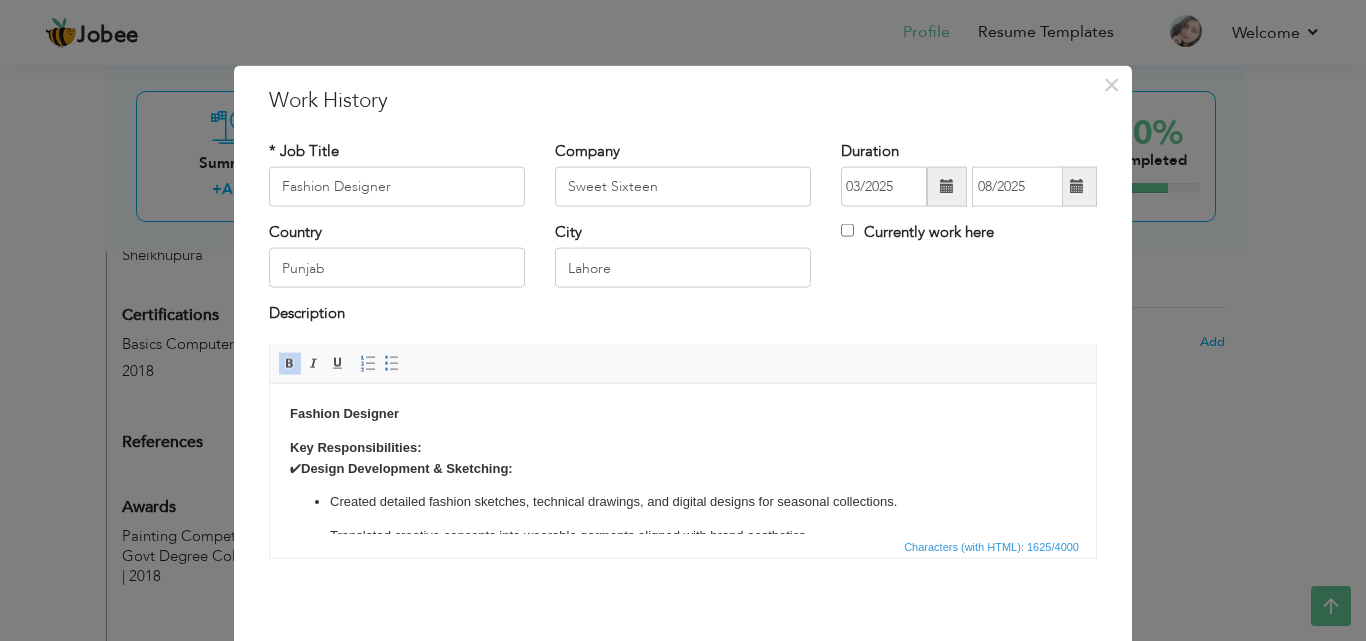 click at bounding box center [947, 187] 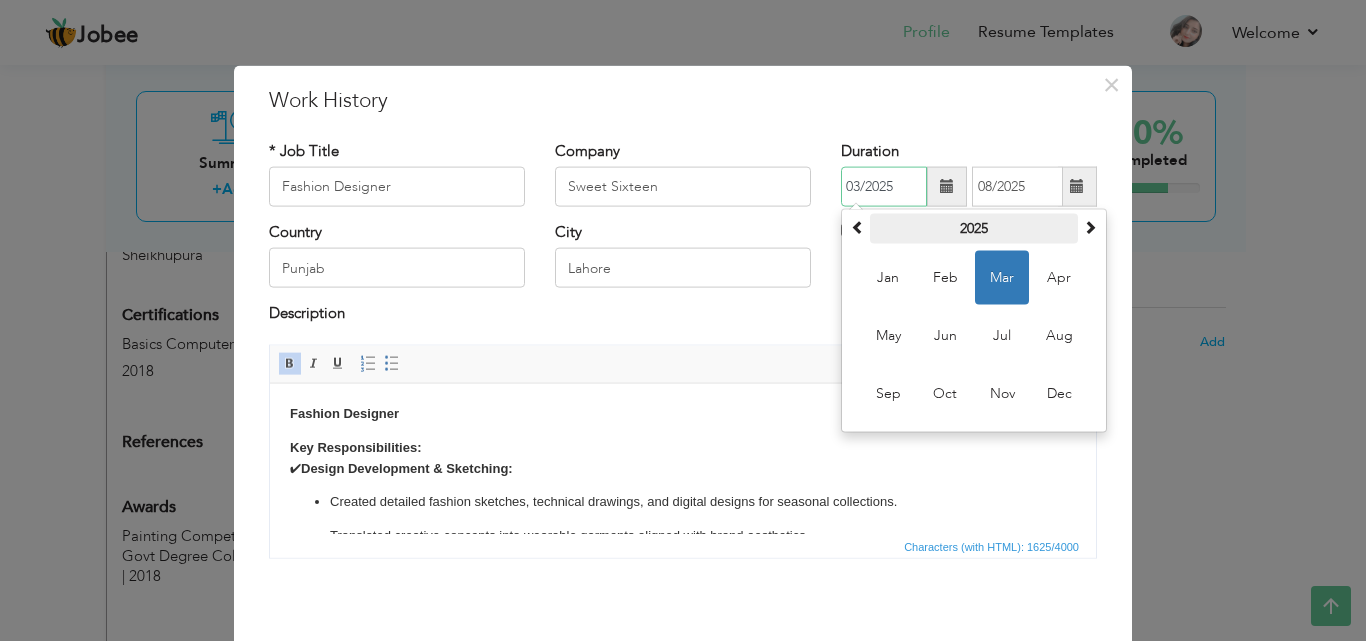 click on "2025" at bounding box center (974, 229) 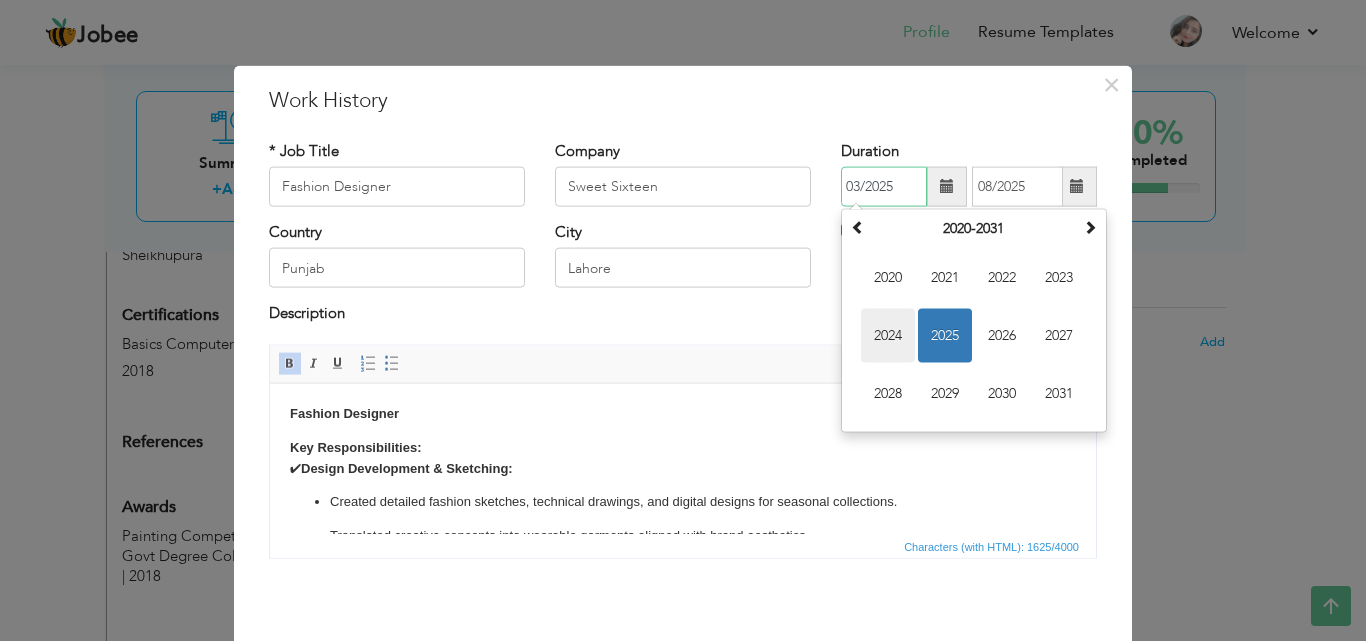 click on "2024" at bounding box center [888, 336] 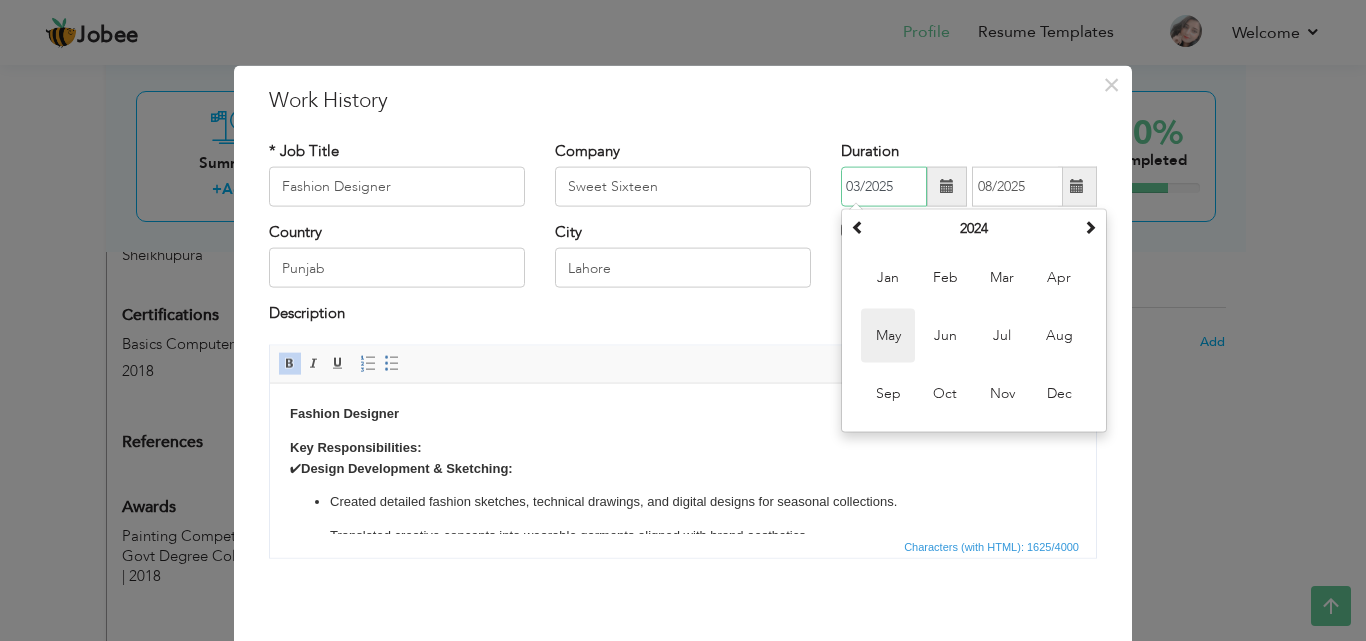 click on "May" at bounding box center [888, 336] 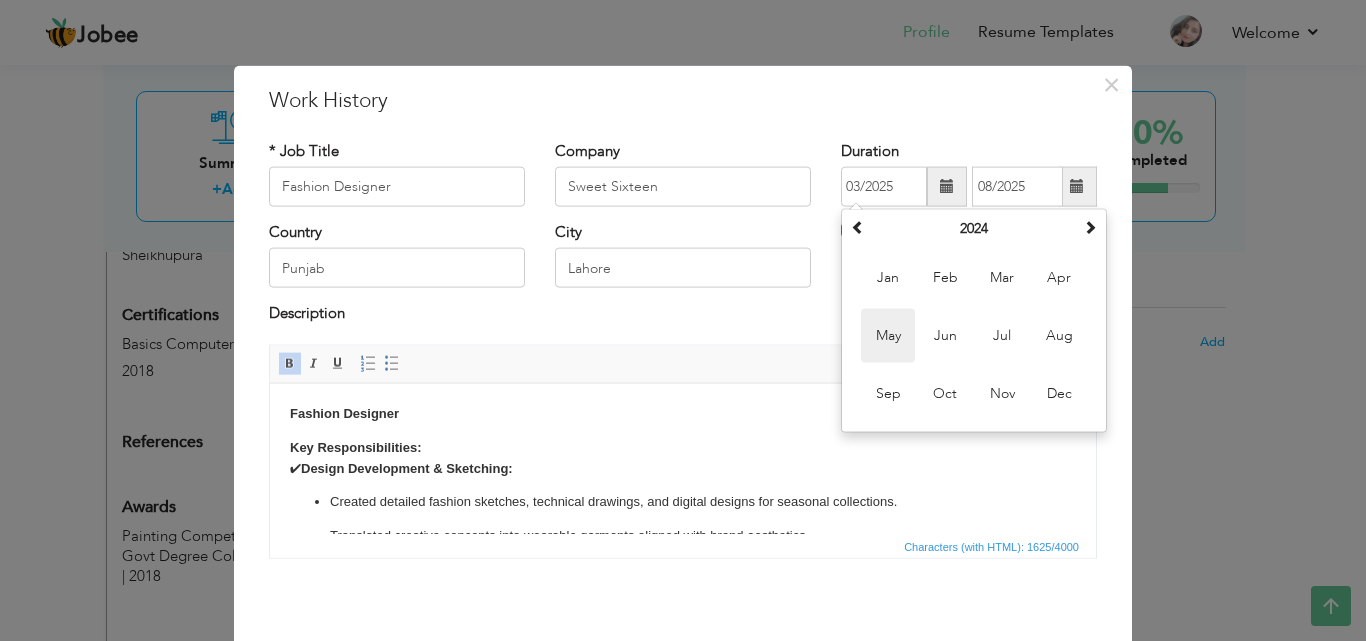 type on "05/2024" 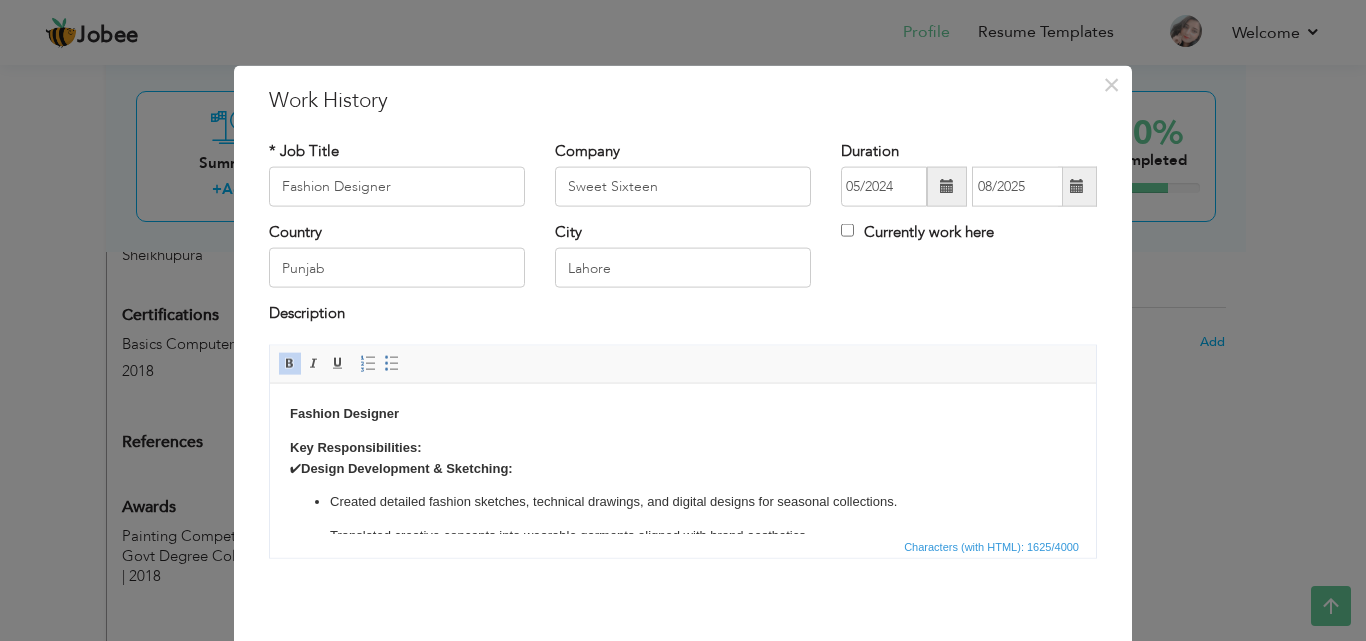 click at bounding box center [1077, 186] 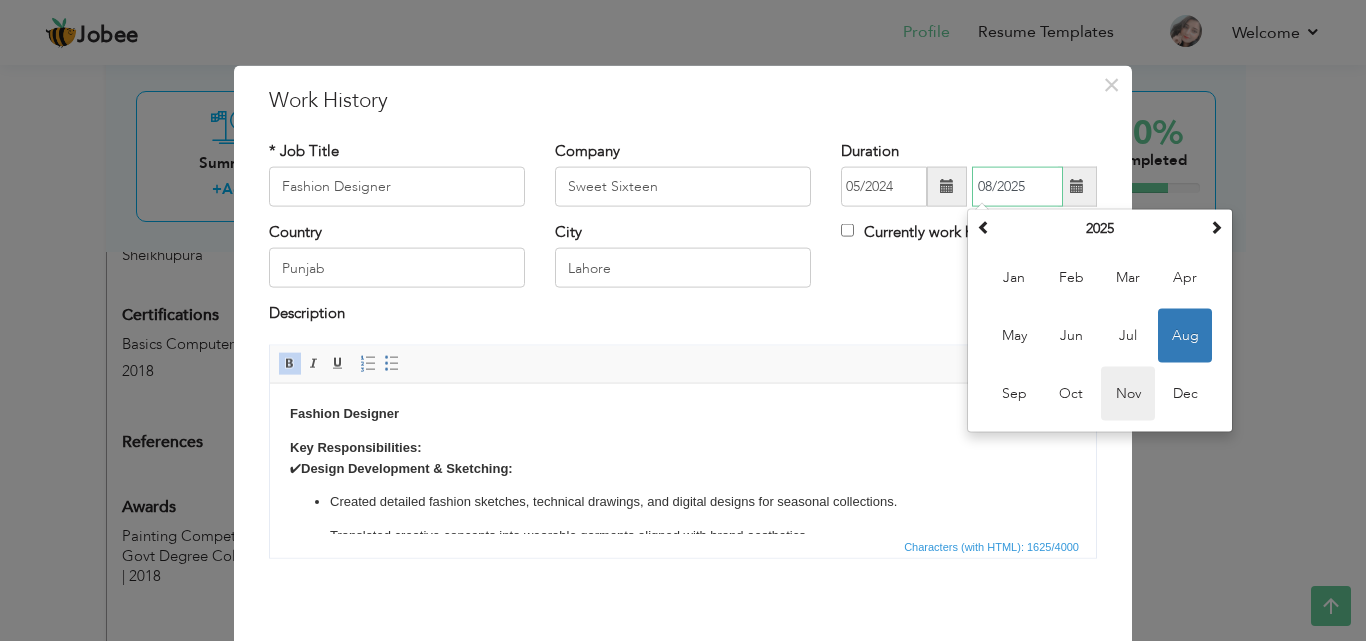 click on "Nov" at bounding box center (1128, 394) 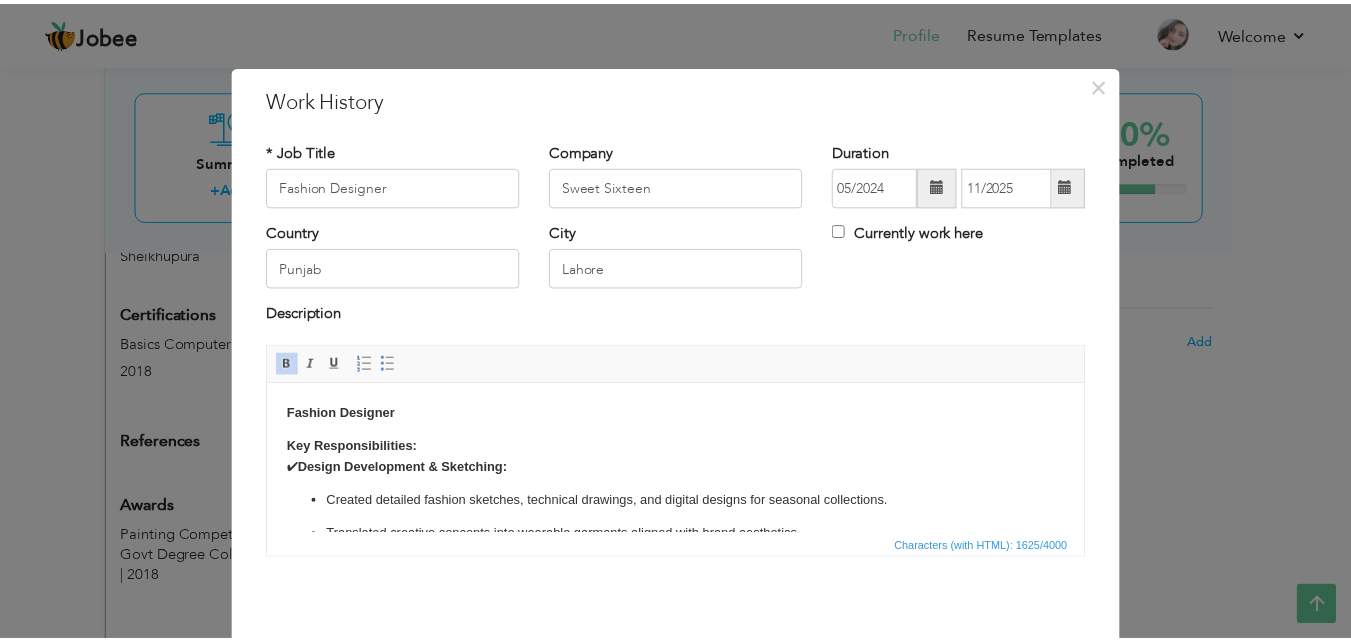 scroll, scrollTop: 79, scrollLeft: 0, axis: vertical 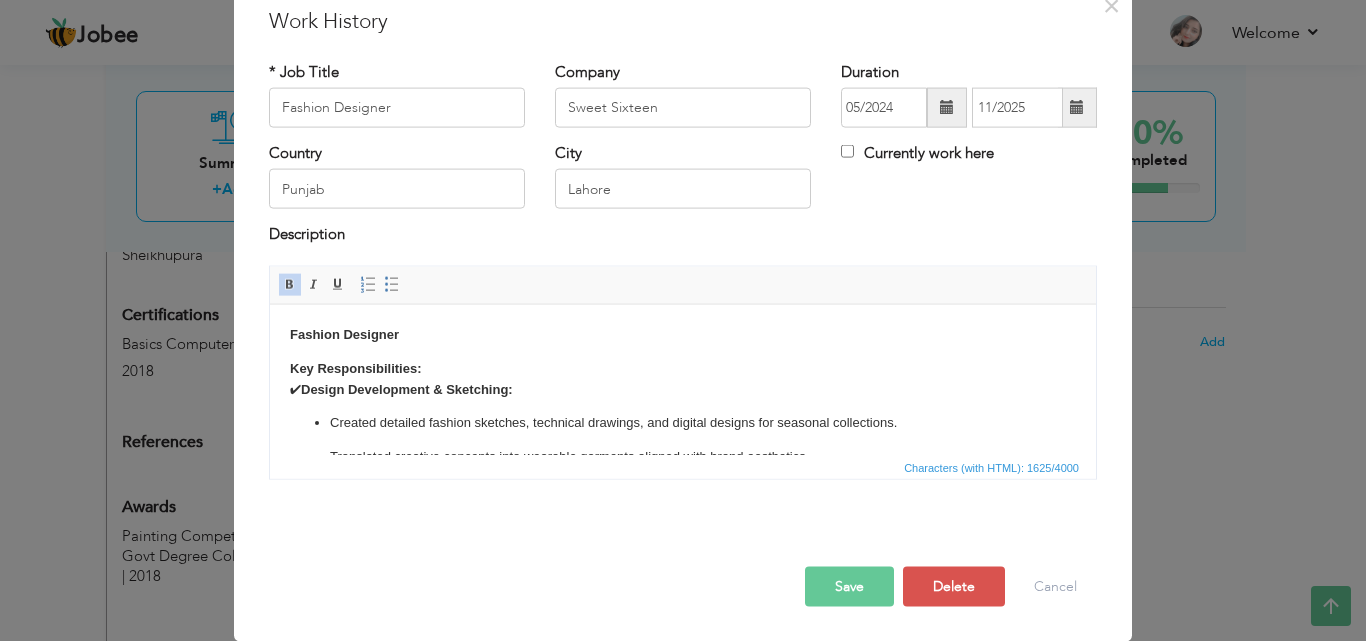 click at bounding box center [1077, 108] 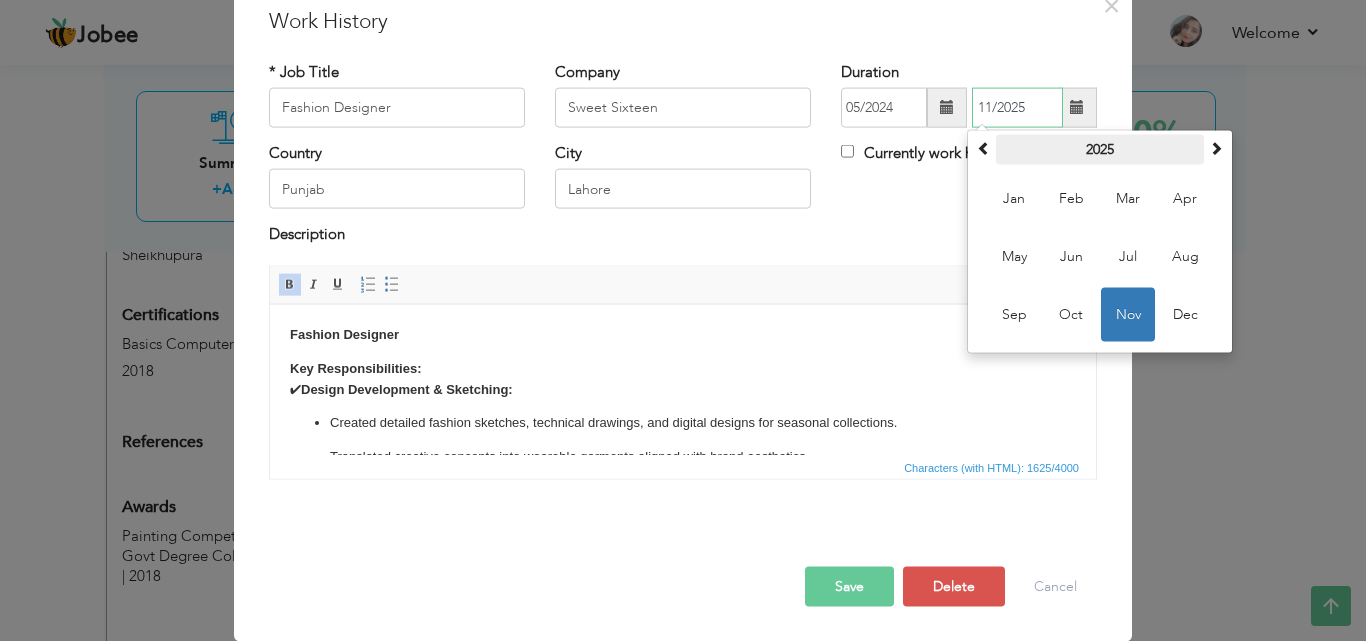 click on "2025" at bounding box center (1100, 150) 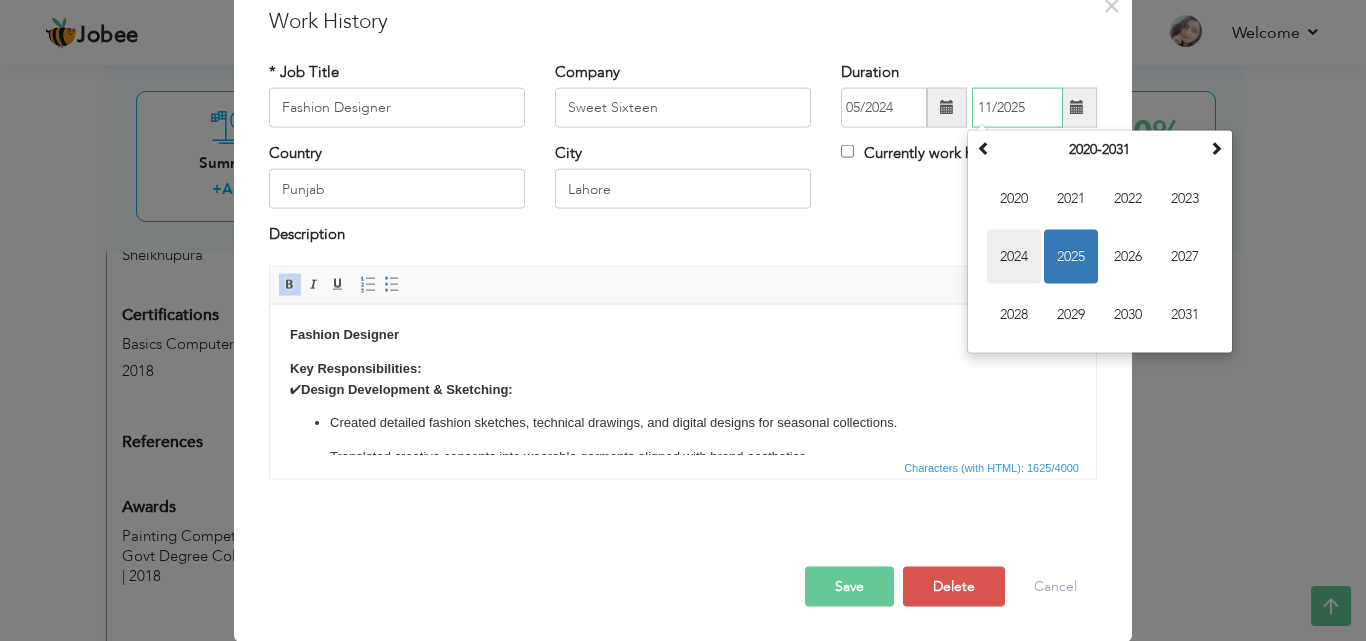 click on "2024" at bounding box center [1014, 257] 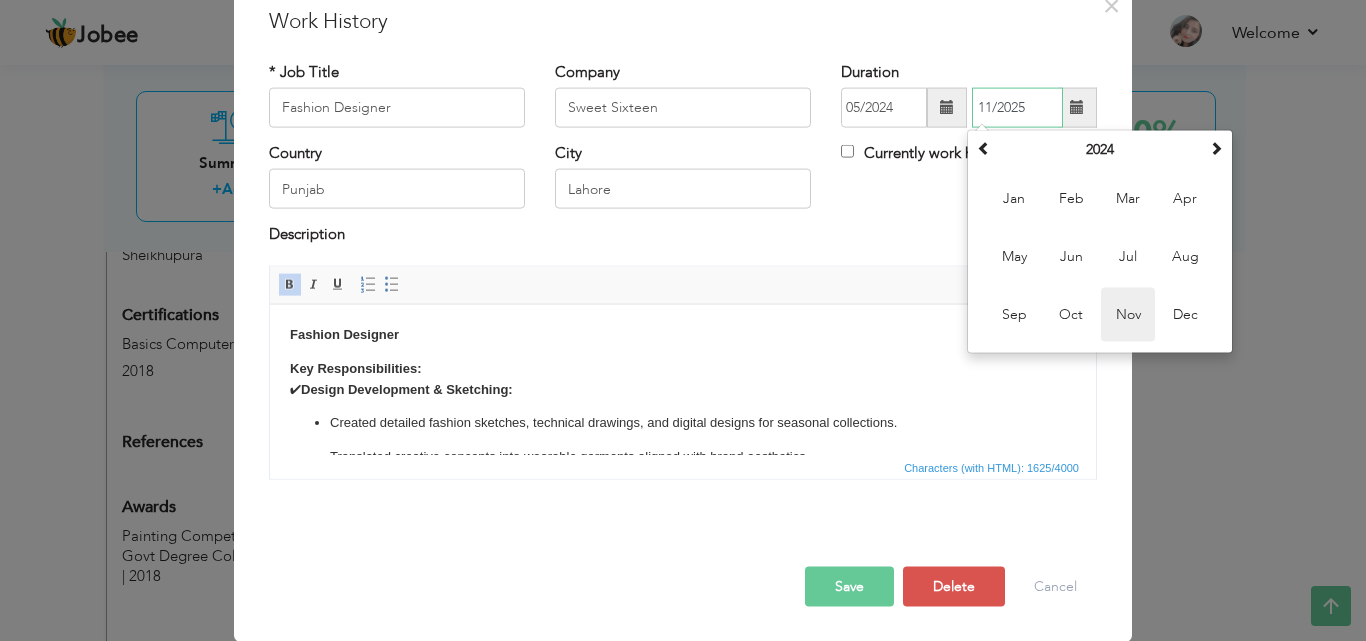click on "Nov" at bounding box center [1128, 315] 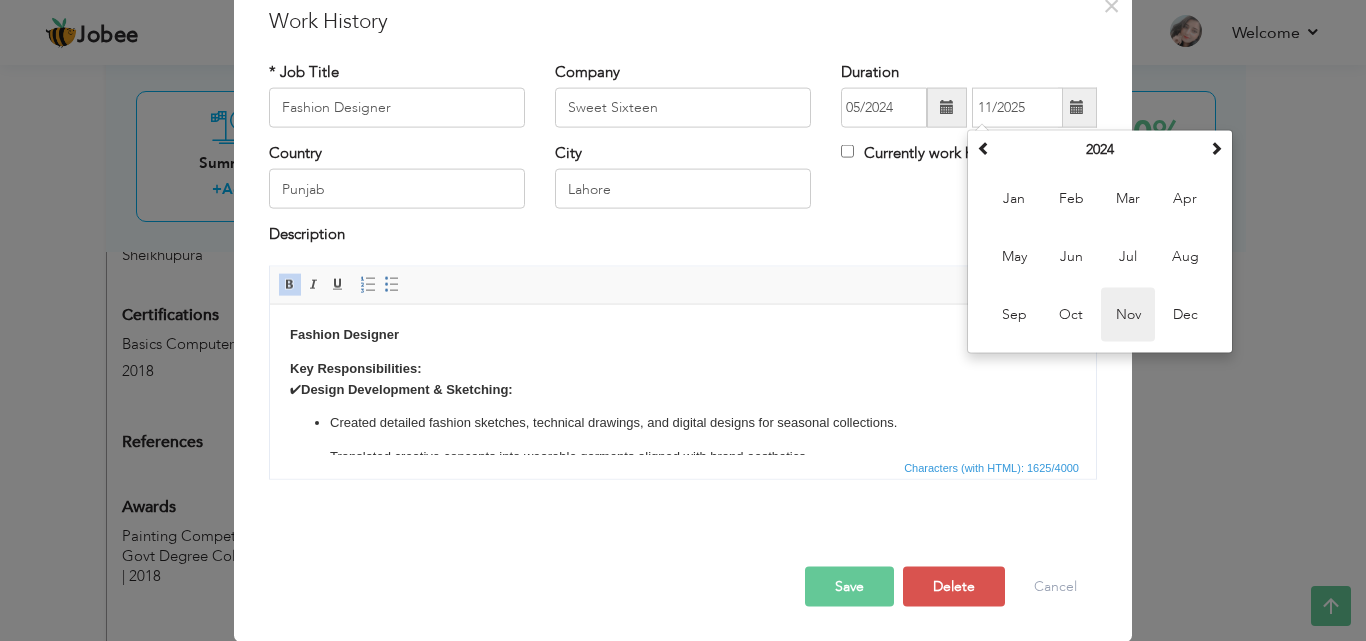 type on "11/2024" 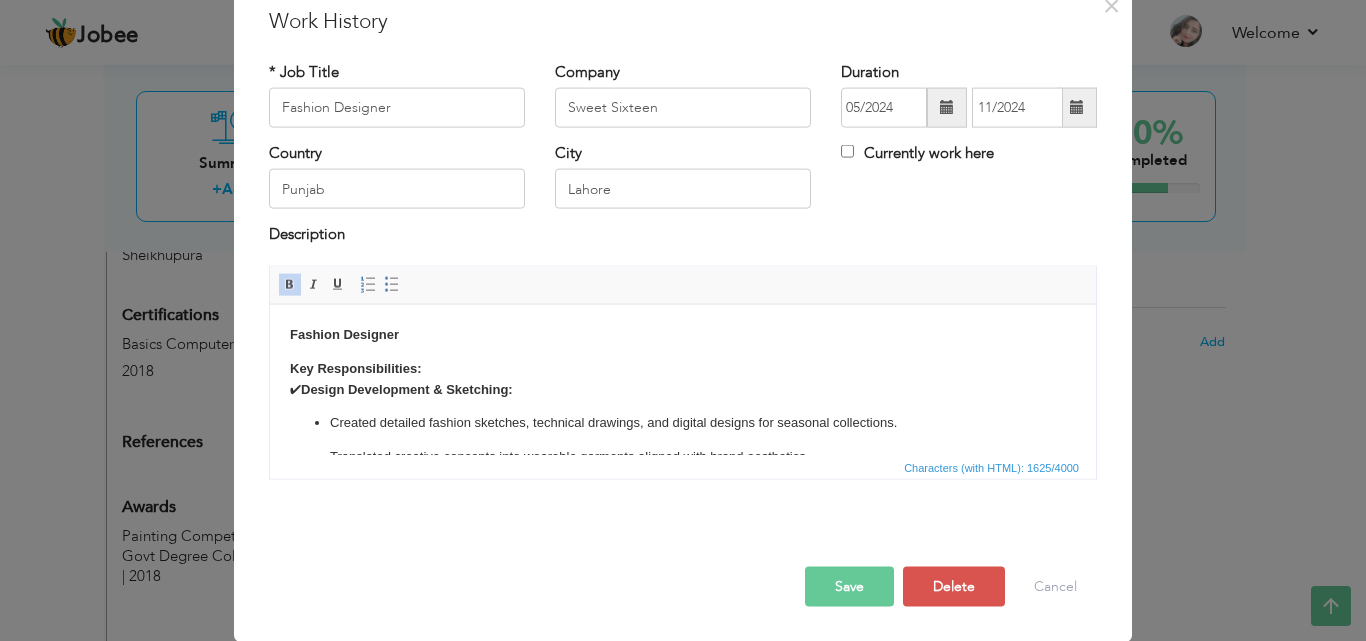 click on "Save" at bounding box center [849, 586] 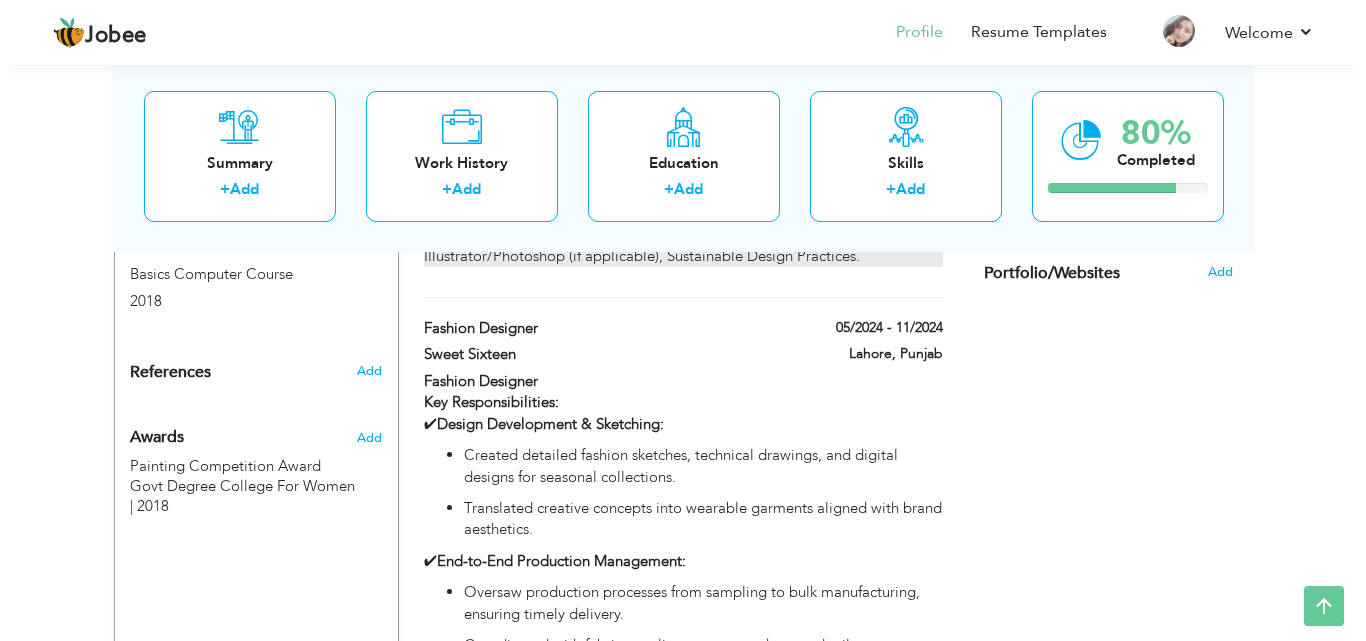scroll, scrollTop: 1055, scrollLeft: 0, axis: vertical 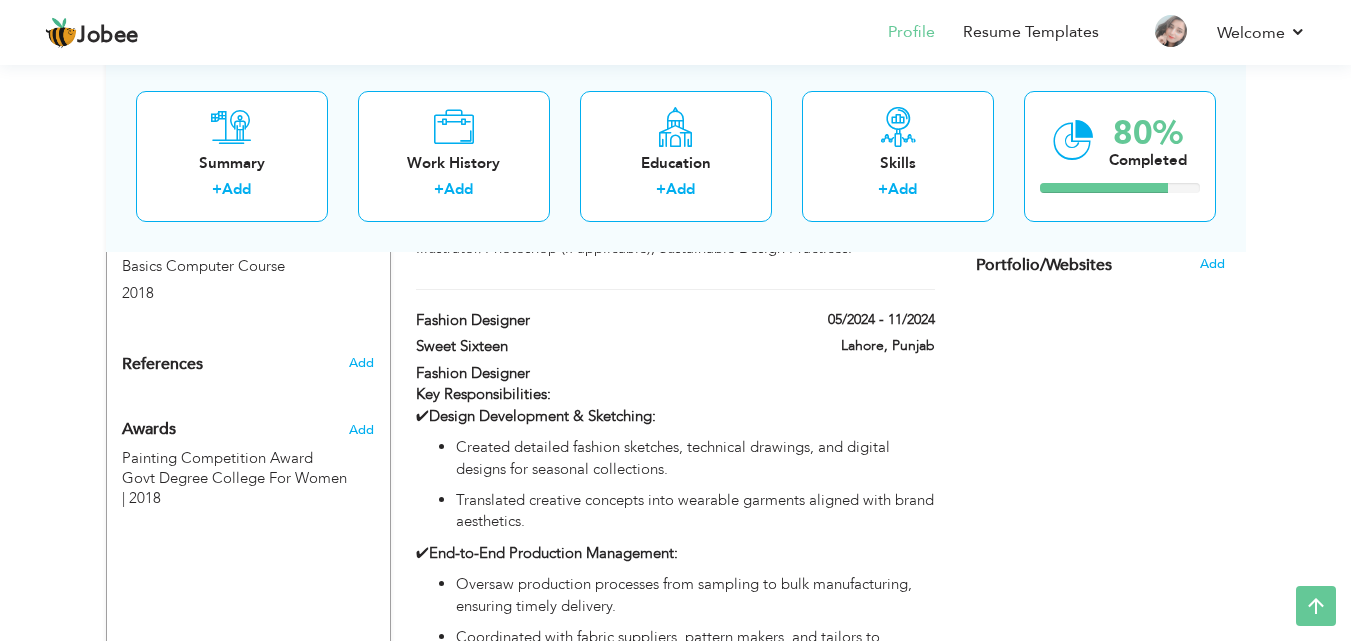 click on "Lahore, Punjab" at bounding box center (858, 348) 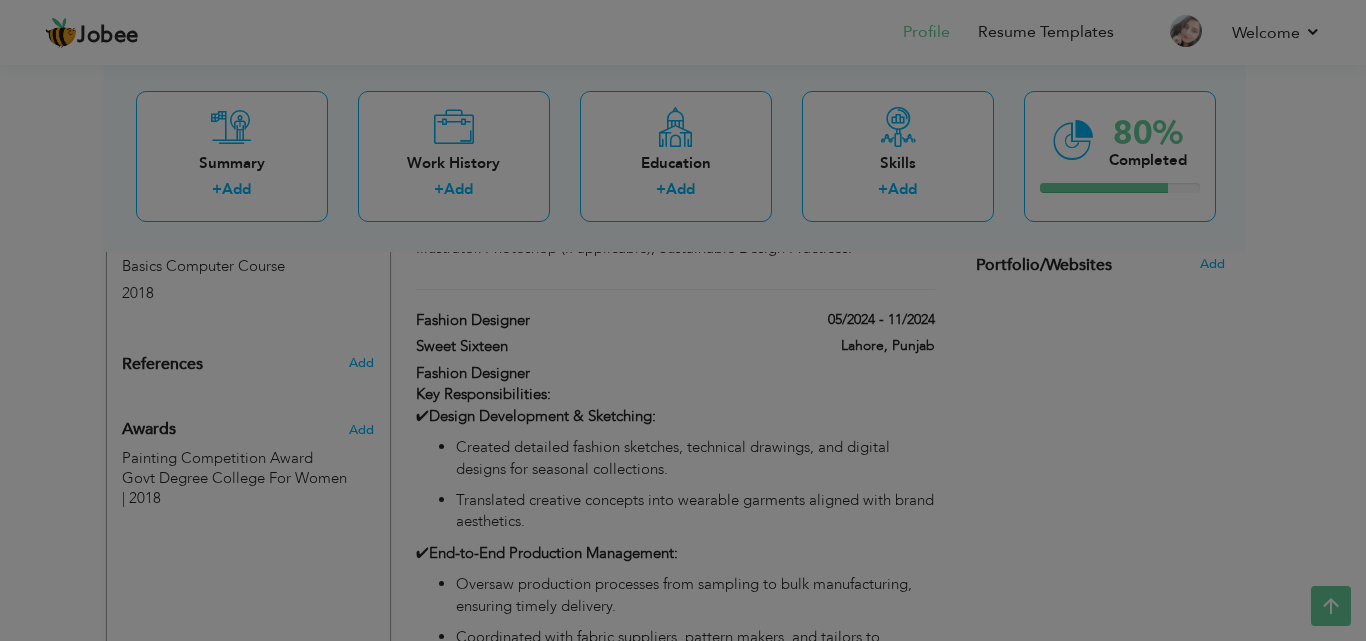 scroll, scrollTop: 0, scrollLeft: 0, axis: both 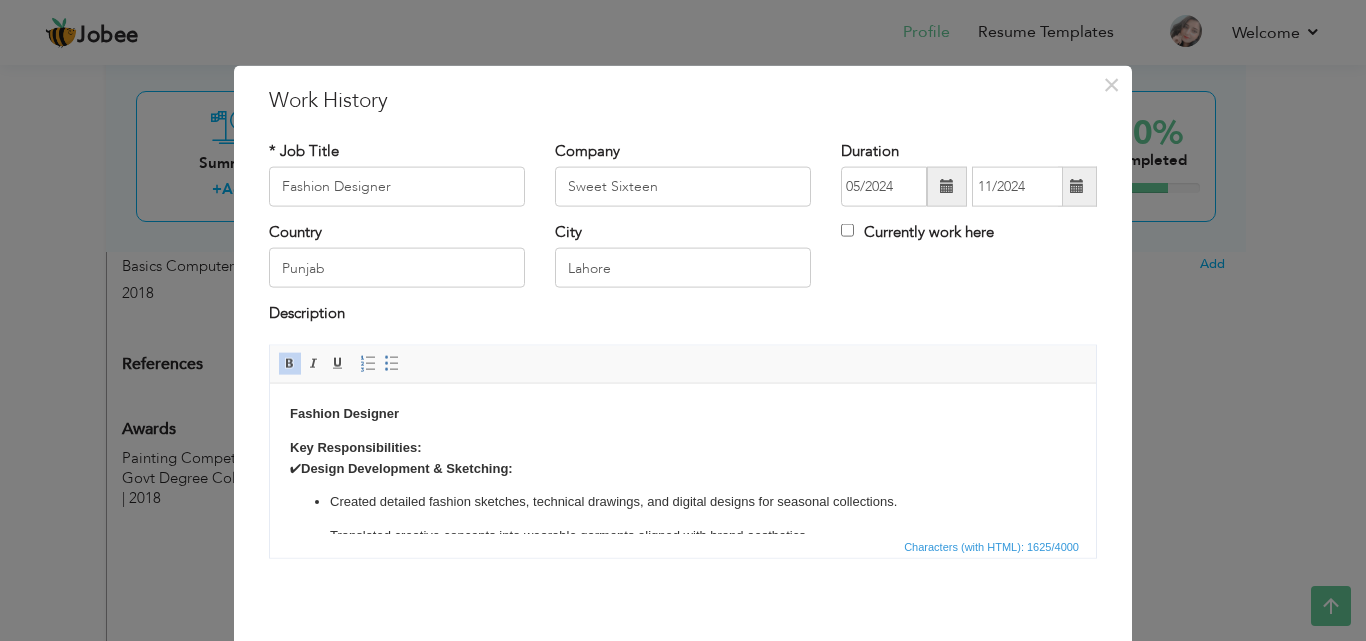 click at bounding box center [947, 187] 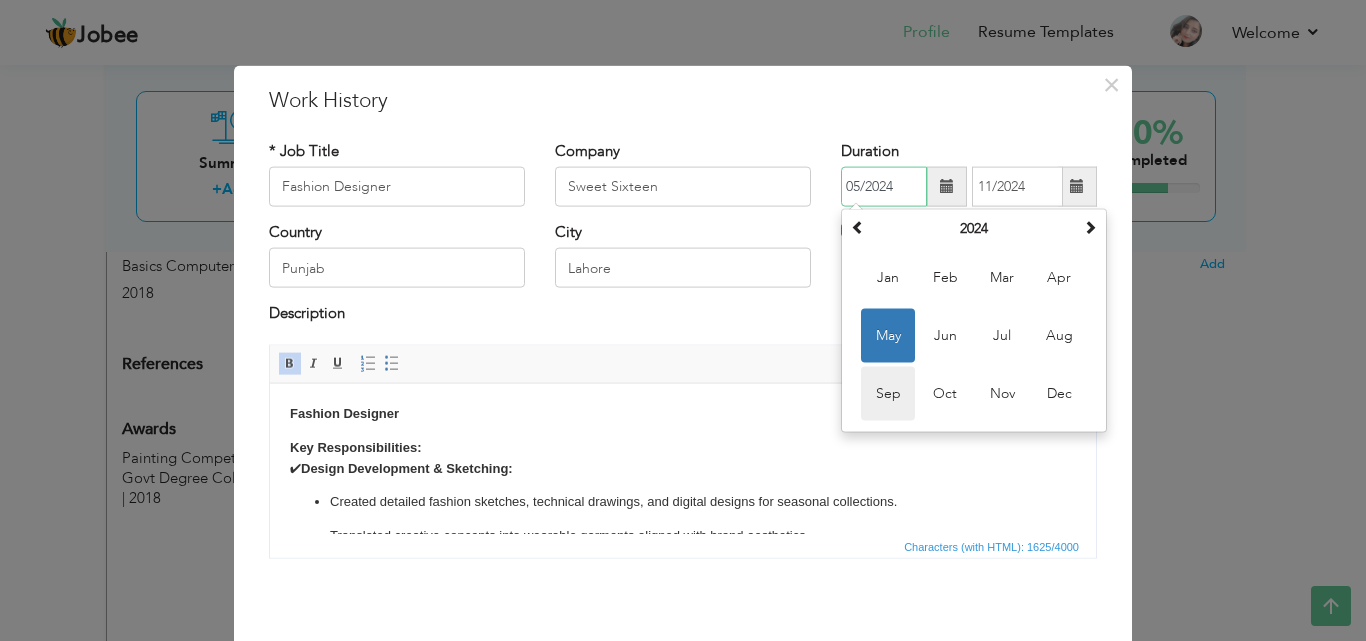 click on "Sep" at bounding box center (888, 394) 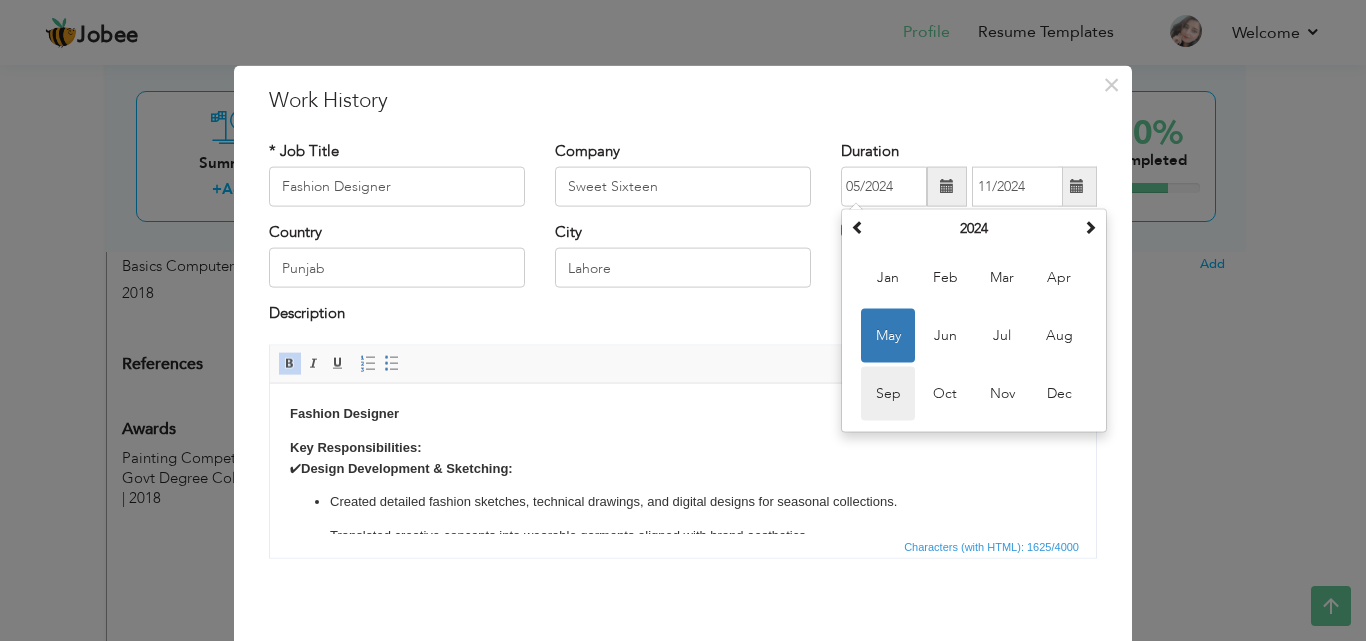 type on "09/2024" 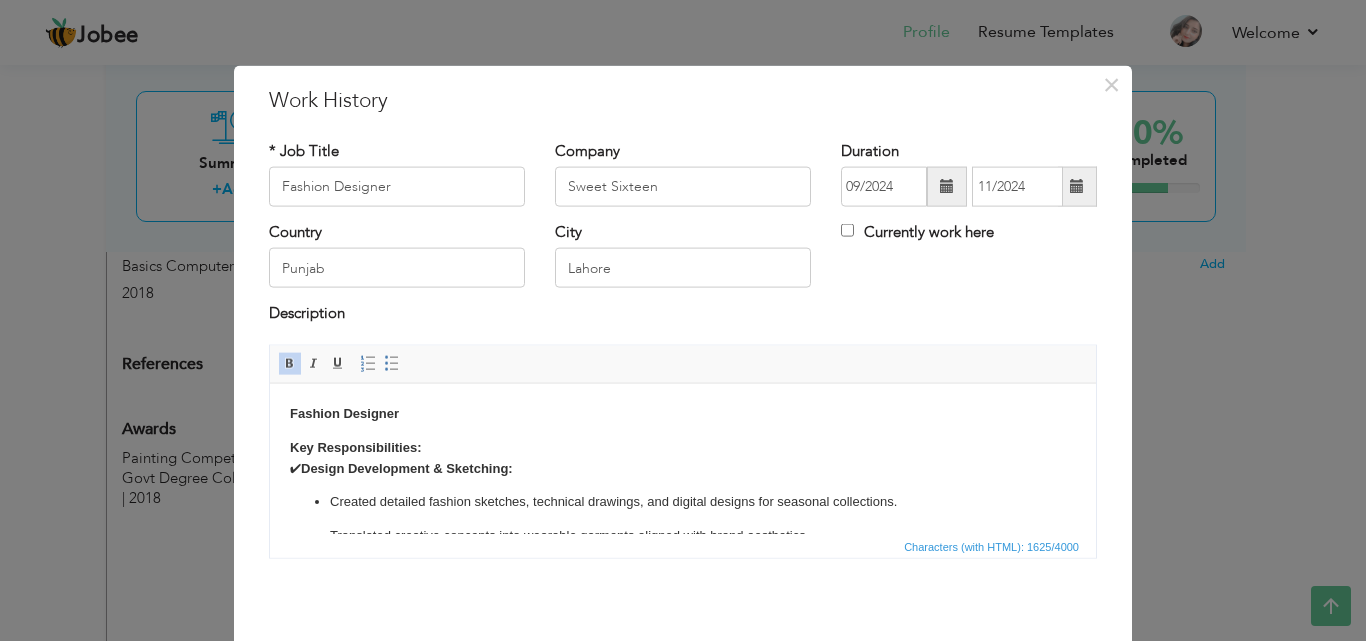 click at bounding box center (1077, 186) 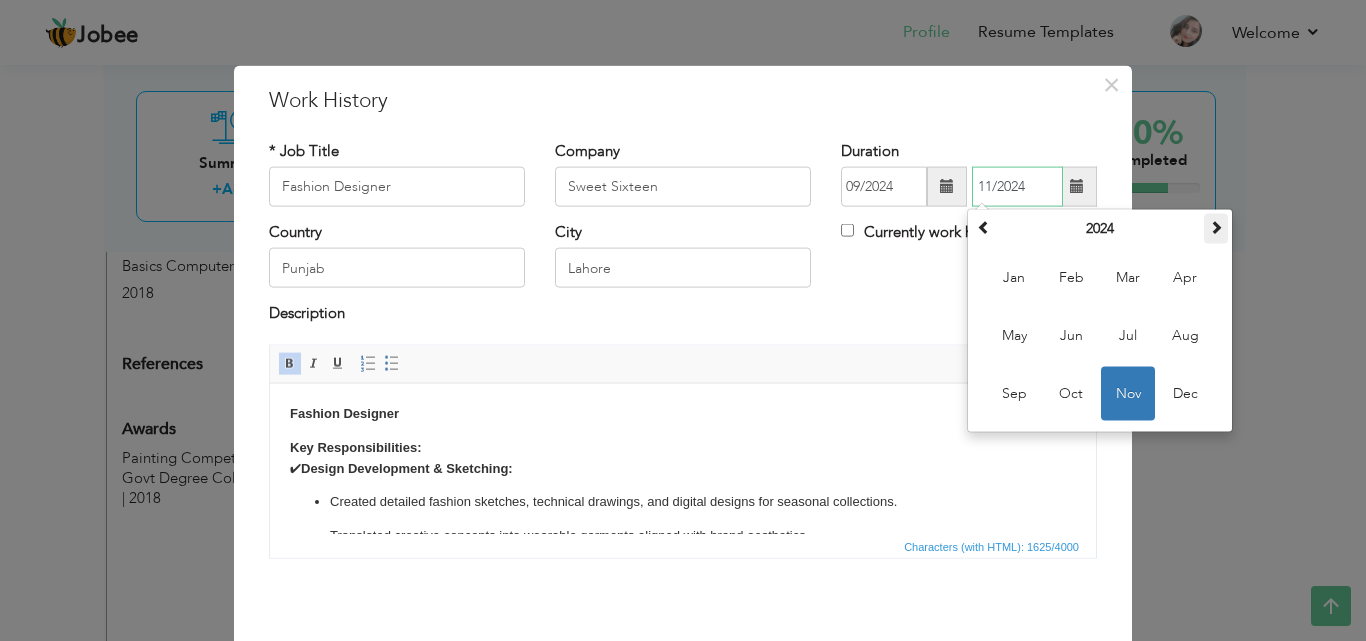 click at bounding box center (1216, 229) 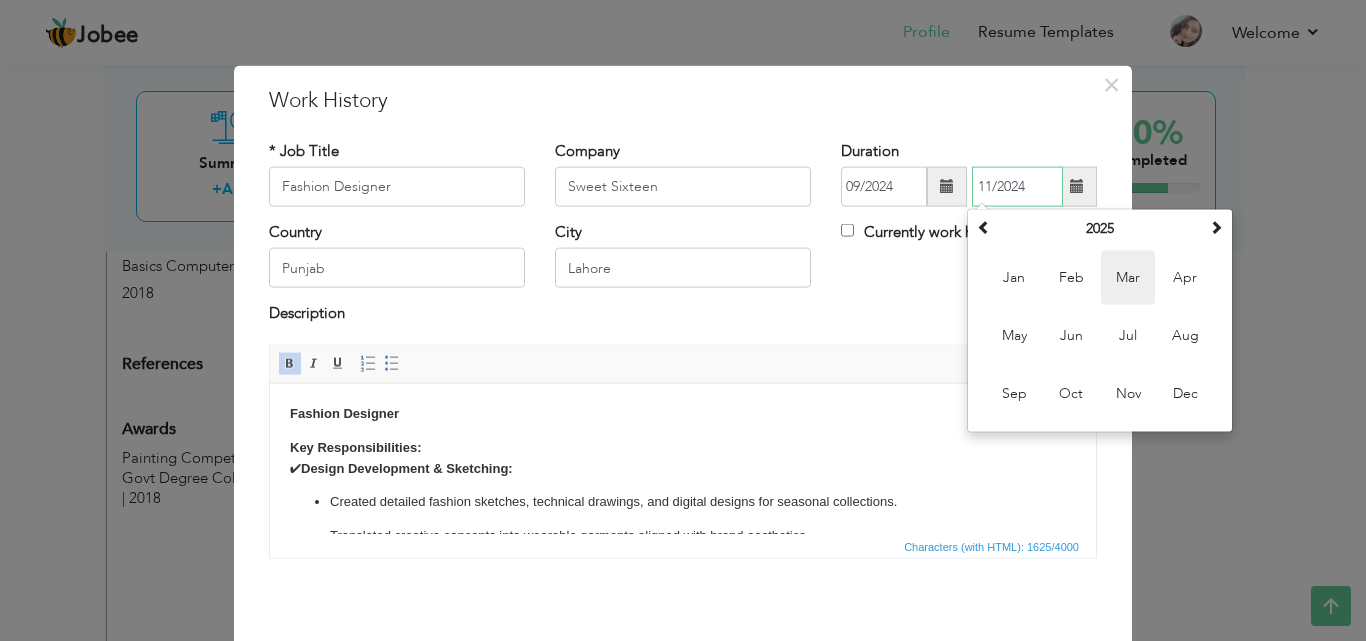 click on "Mar" at bounding box center [1128, 278] 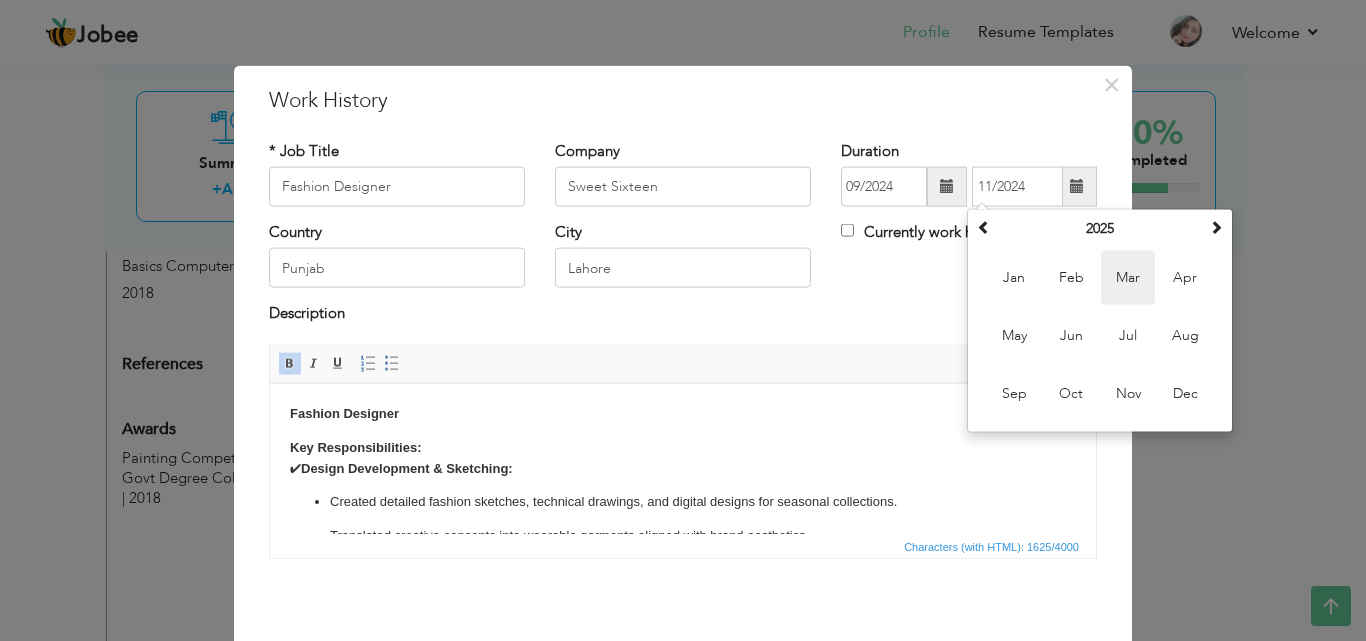 type on "03/2025" 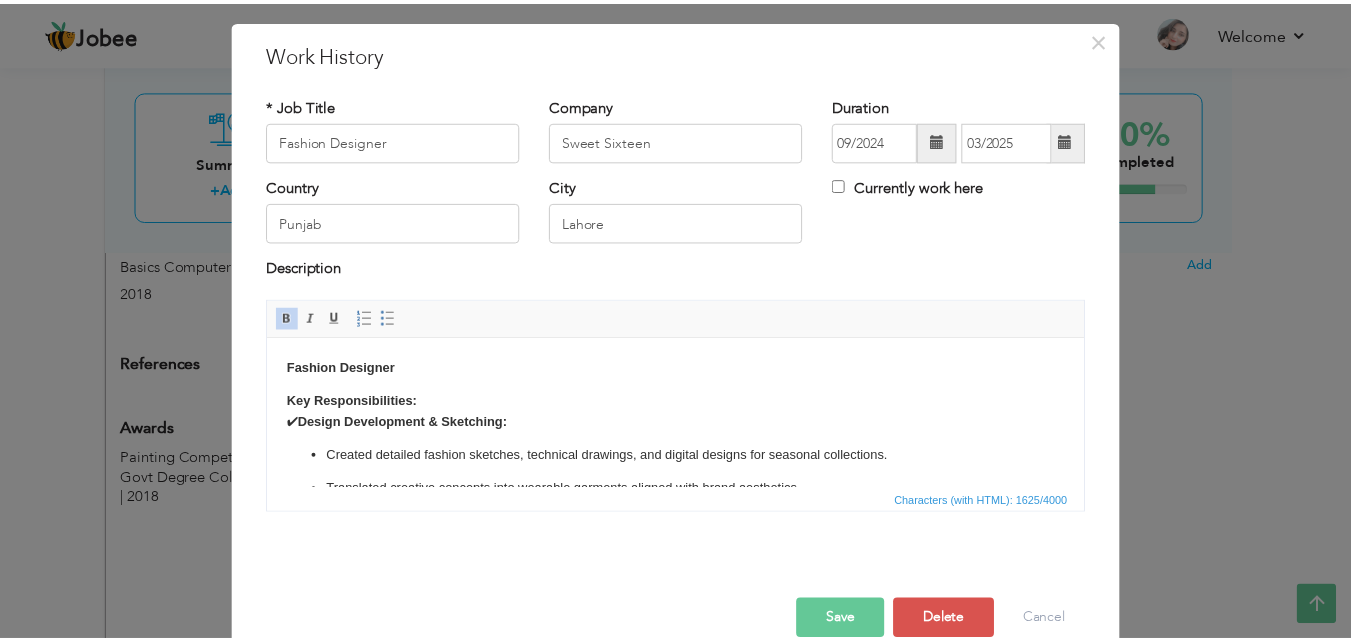 scroll, scrollTop: 79, scrollLeft: 0, axis: vertical 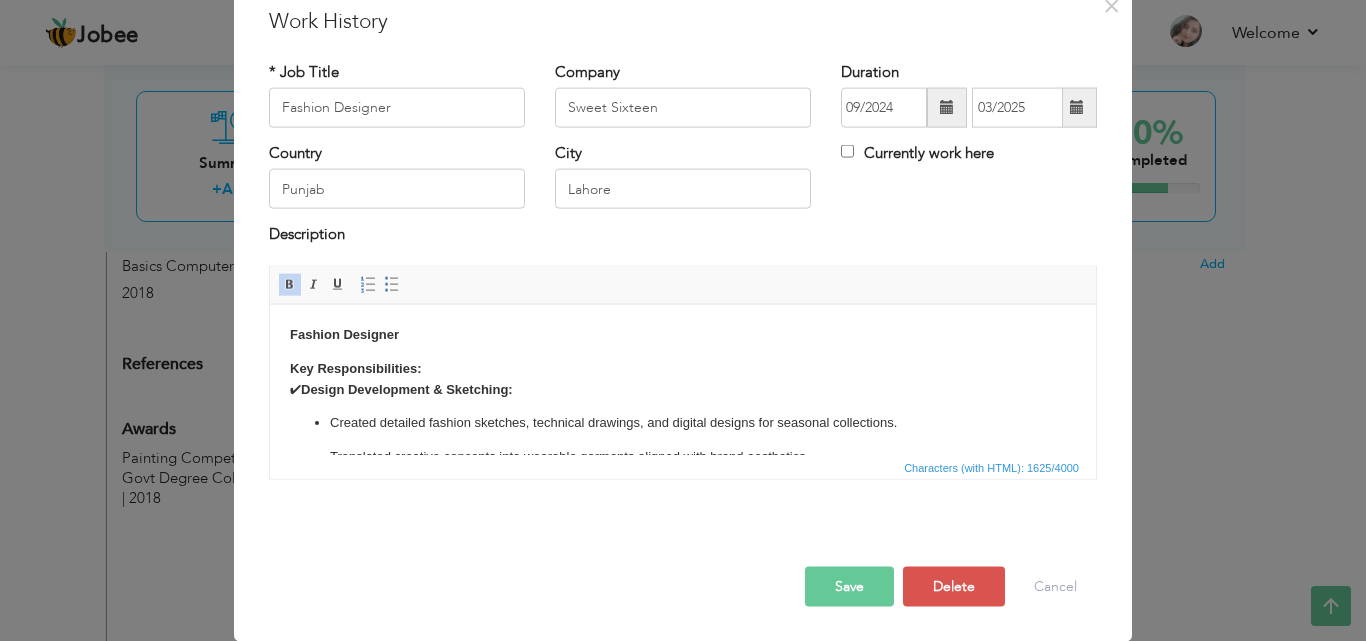 click on "Fashion Designer Key Responsibilities: ✔  Design Development & Sketching: Created detailed fashion sketches, technical drawings, and digital designs for seasonal collections. Translated creative concepts into wearable garments aligned with brand aesthetics. ✔  End-to-End Production Management: Oversaw production processes from sampling to bulk manufacturing, ensuring timely delivery. Coordinated with fabric suppliers, pattern makers, and tailors to maintain quality standards. ✔  Design Tracking & Departmental Follow-Ups: Monitored the progress of each design across departments (e.g., cutting, stitching, finishing). Maintained daily/weekly reports on design status, including location (e.g., "Design A sent to embroidery unit"). Resolved bottlenecks by liaising with teams to ensure smooth workflow. ✔  Quality Control & Problem-Solving: Conducted fit sessions and quality checks to uphold design integrity. Addressed production issues (e.g., fabric delays, stitching errors) with corrective actions." at bounding box center (683, 615) 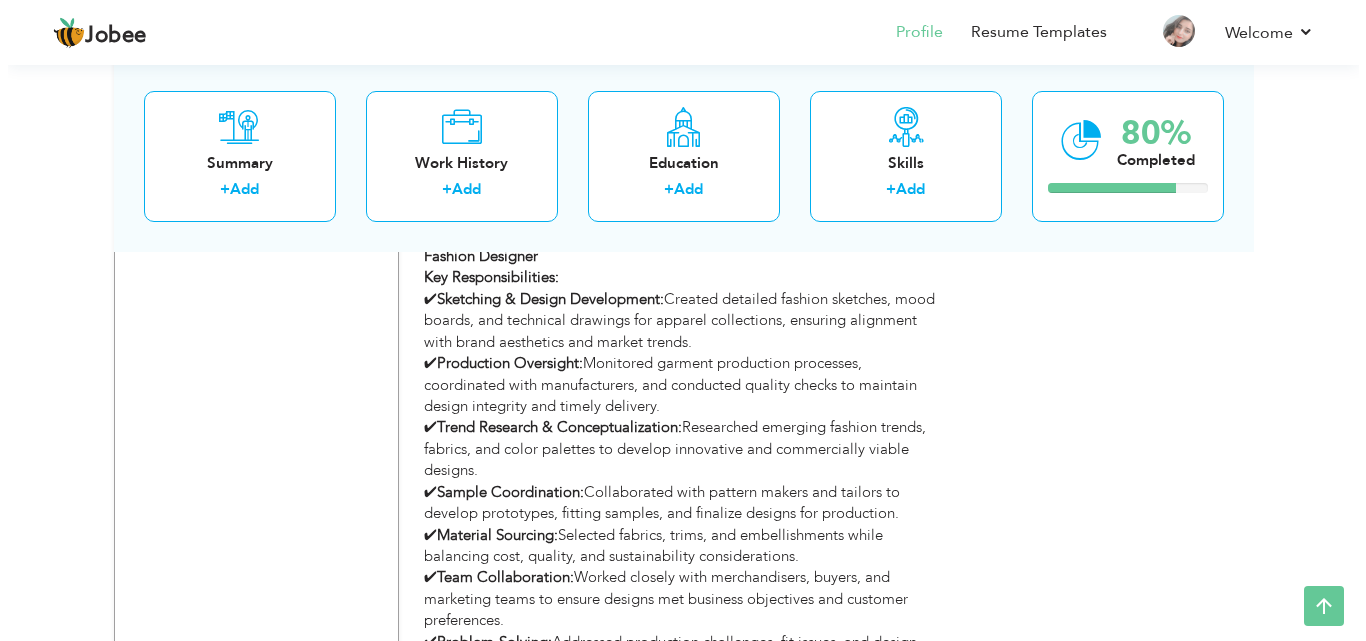 scroll, scrollTop: 1875, scrollLeft: 0, axis: vertical 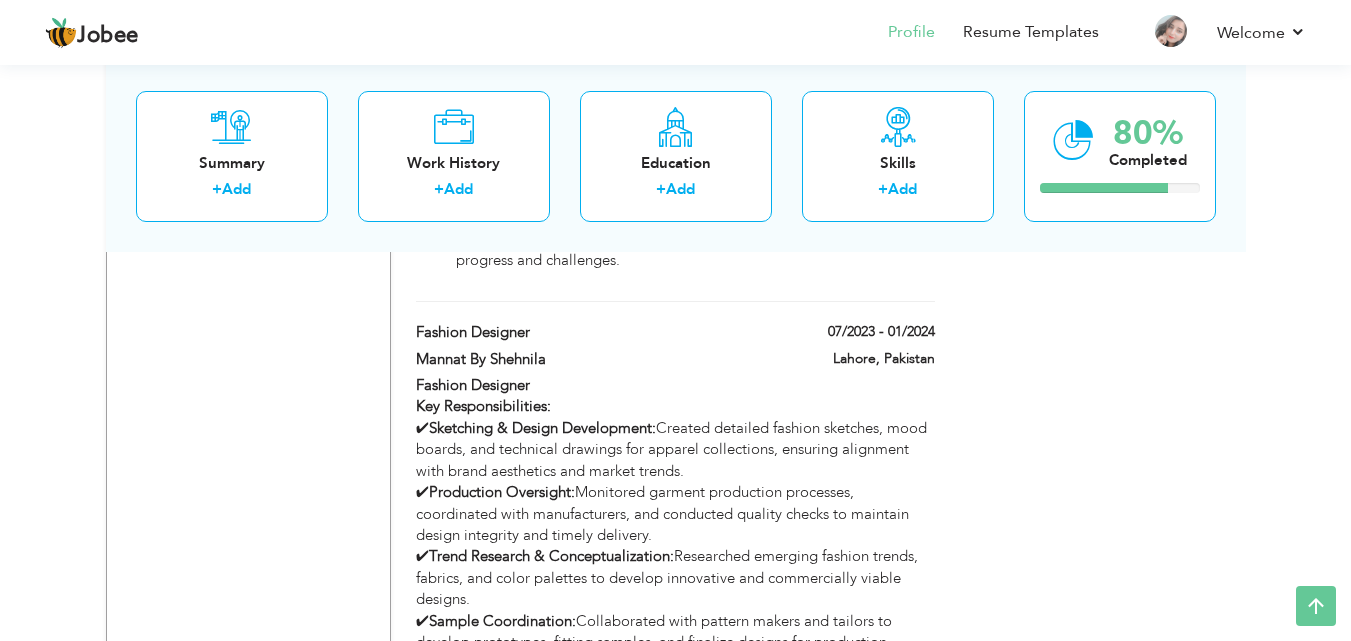 click on "07/2023 - 01/2024" at bounding box center (858, 334) 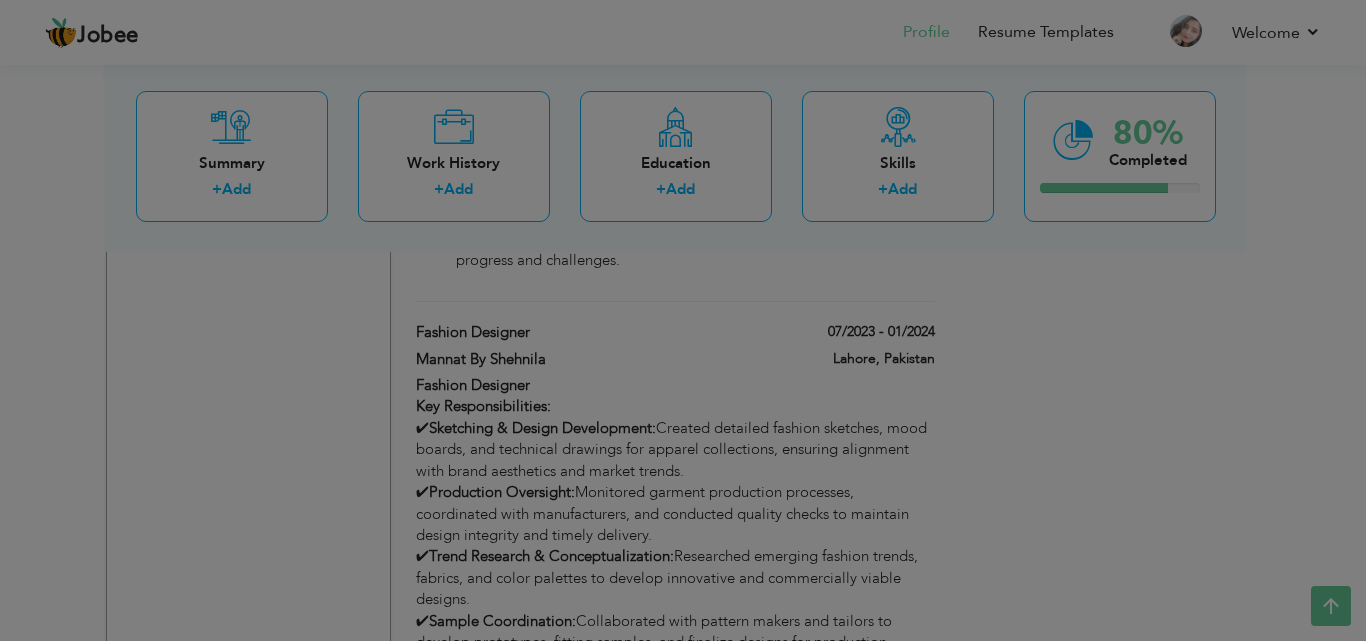 scroll, scrollTop: 0, scrollLeft: 0, axis: both 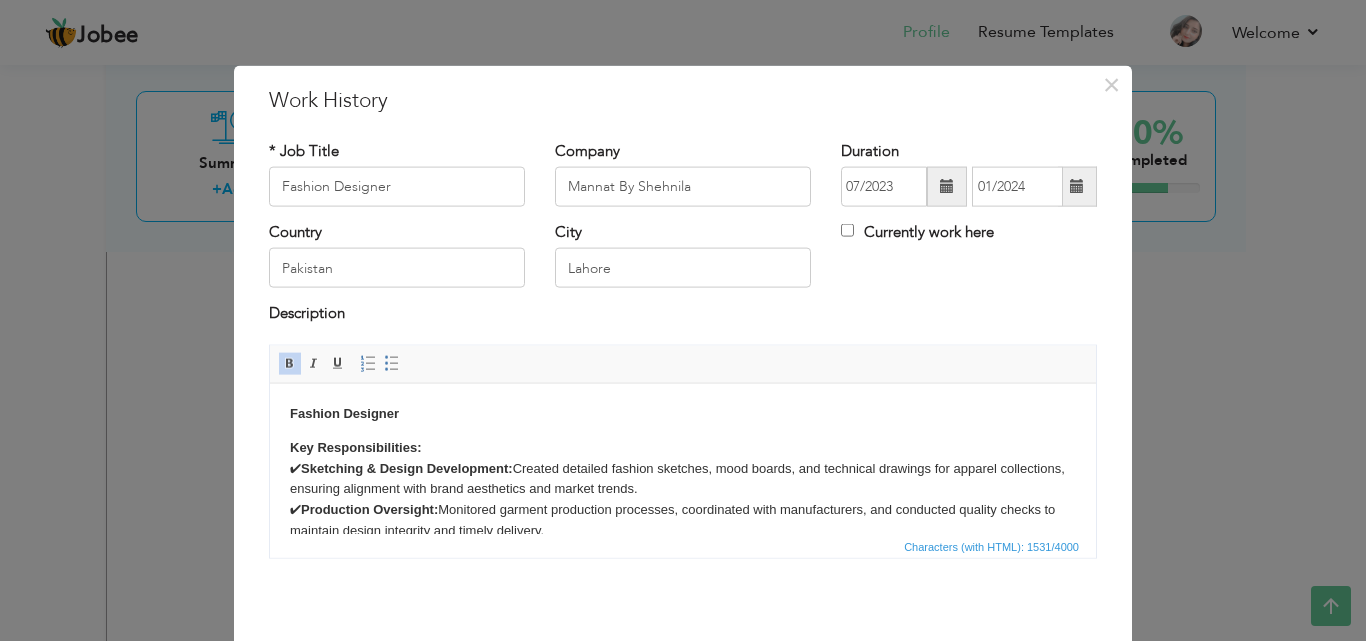 click at bounding box center [947, 186] 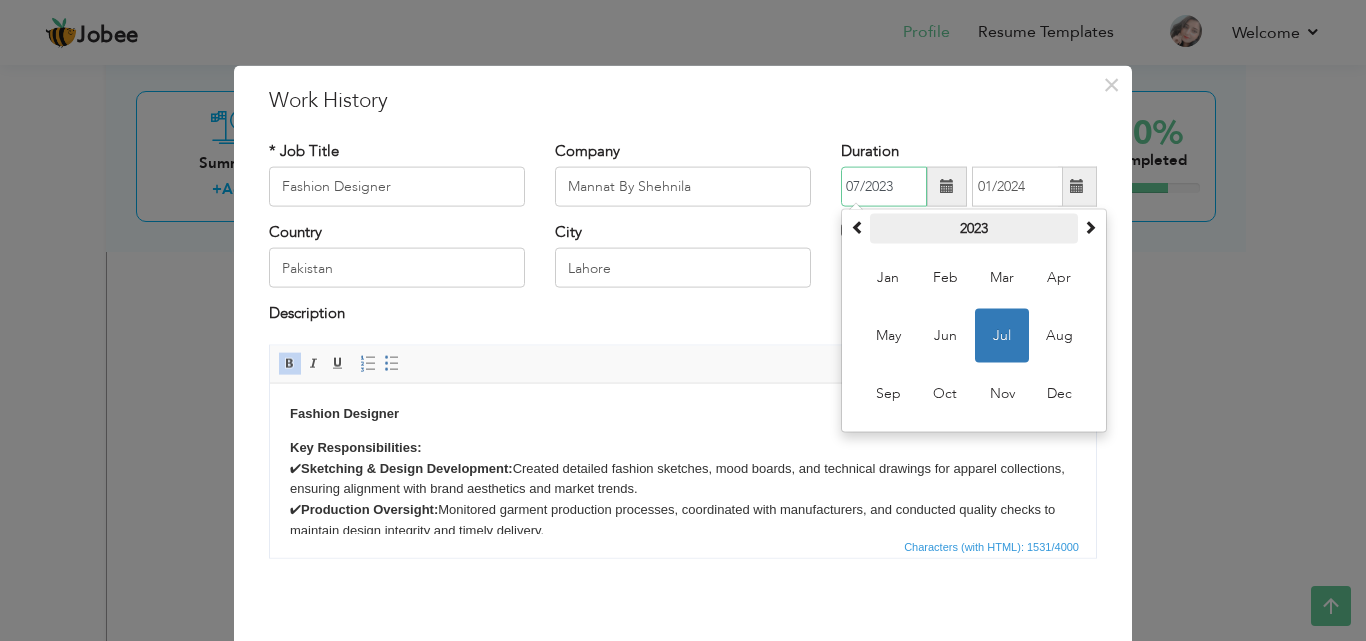 click on "2023" at bounding box center (974, 229) 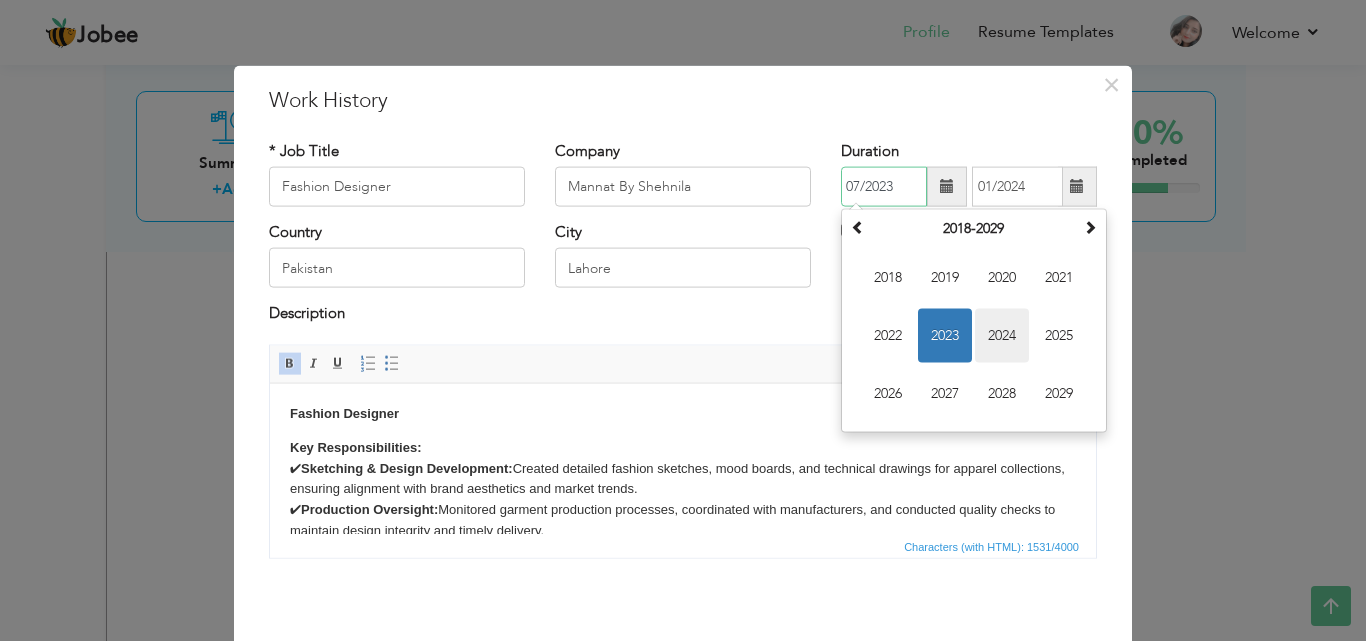 click on "2024" at bounding box center [1002, 336] 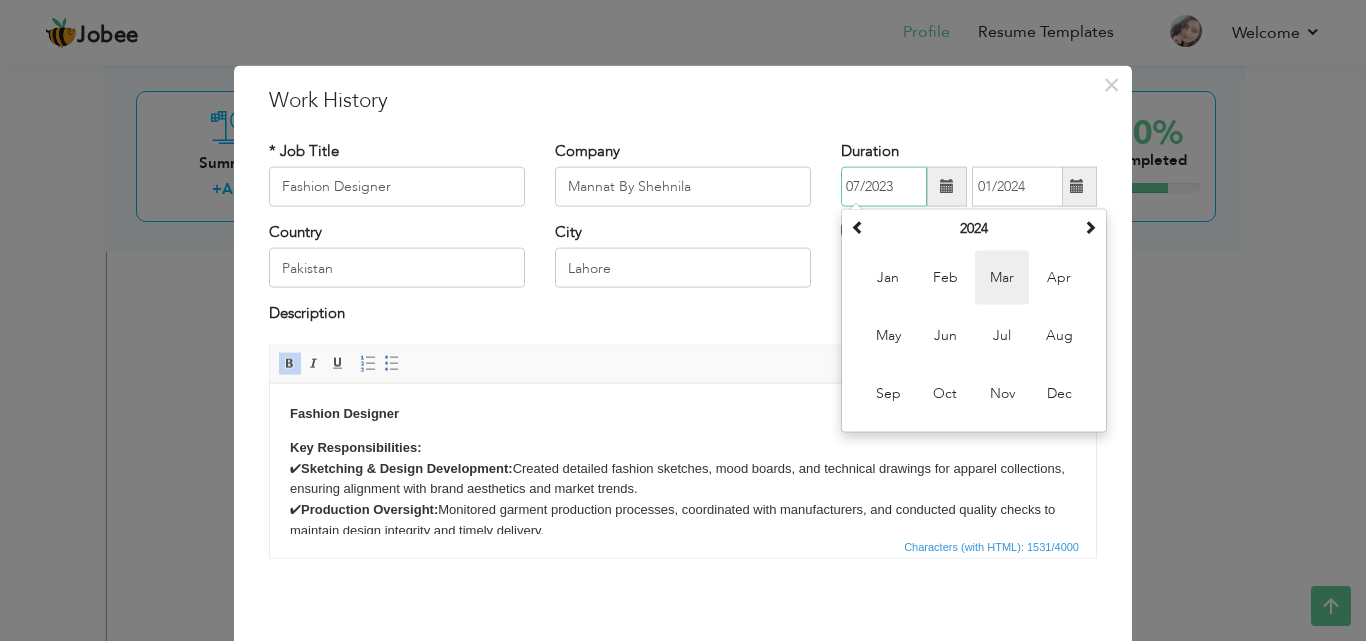 click on "Mar" at bounding box center (1002, 278) 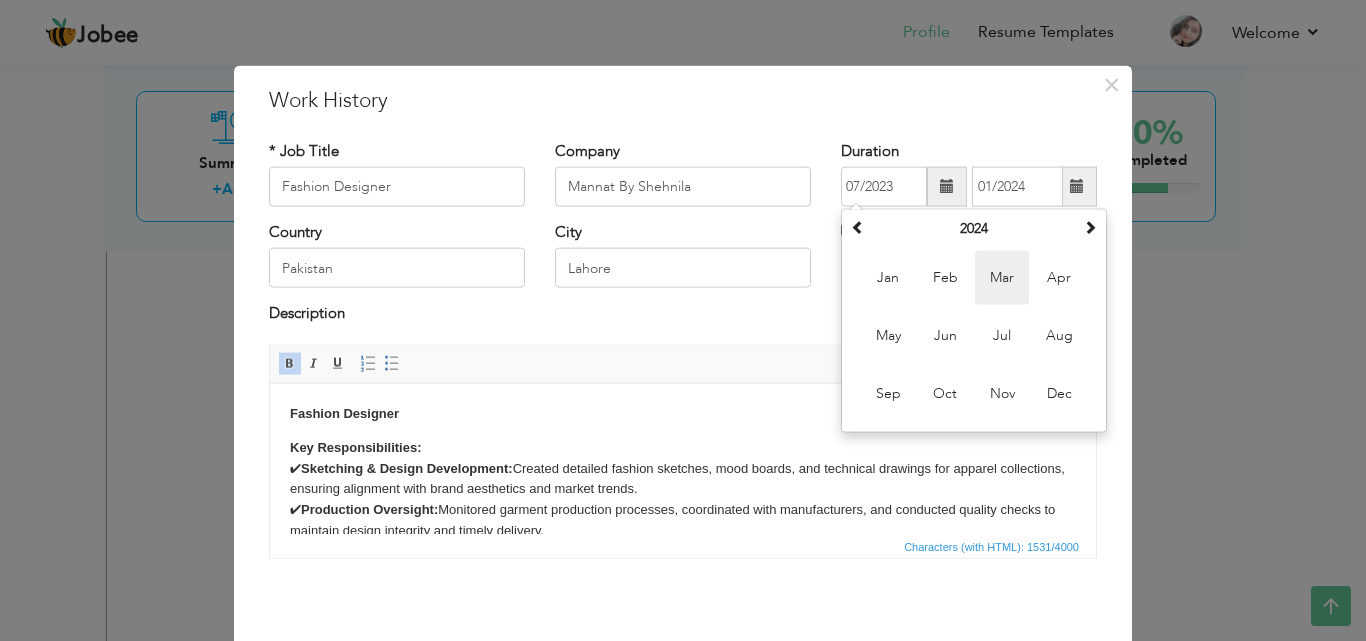 type on "03/2024" 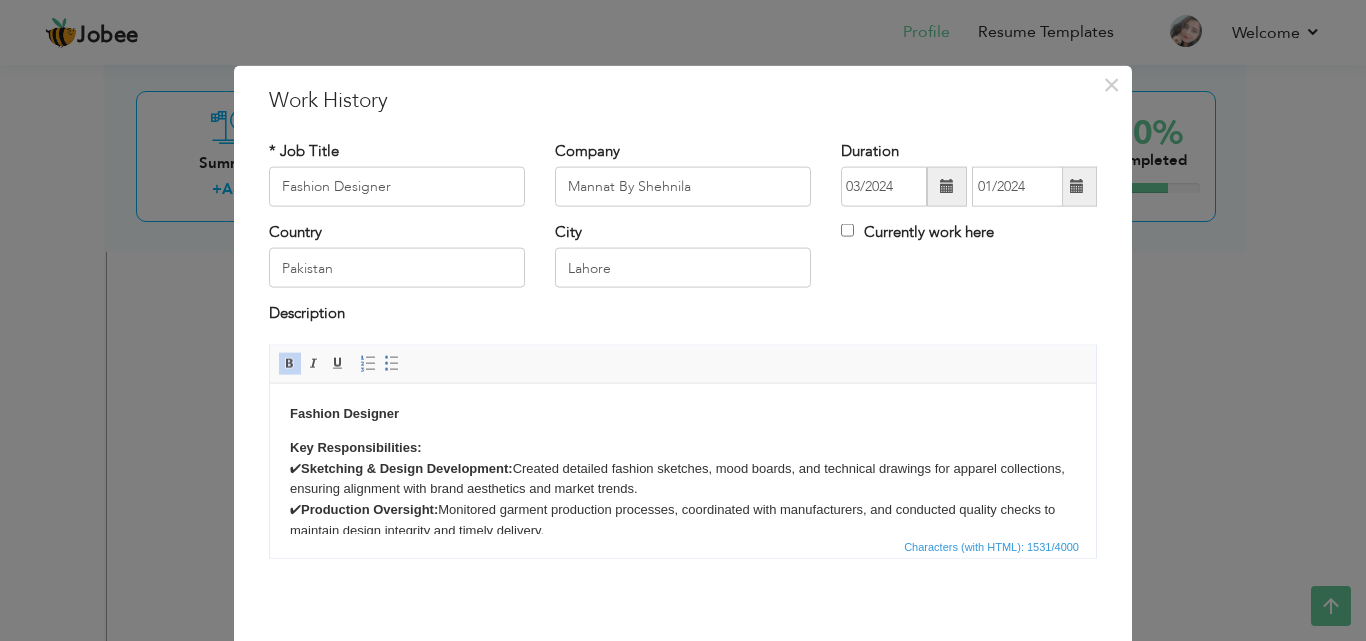 click at bounding box center [1077, 187] 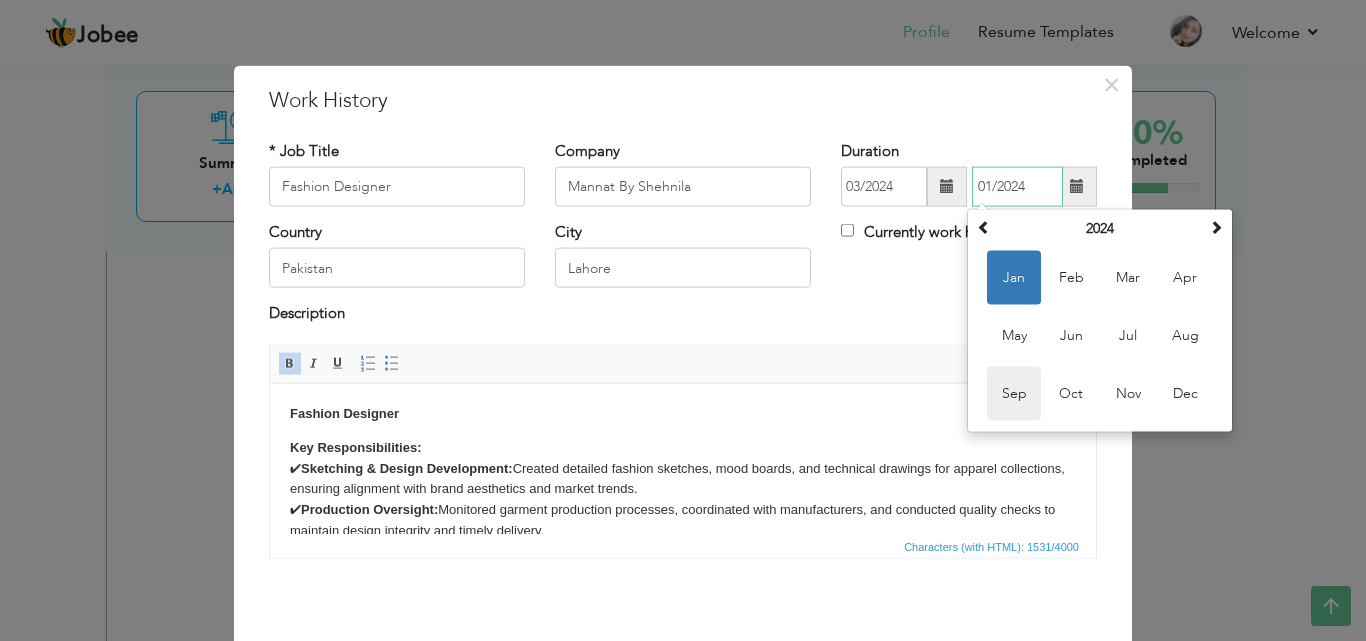 click on "Sep" at bounding box center (1014, 394) 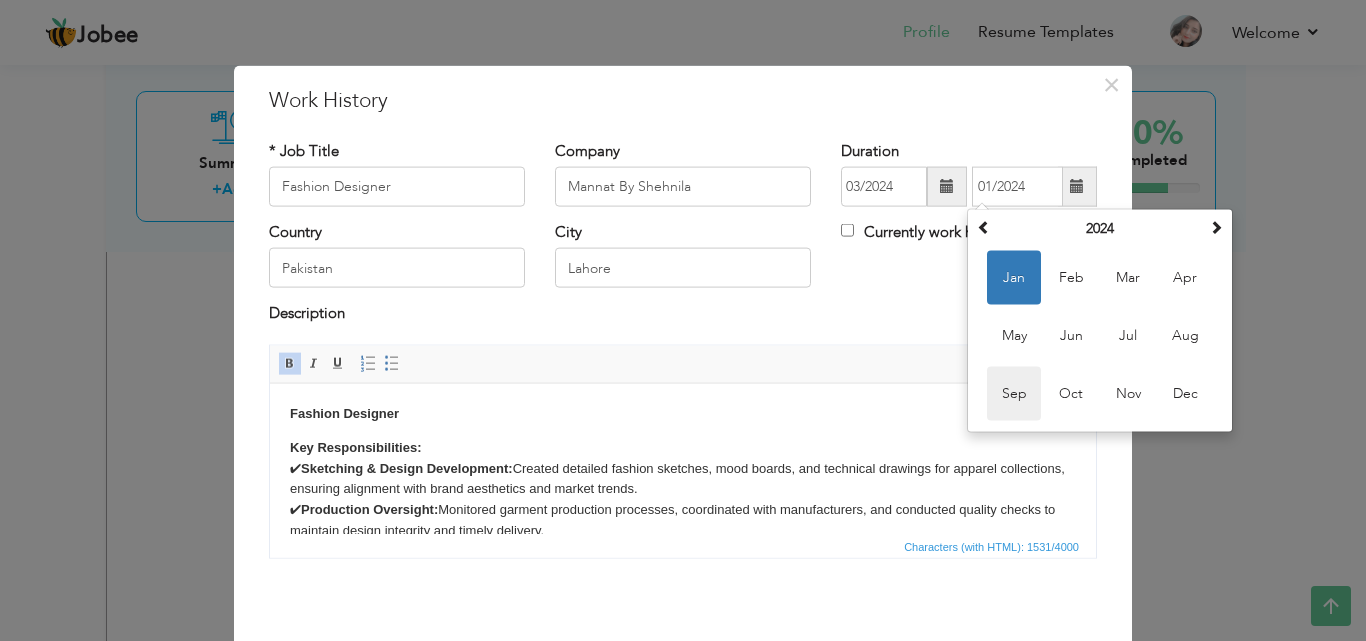 type on "09/2024" 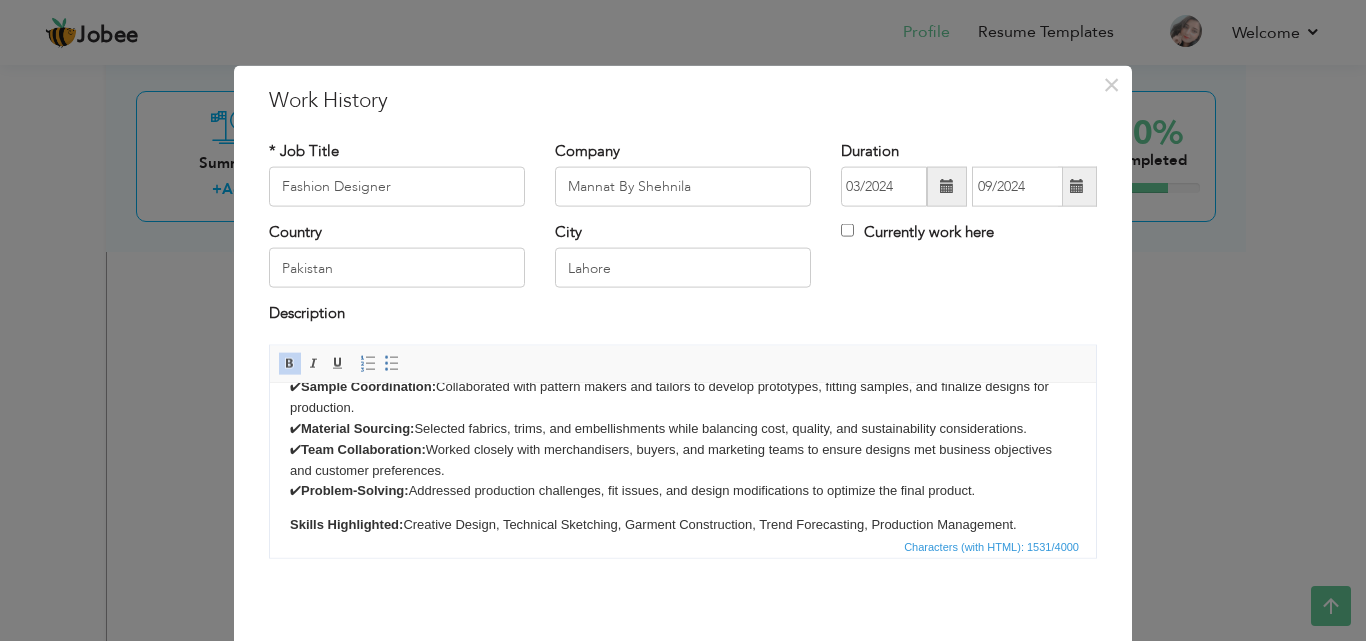 scroll, scrollTop: 228, scrollLeft: 0, axis: vertical 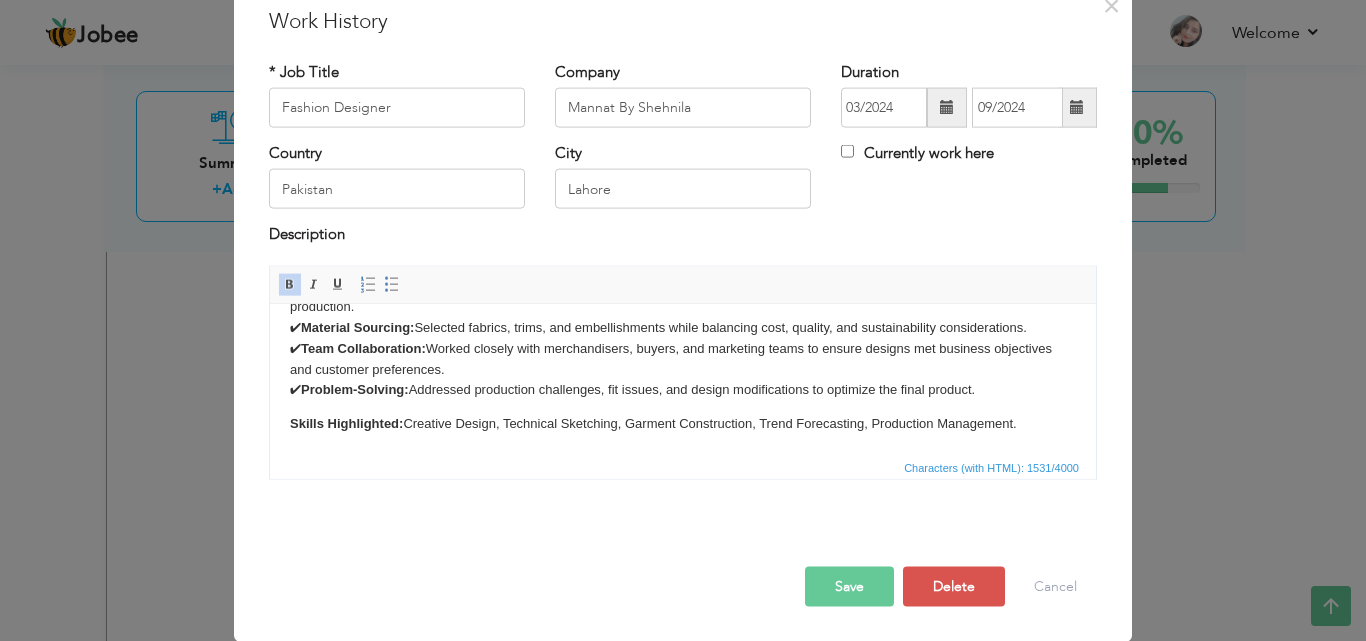 click on "Save" at bounding box center (849, 586) 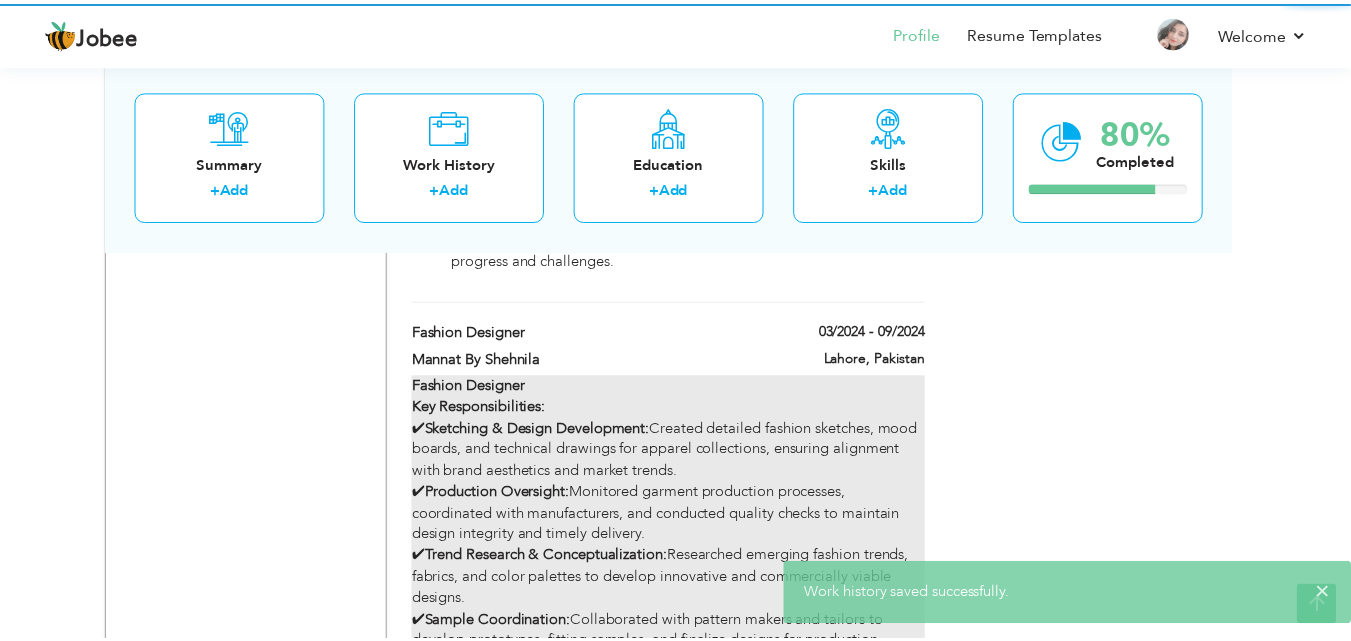 scroll, scrollTop: 0, scrollLeft: 0, axis: both 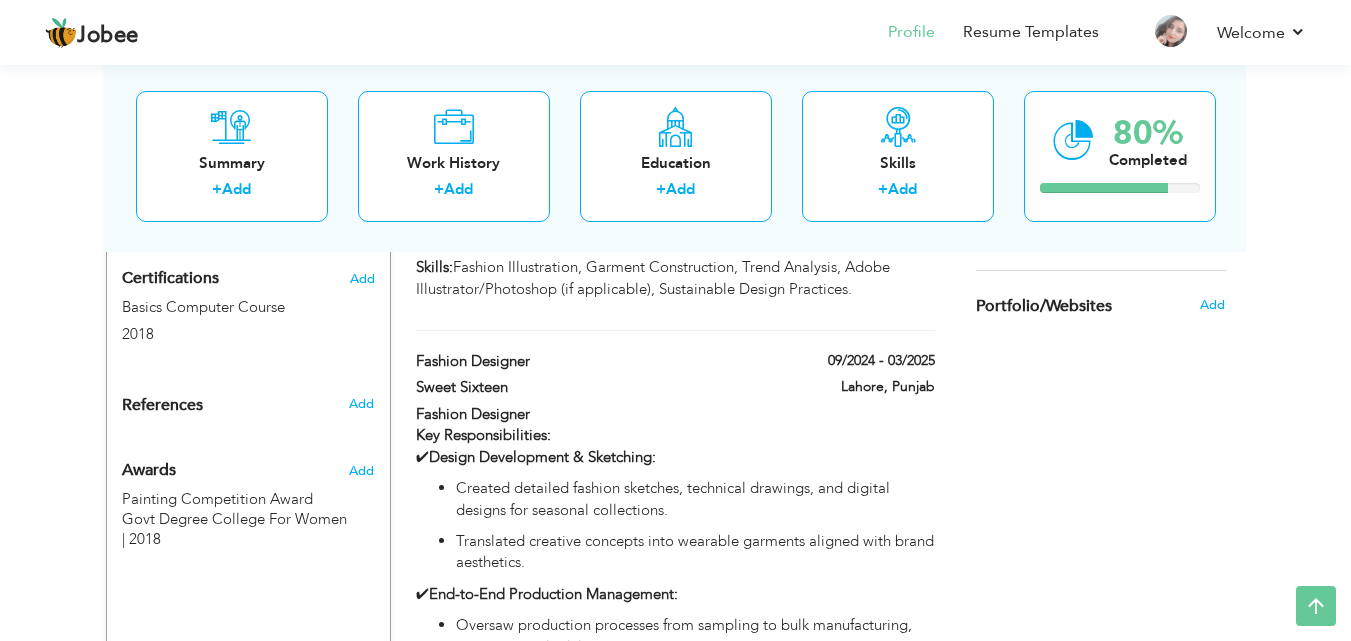 click on "09/2024 - 03/2025" at bounding box center [858, 363] 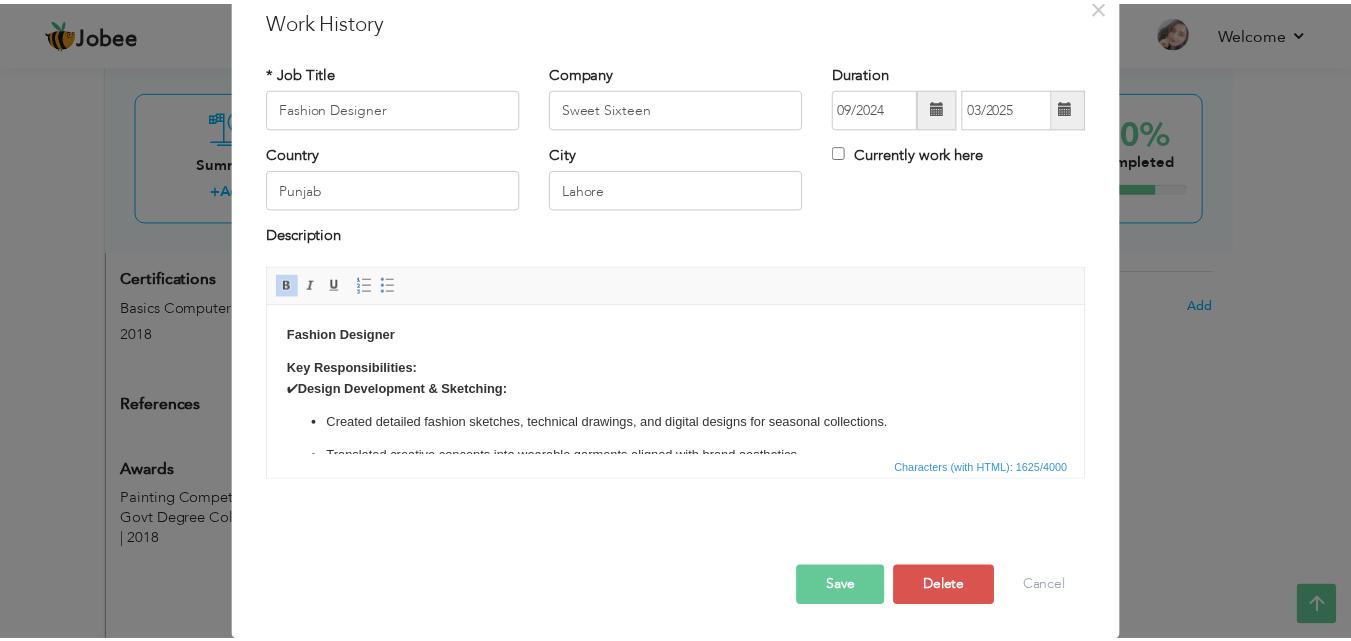 scroll, scrollTop: 0, scrollLeft: 0, axis: both 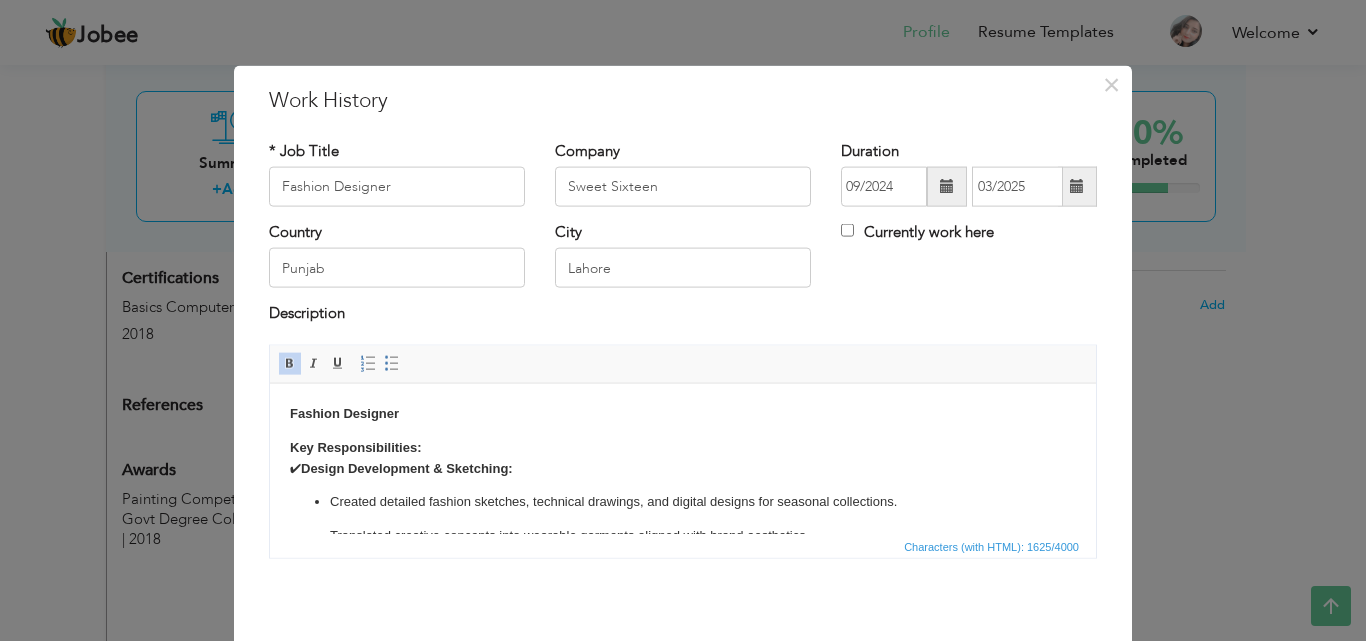 click at bounding box center (947, 186) 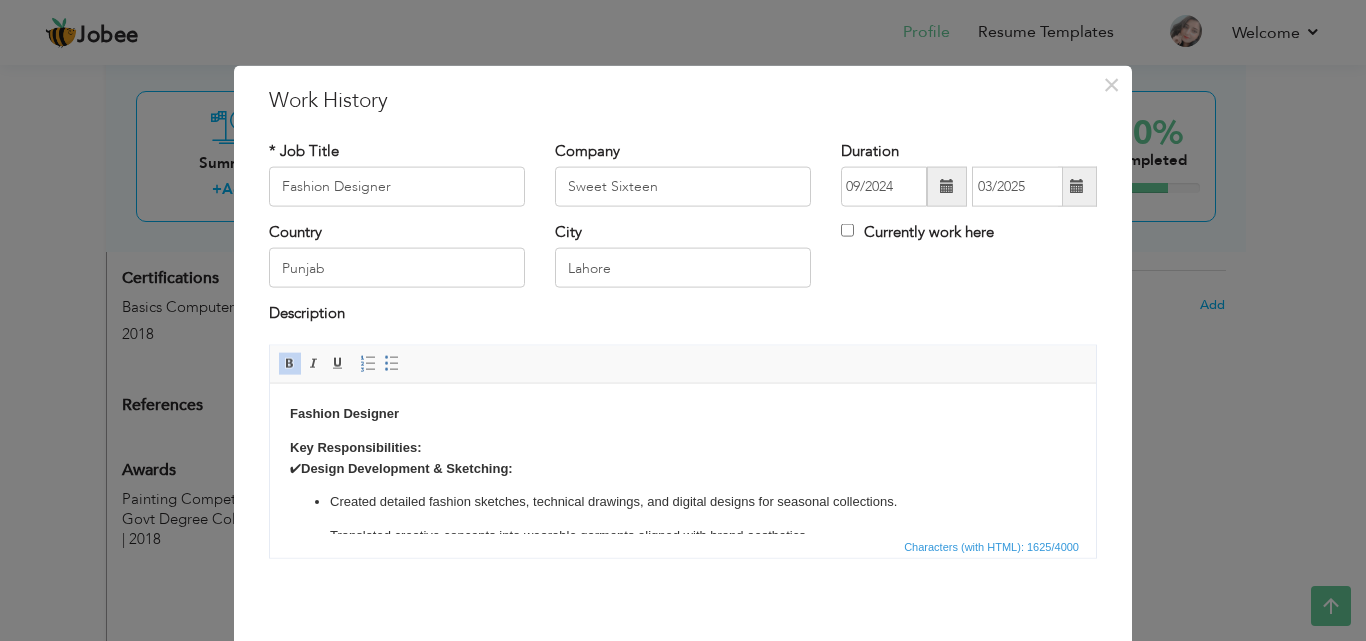 click on "×
Work History
* Job Title
Fashion Designer
Company
Sweet Sixteen
09/2024" at bounding box center [683, 320] 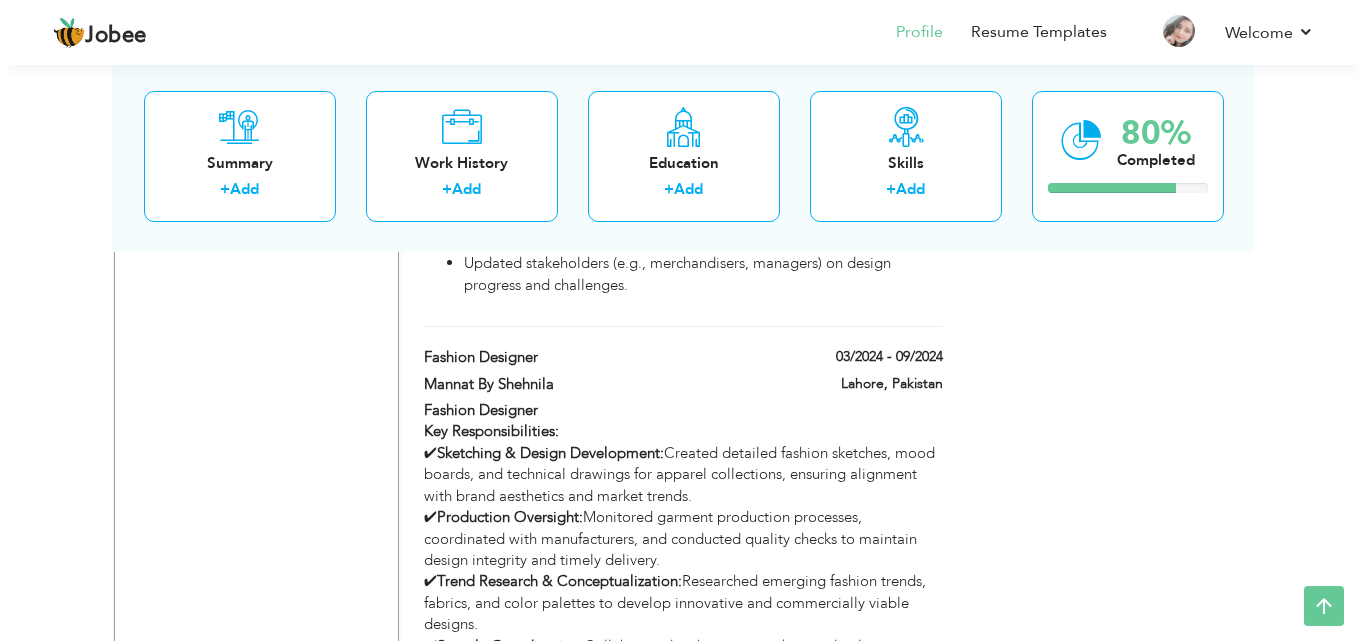 scroll, scrollTop: 1852, scrollLeft: 0, axis: vertical 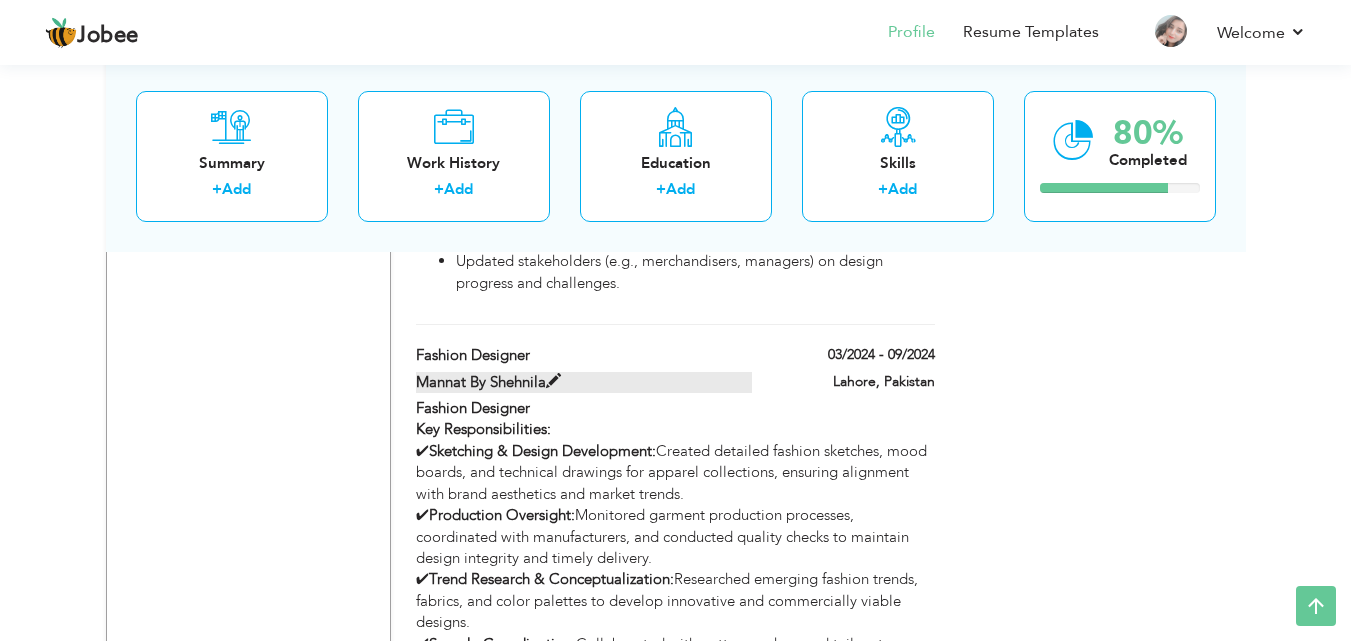 click on "Mannat By Shehnila" at bounding box center (584, 382) 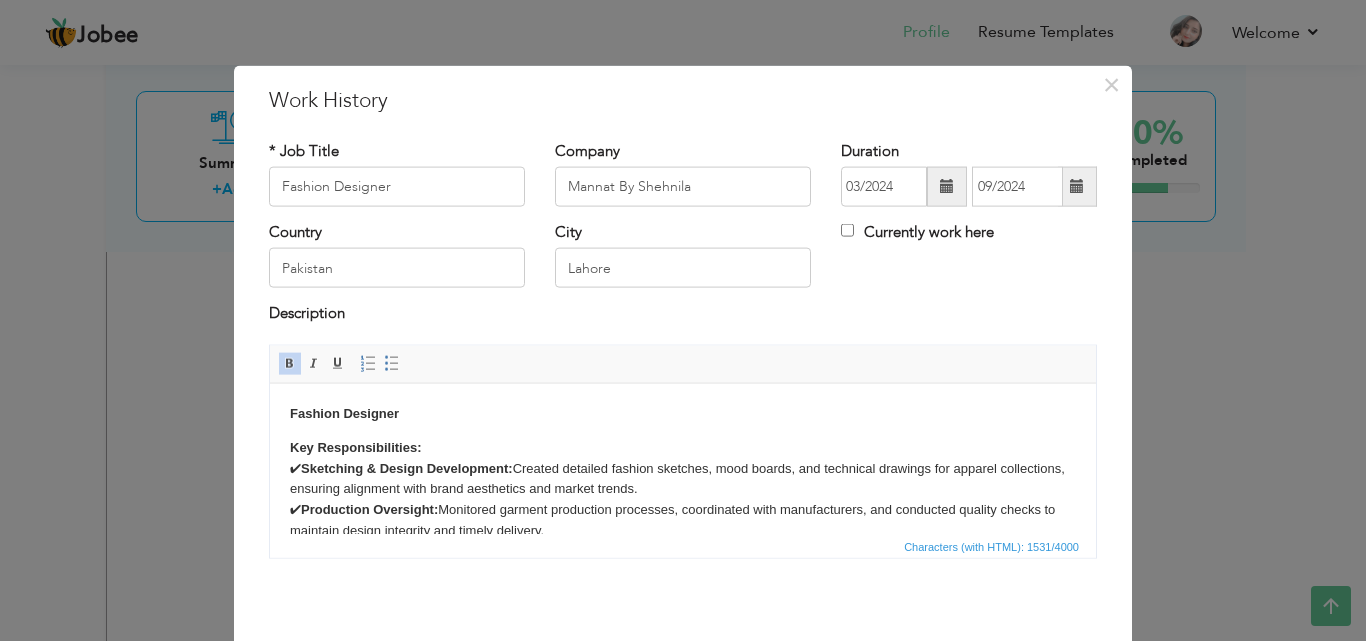 click at bounding box center [947, 187] 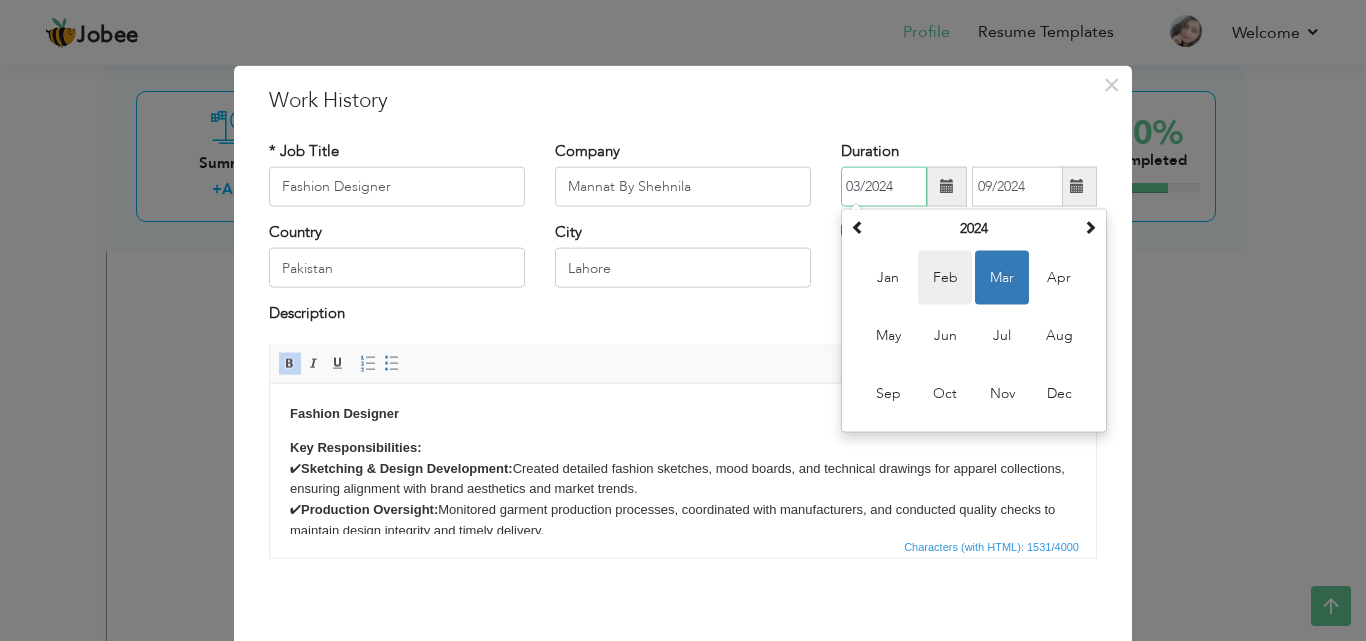 click on "Feb" at bounding box center (945, 278) 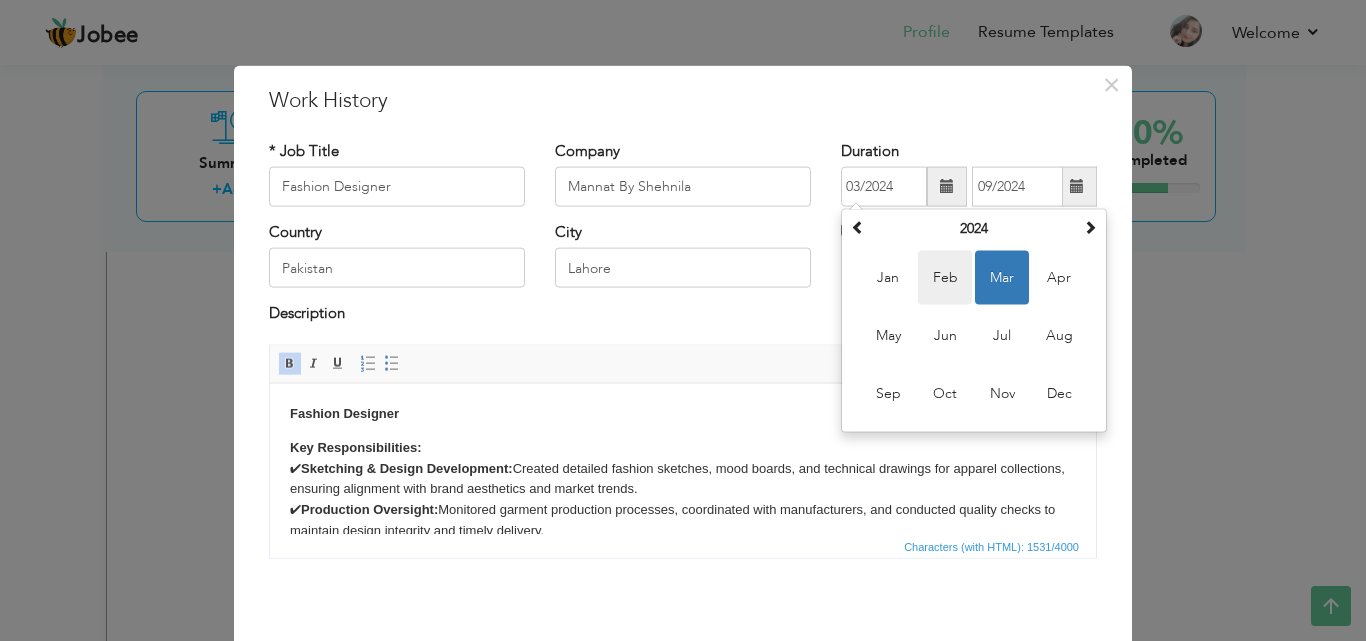 type on "02/2024" 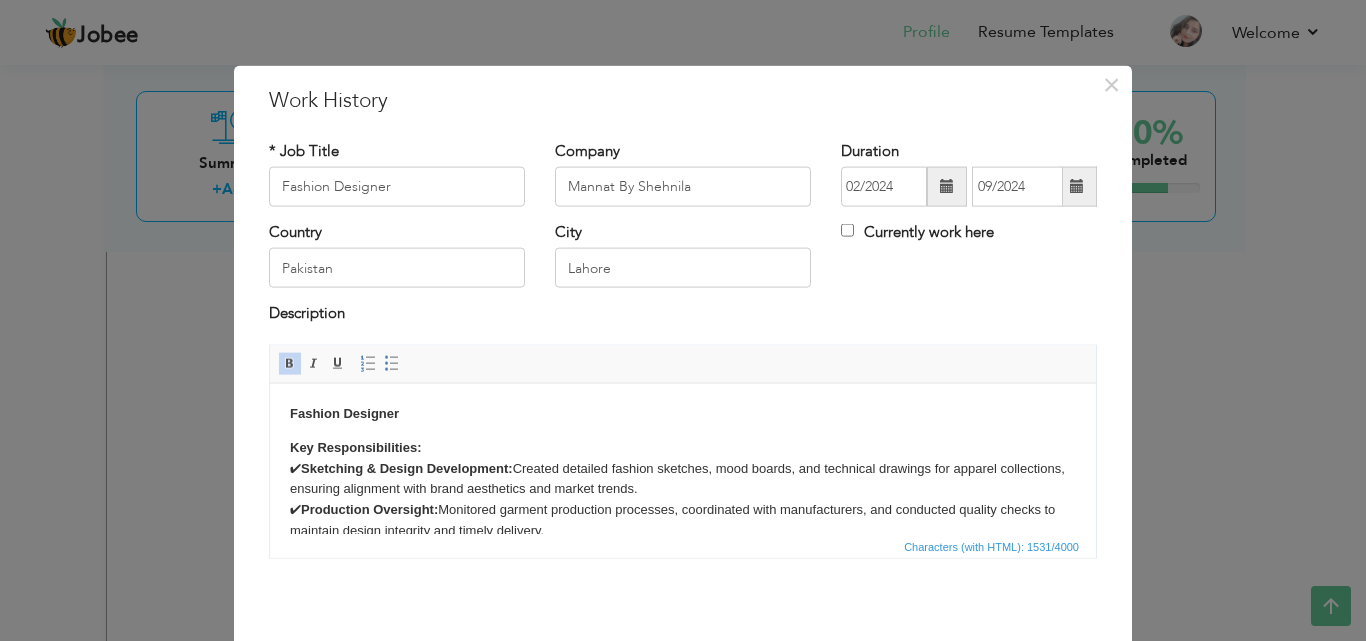 click at bounding box center (1077, 187) 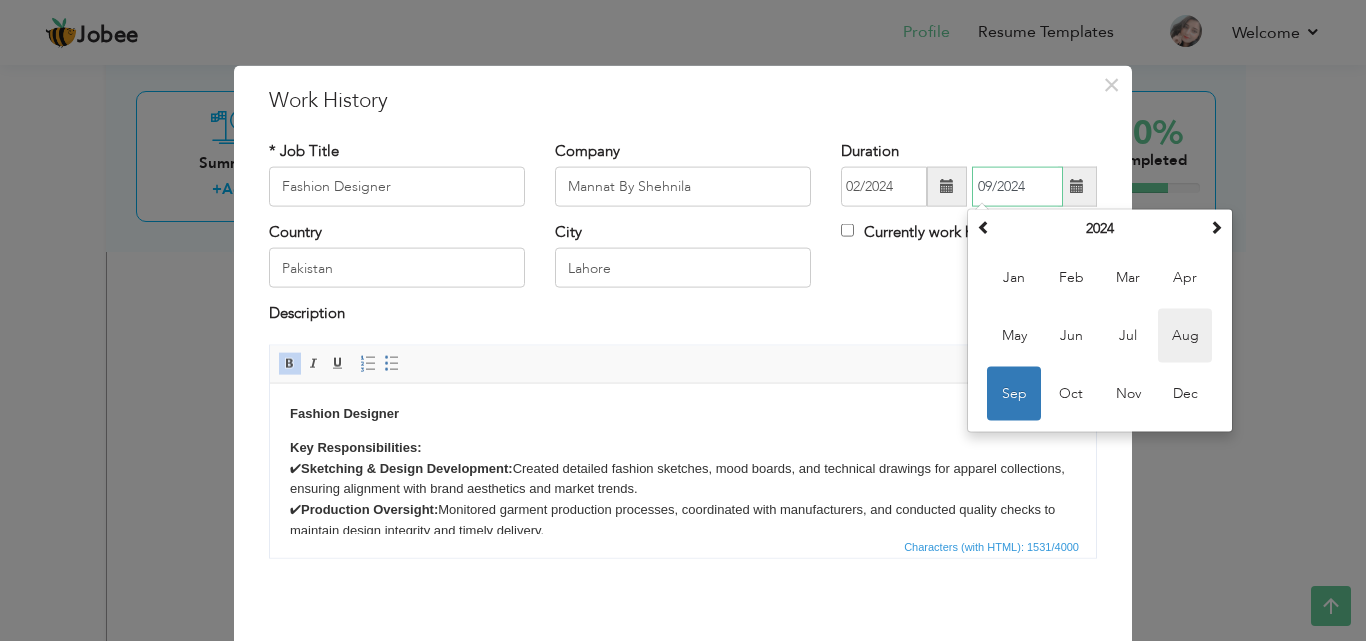 click on "Aug" at bounding box center [1185, 336] 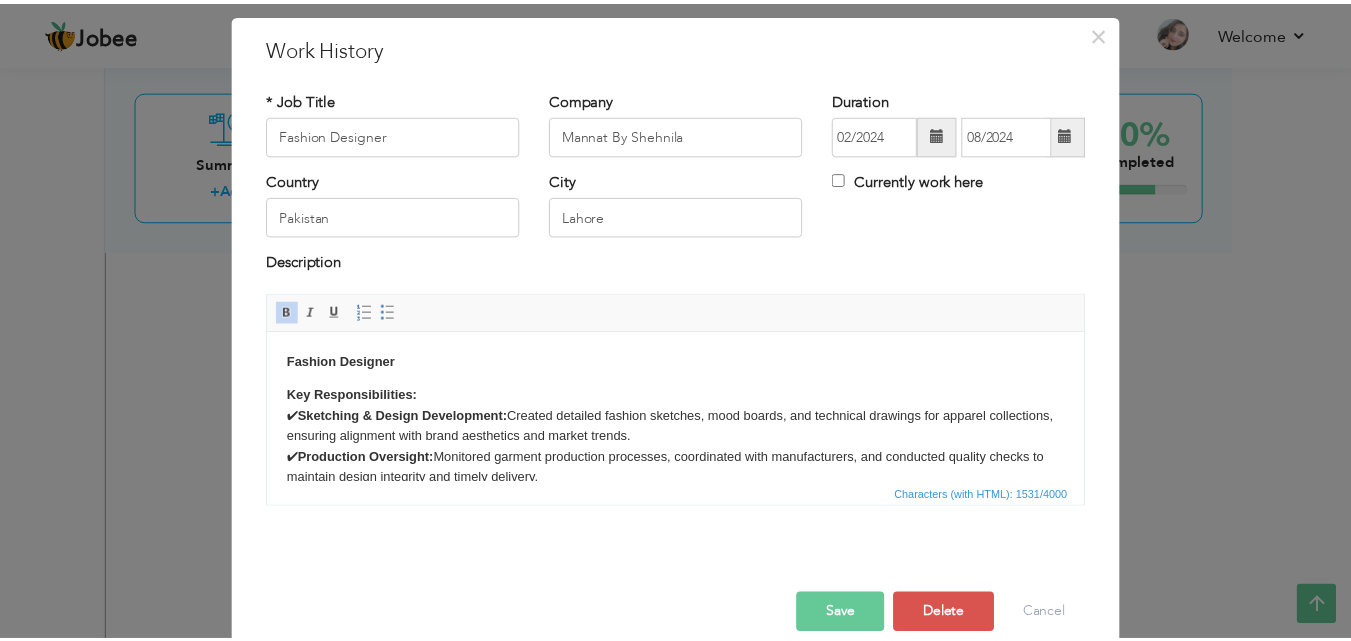 scroll, scrollTop: 79, scrollLeft: 0, axis: vertical 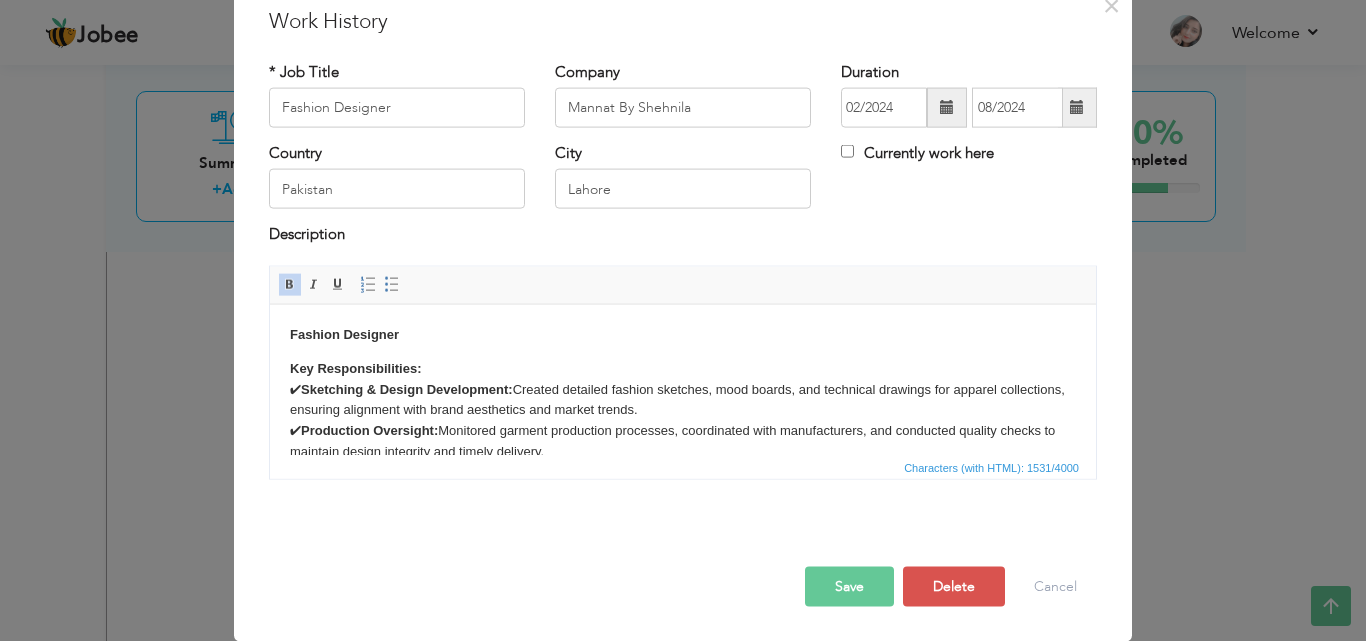 click on "Save" at bounding box center (849, 586) 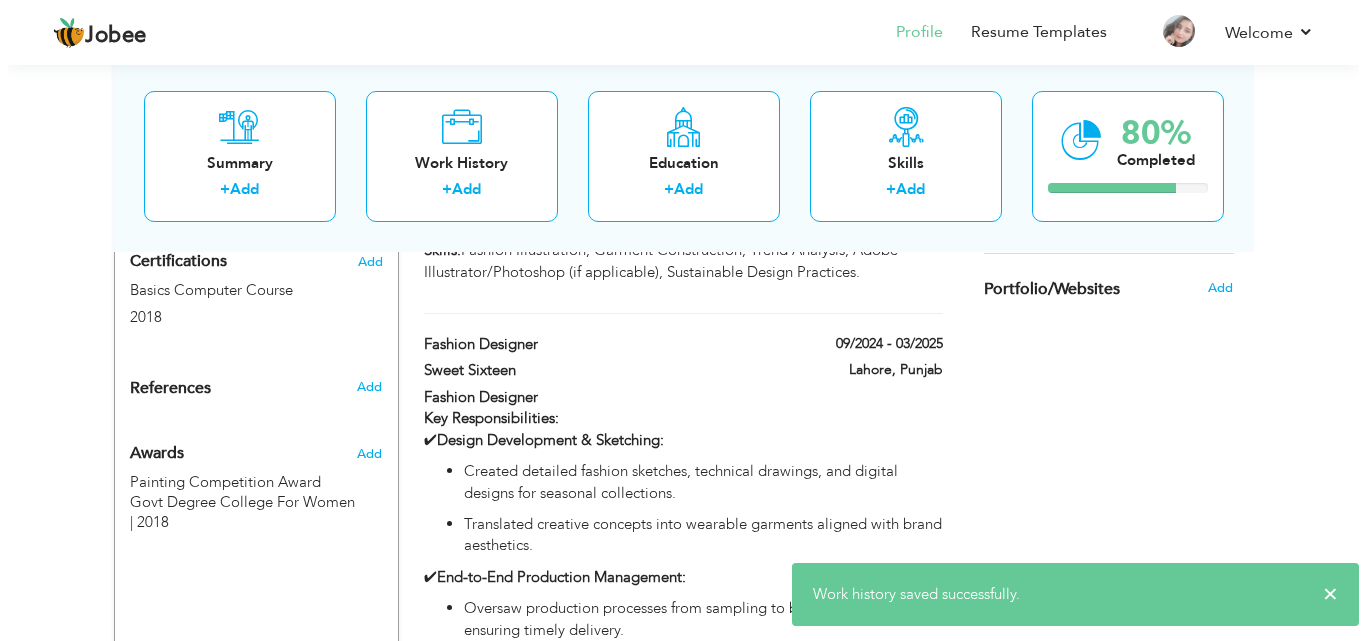 scroll, scrollTop: 1020, scrollLeft: 0, axis: vertical 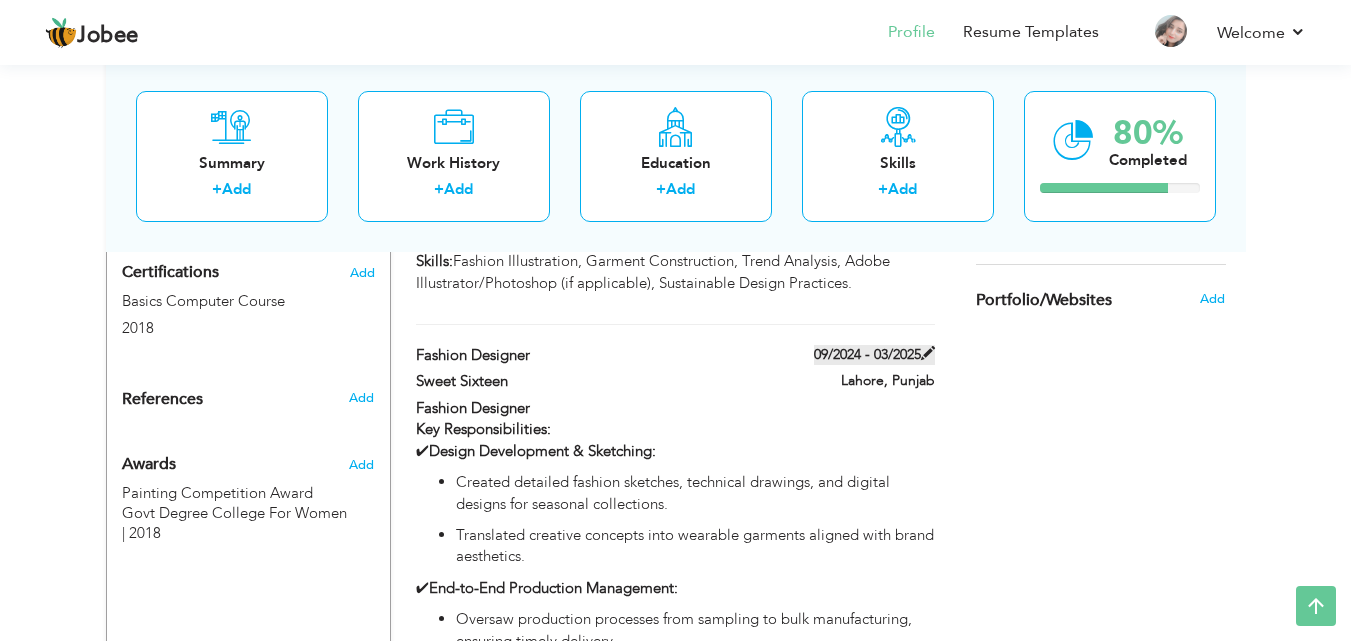 click on "09/2024 - 03/2025" at bounding box center [874, 355] 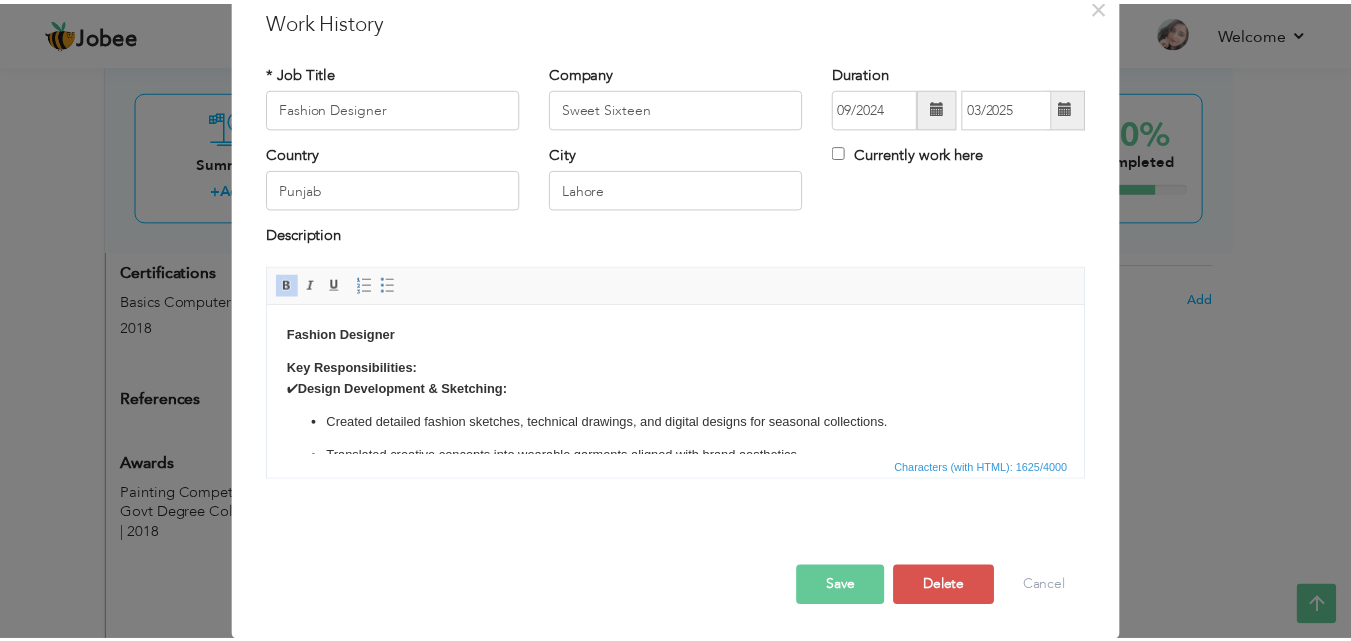 scroll, scrollTop: 0, scrollLeft: 0, axis: both 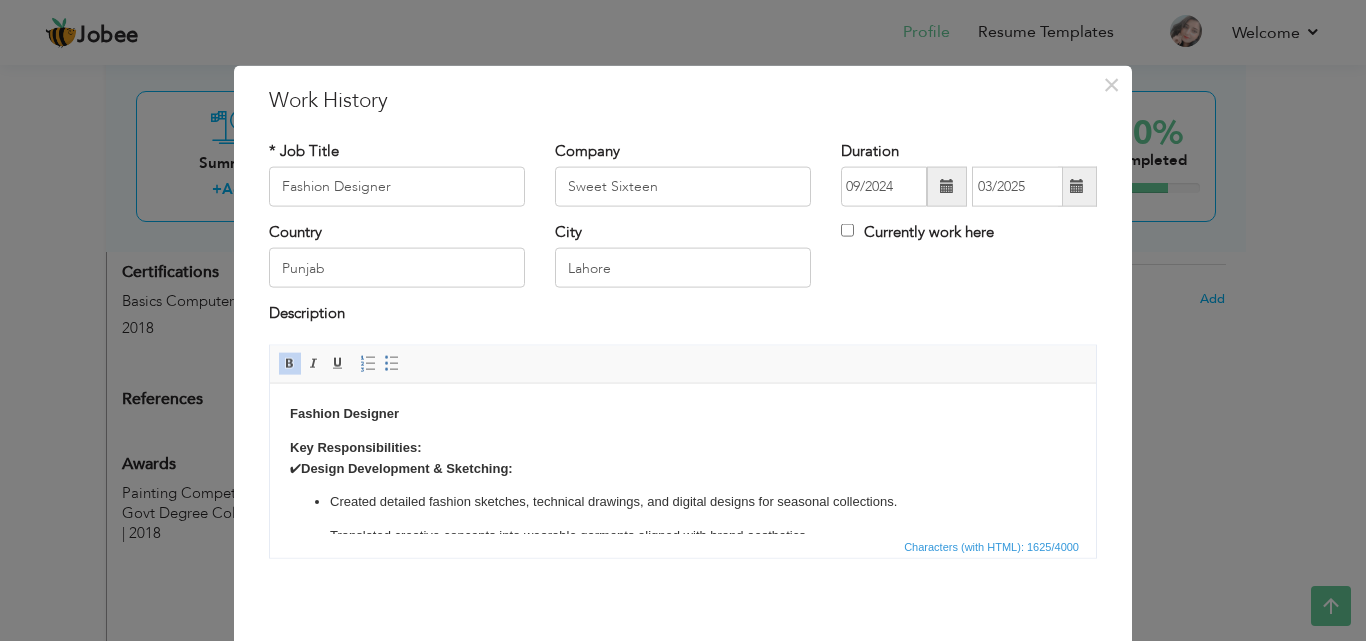click on "×
Work History
* Job Title
Fashion Designer
Company
Sweet Sixteen
09/2024" at bounding box center (683, 320) 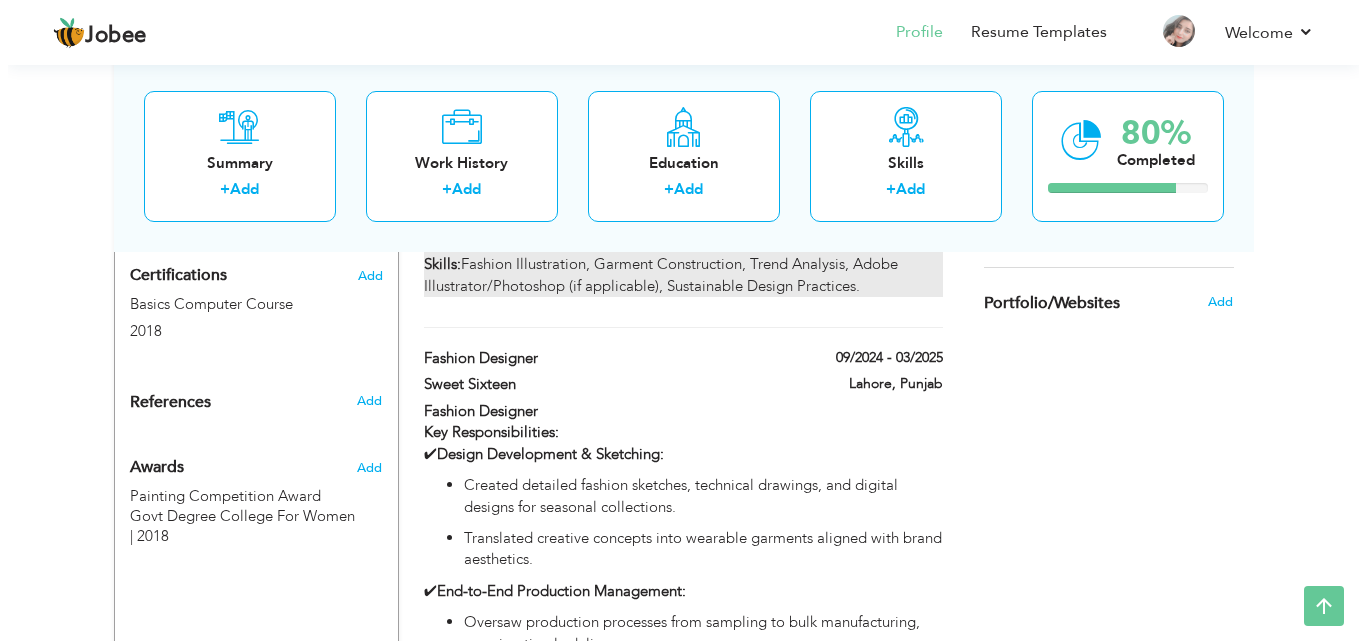 scroll, scrollTop: 1012, scrollLeft: 0, axis: vertical 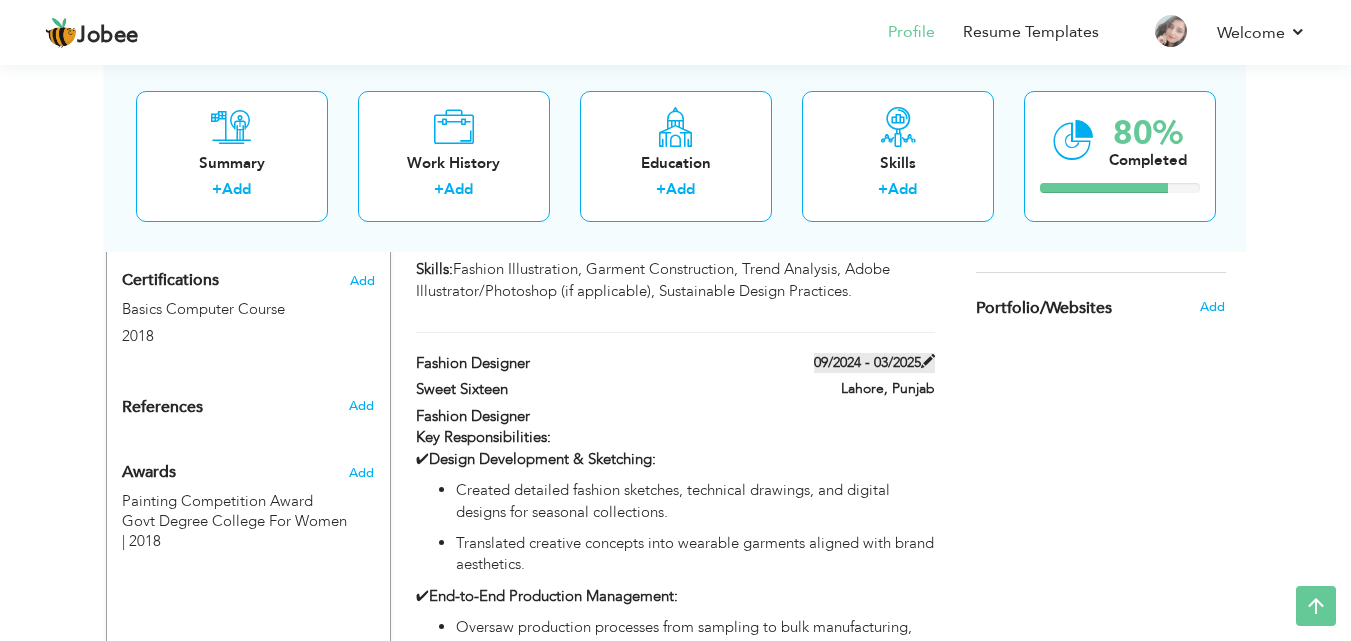 click on "09/2024 - 03/2025" at bounding box center (874, 363) 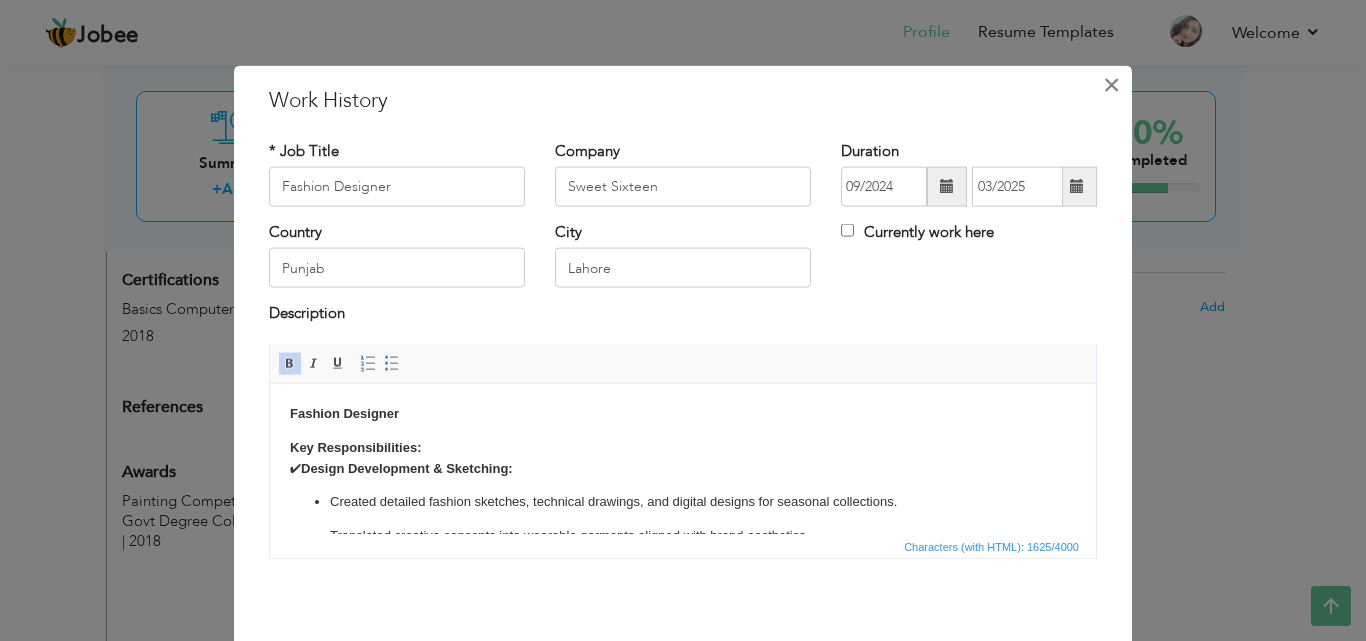 click on "×" at bounding box center (1111, 84) 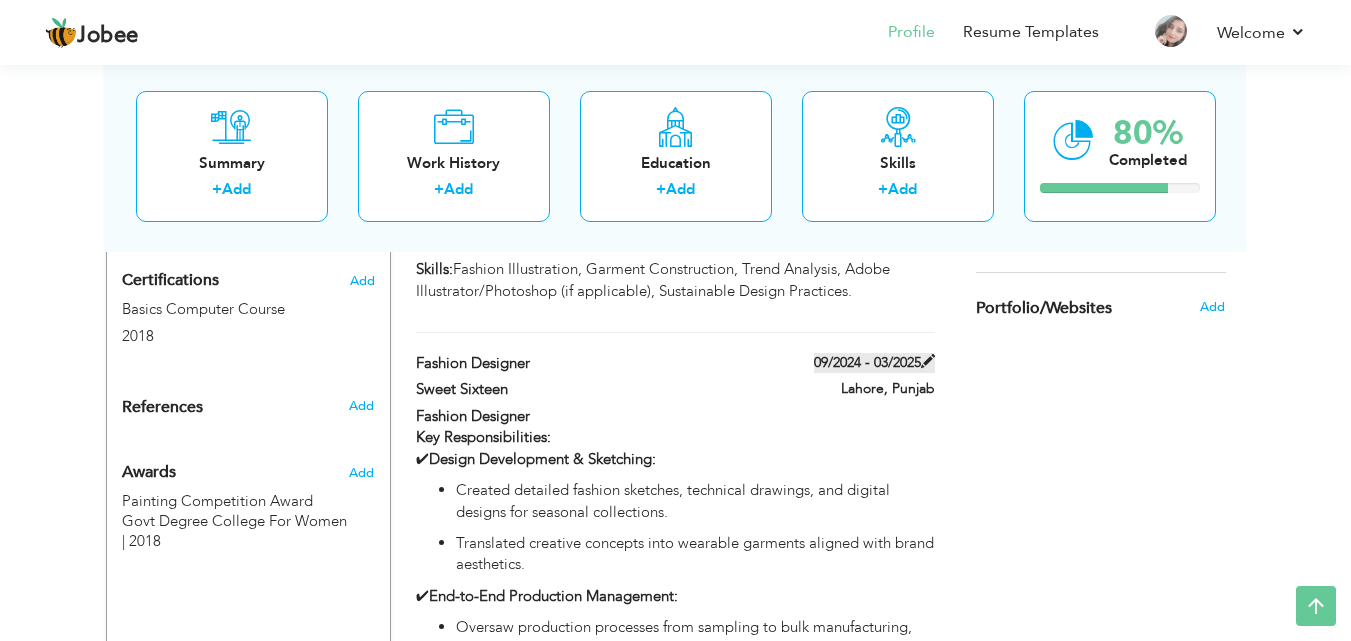 click on "09/2024 - 03/2025" at bounding box center (874, 363) 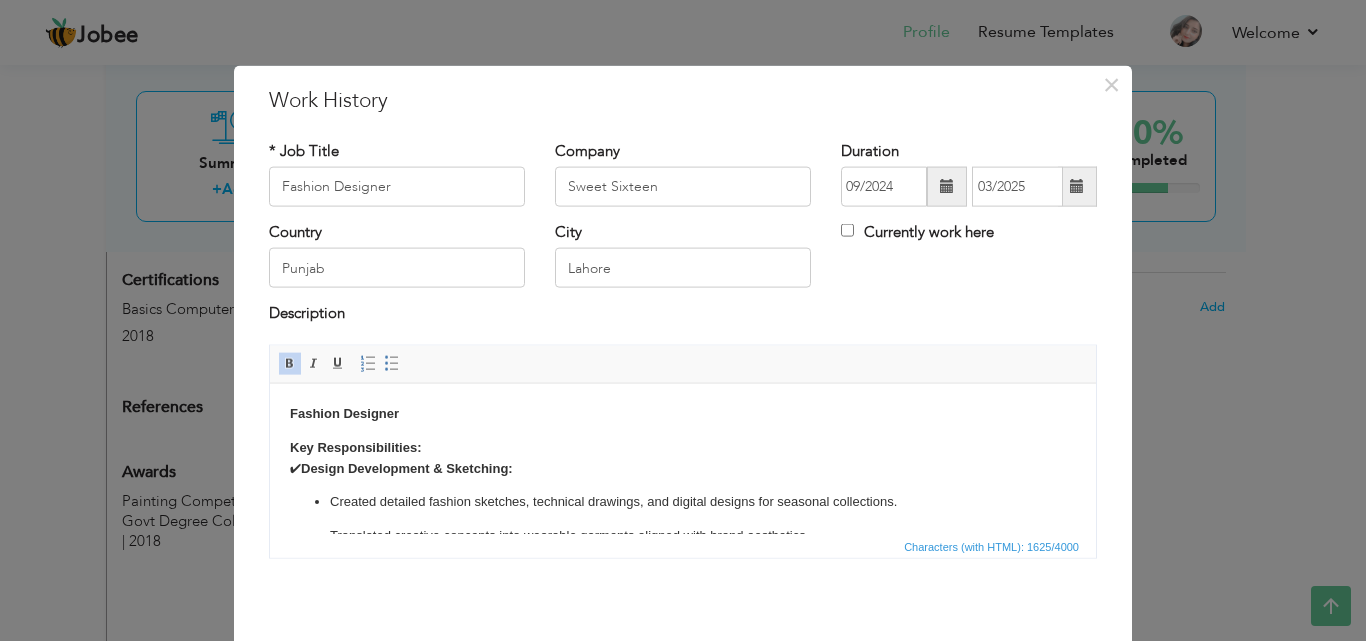 click at bounding box center (1077, 187) 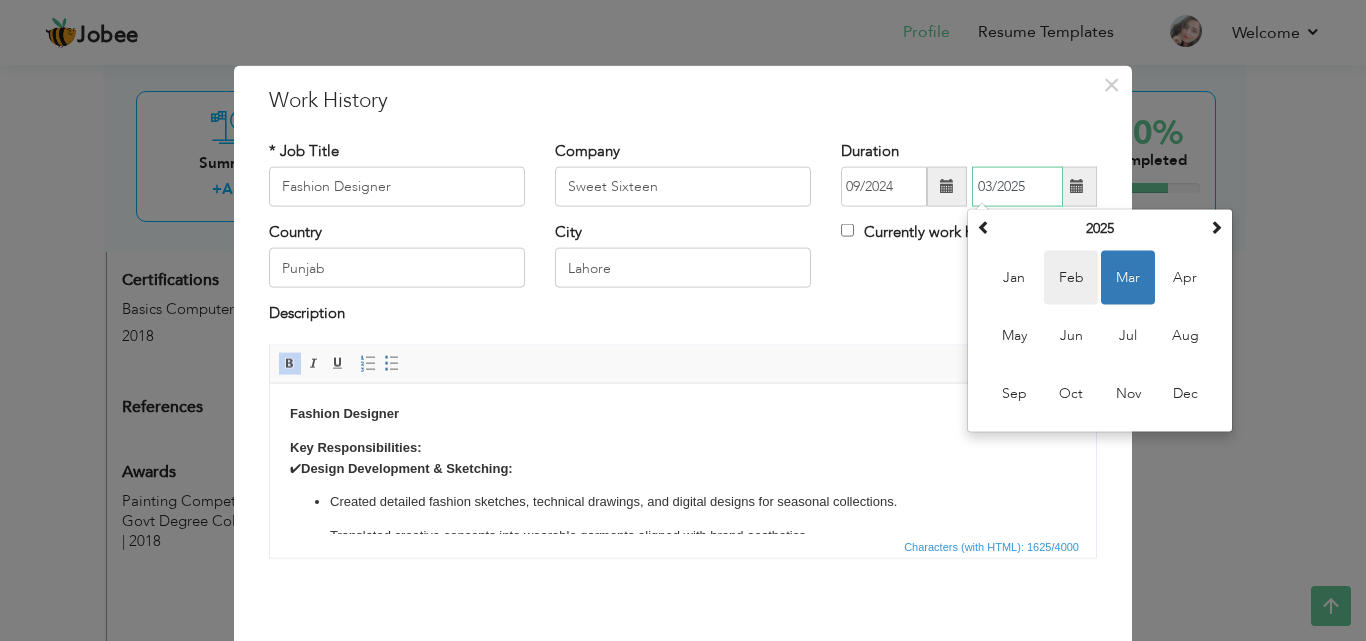 click on "Feb" at bounding box center (1071, 278) 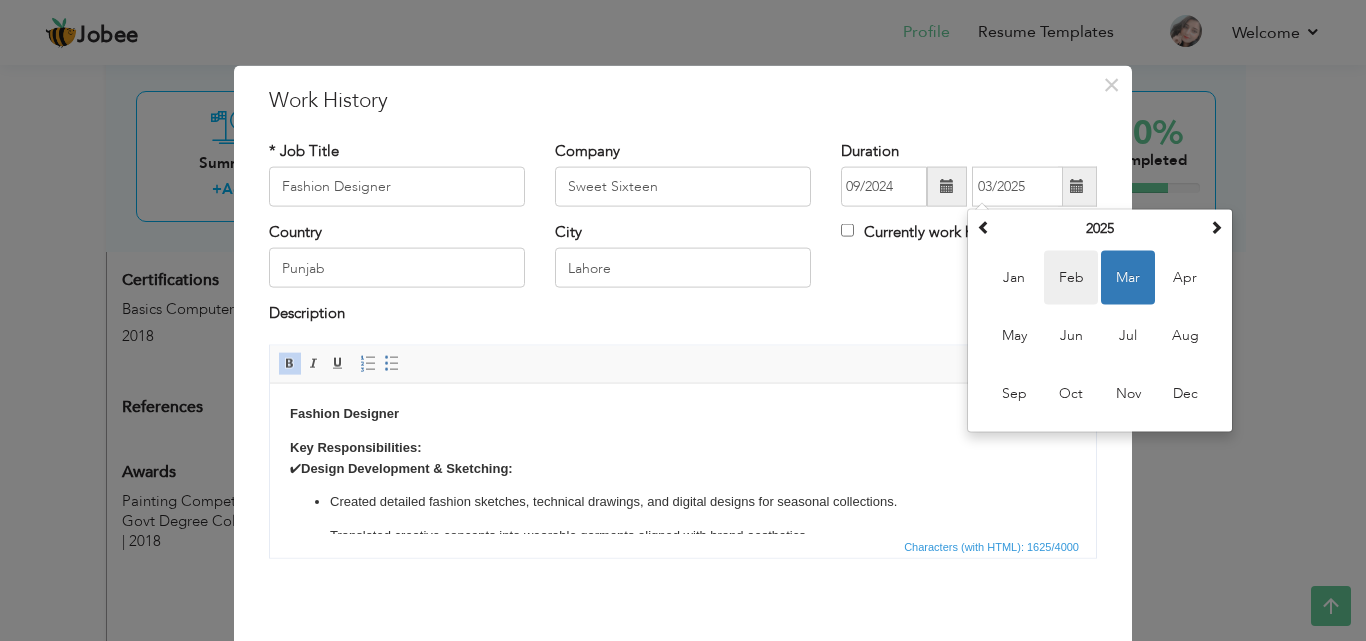 type on "02/2025" 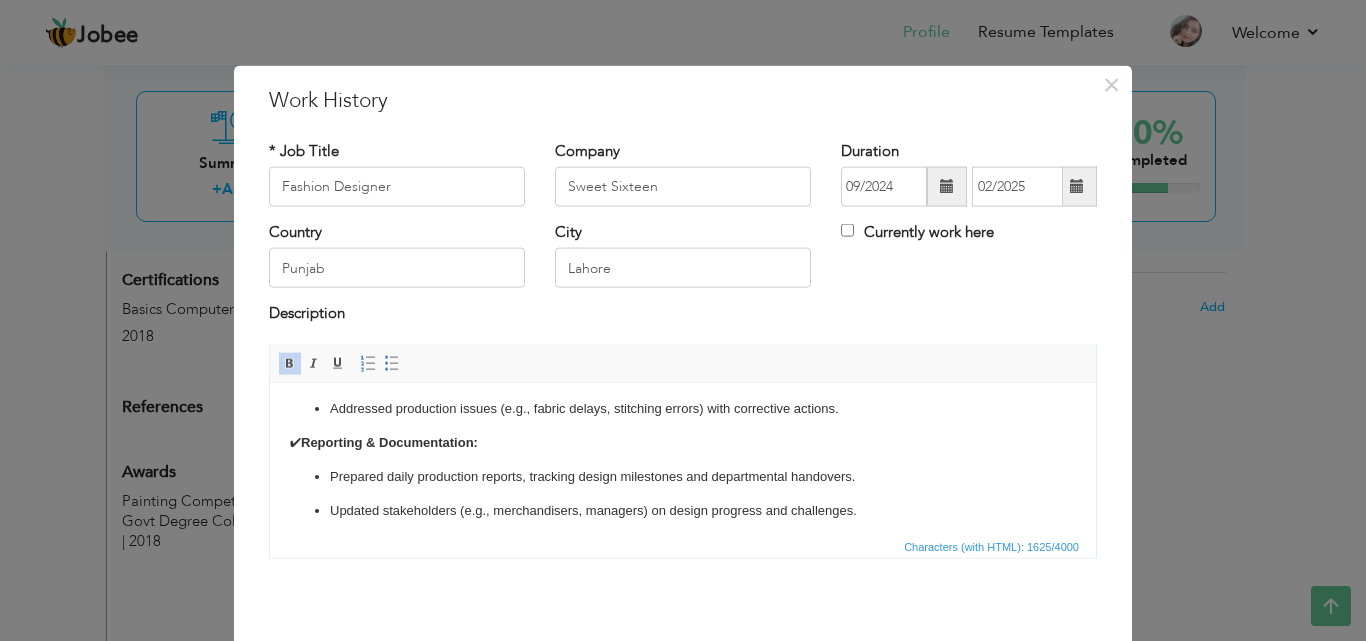 scroll, scrollTop: 472, scrollLeft: 0, axis: vertical 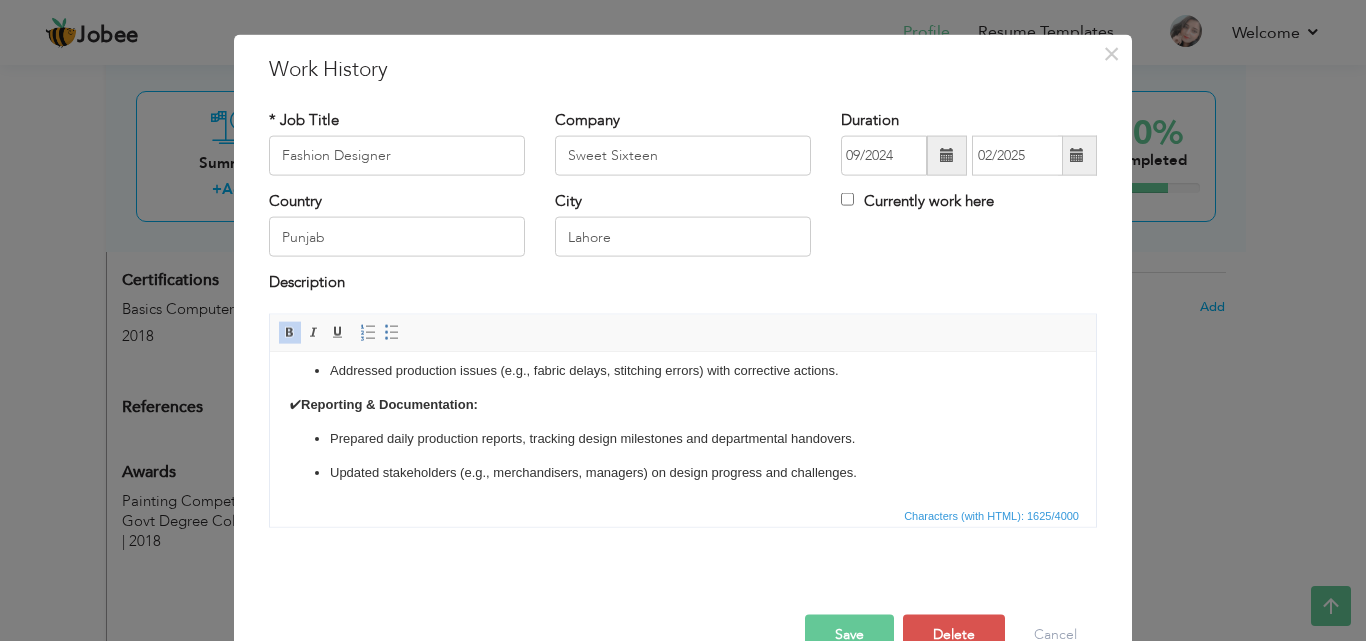 click on "Save" at bounding box center (849, 634) 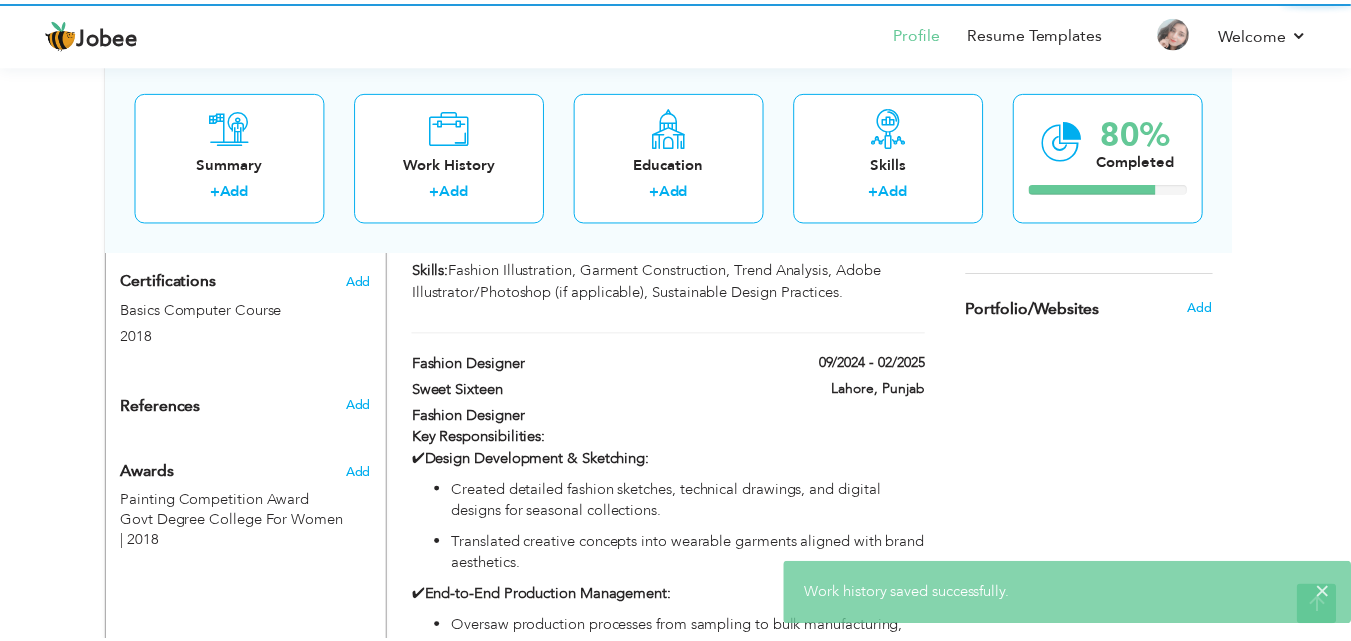 scroll, scrollTop: 0, scrollLeft: 0, axis: both 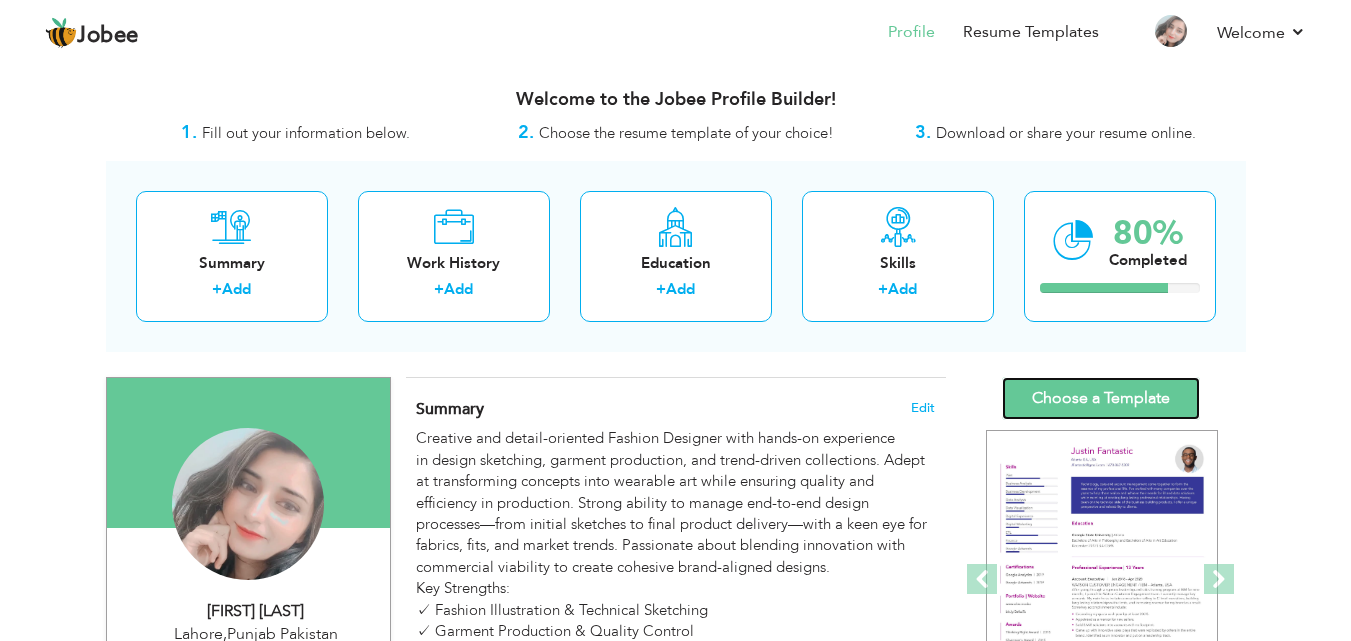 click on "Choose a Template" at bounding box center [1101, 398] 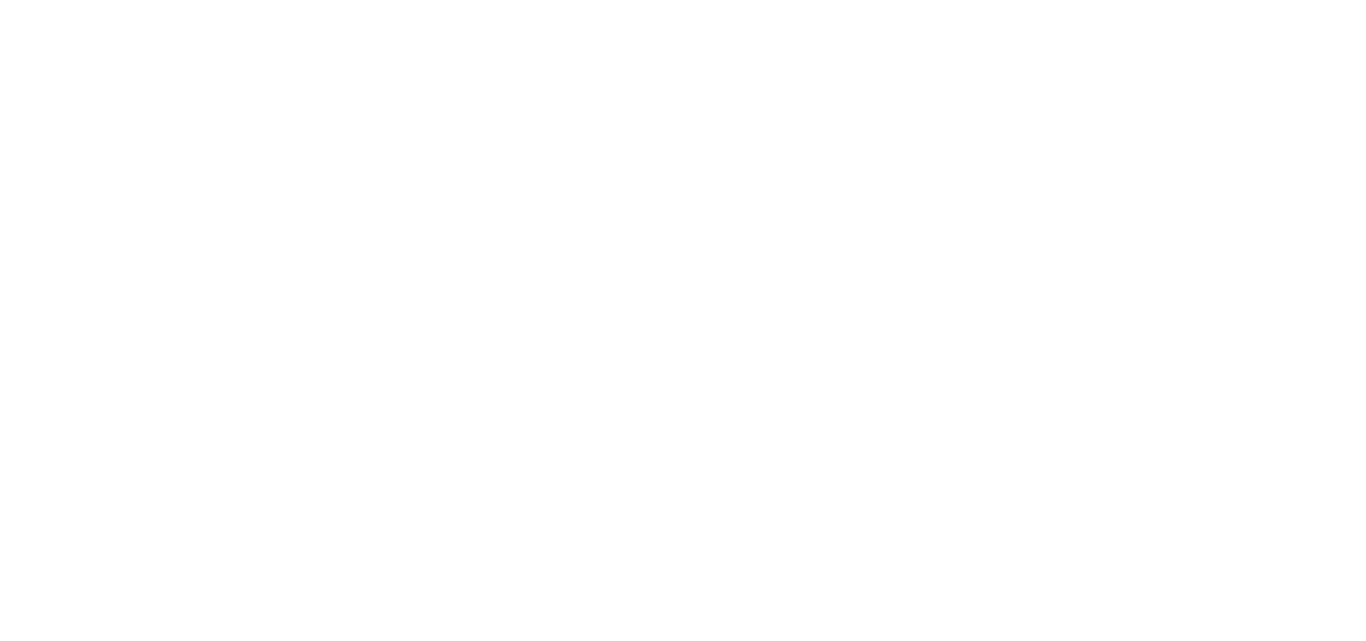 scroll, scrollTop: 0, scrollLeft: 0, axis: both 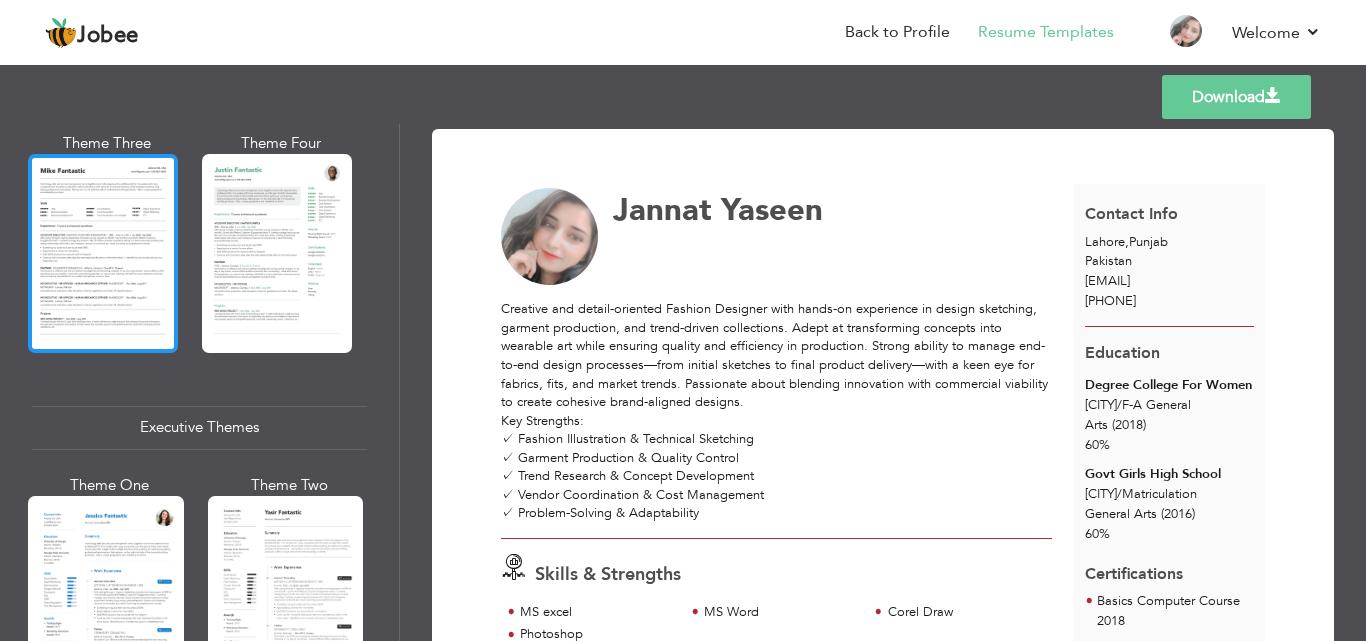 click at bounding box center [103, 253] 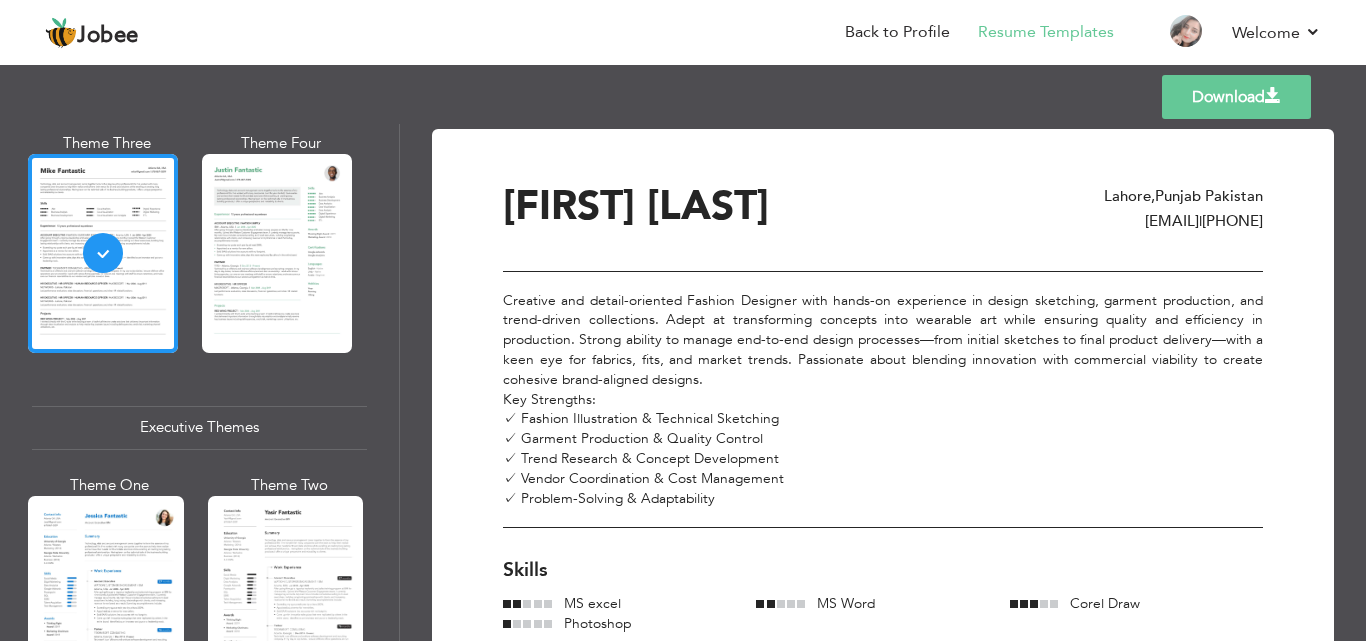 click at bounding box center (277, 253) 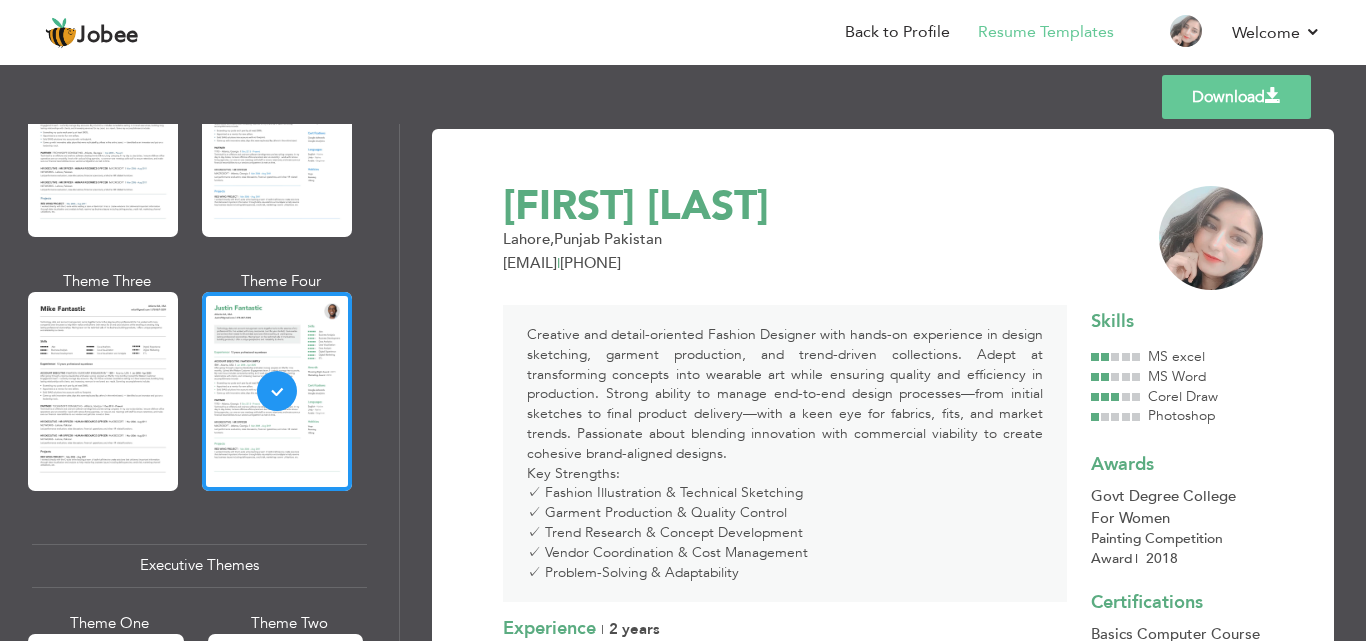 scroll, scrollTop: 902, scrollLeft: 0, axis: vertical 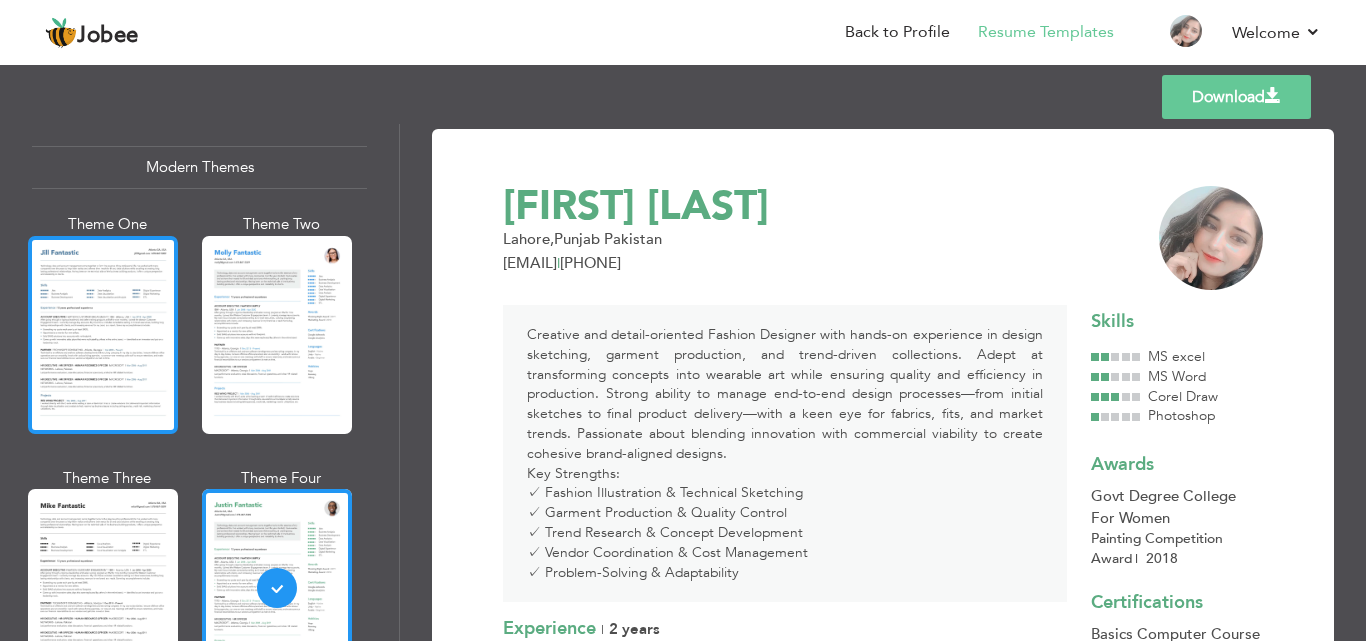 click at bounding box center [103, 335] 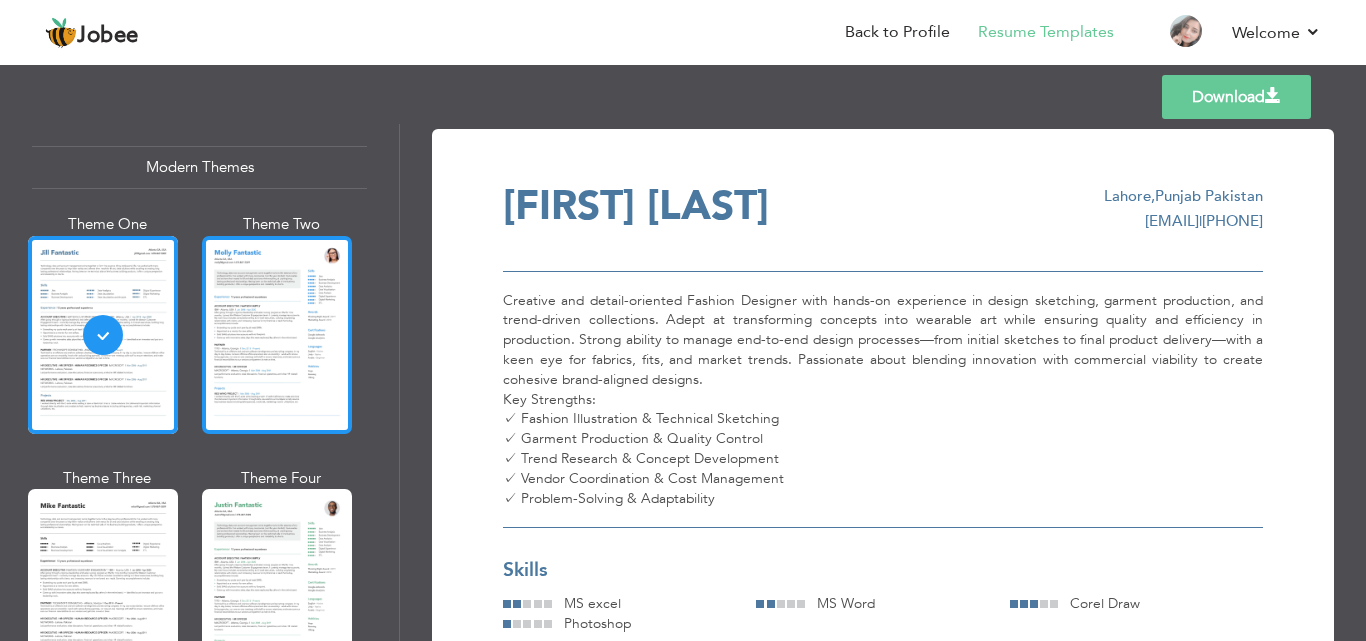 click at bounding box center [277, 335] 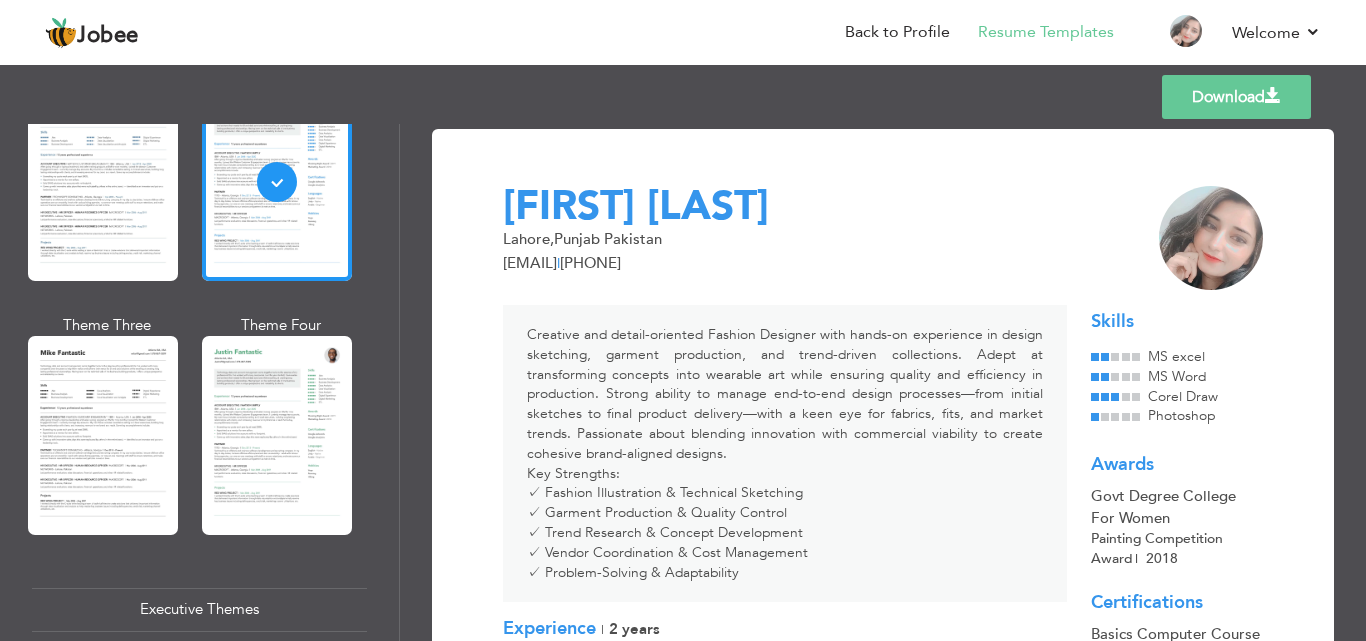 scroll, scrollTop: 1066, scrollLeft: 0, axis: vertical 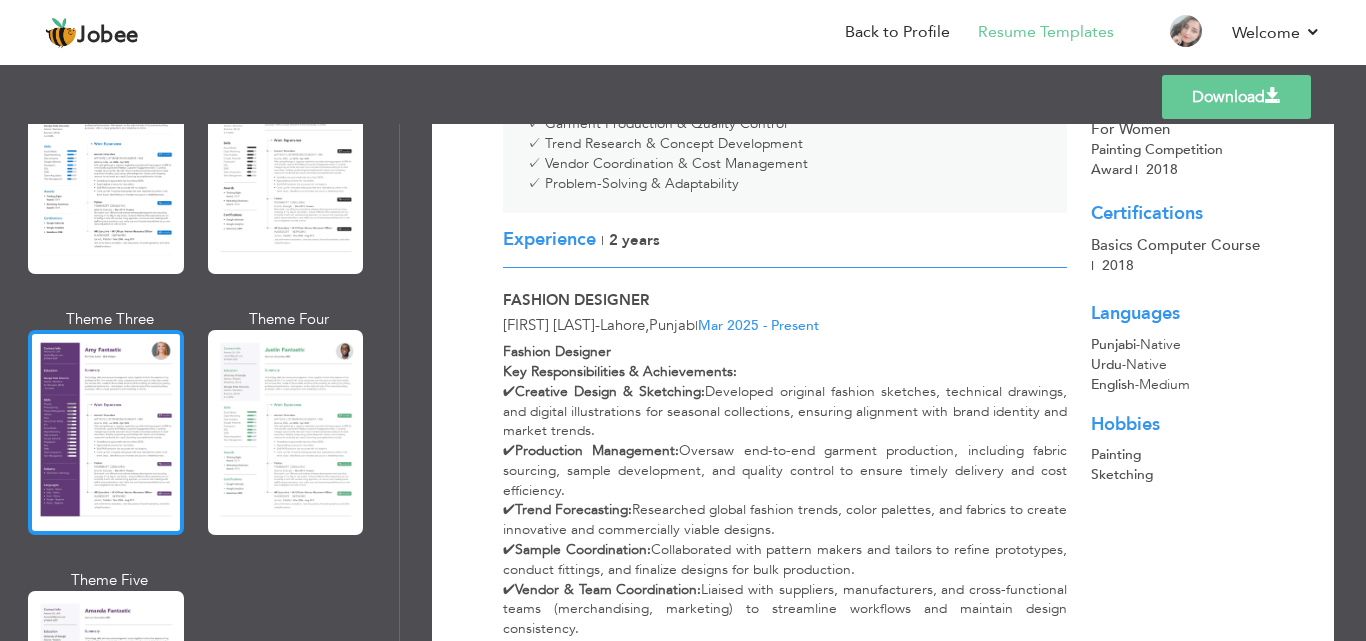 click at bounding box center (106, 432) 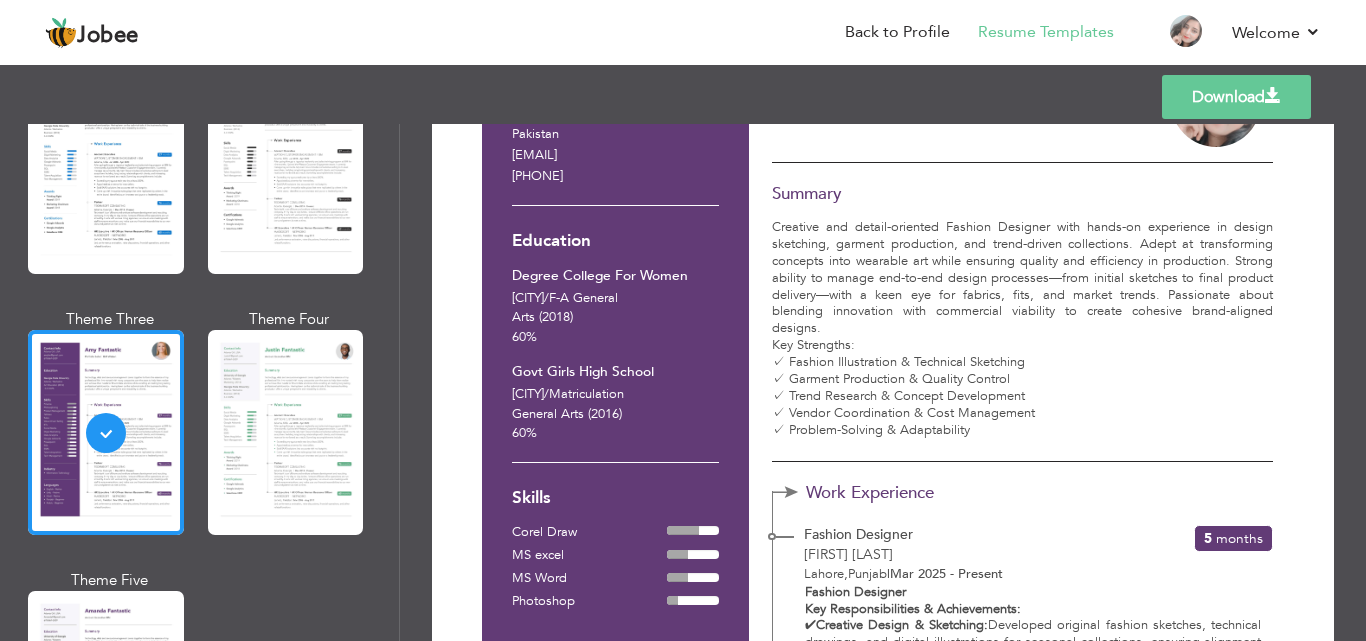 scroll, scrollTop: 0, scrollLeft: 0, axis: both 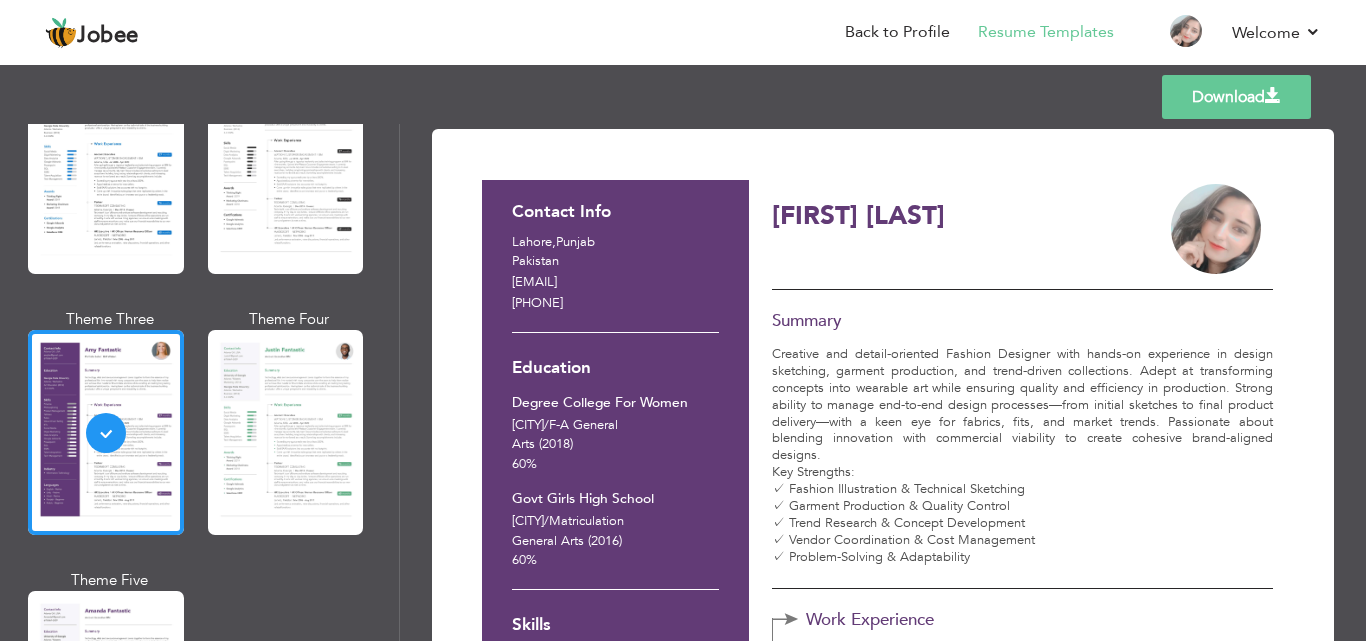 click on "Jannat Yaseen" at bounding box center [960, 217] 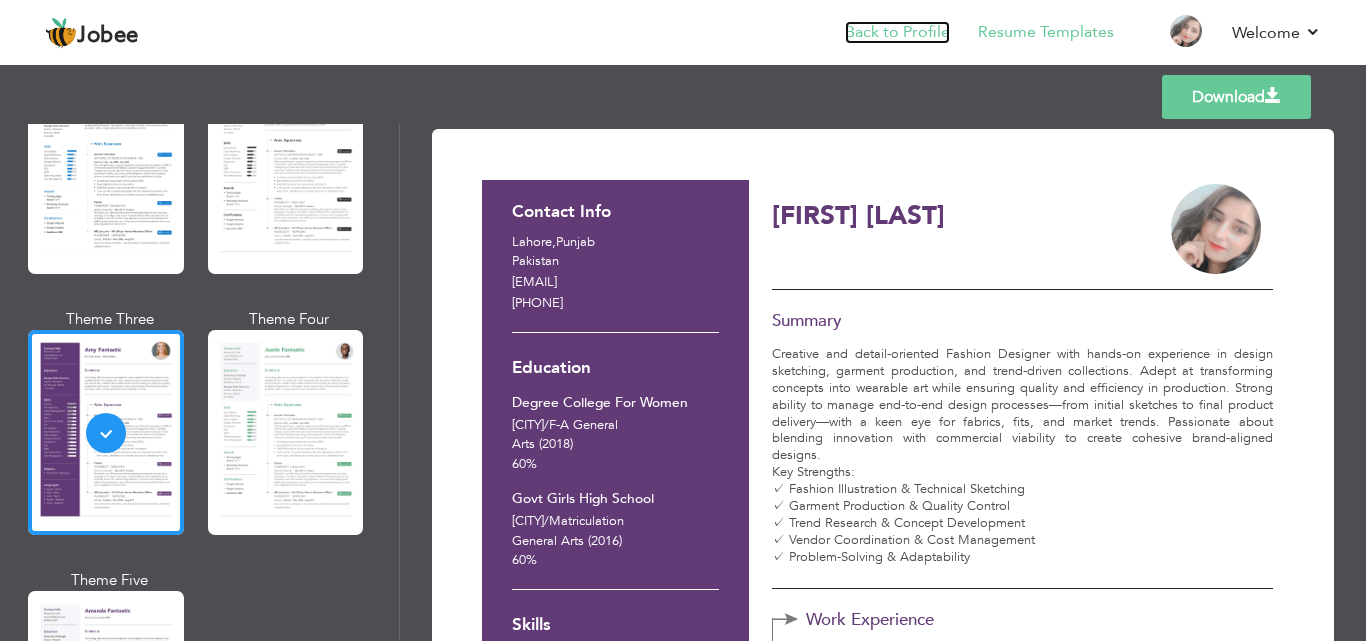 click on "Back to Profile" at bounding box center (897, 32) 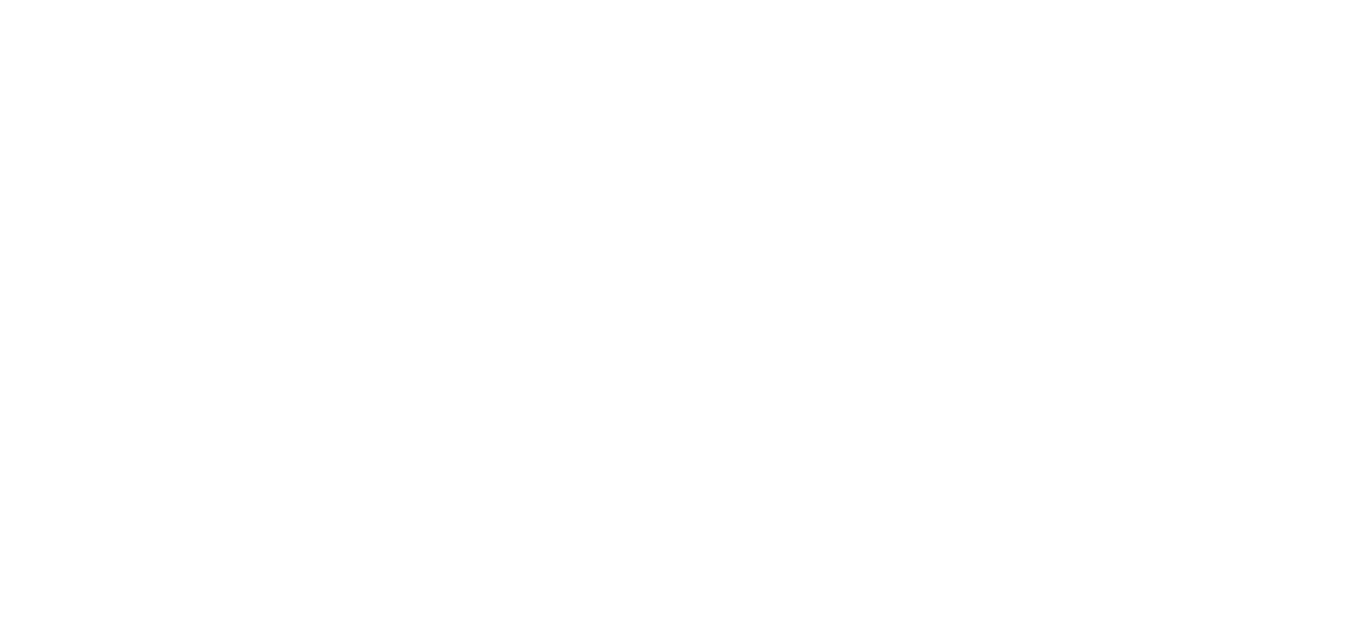 scroll, scrollTop: 0, scrollLeft: 0, axis: both 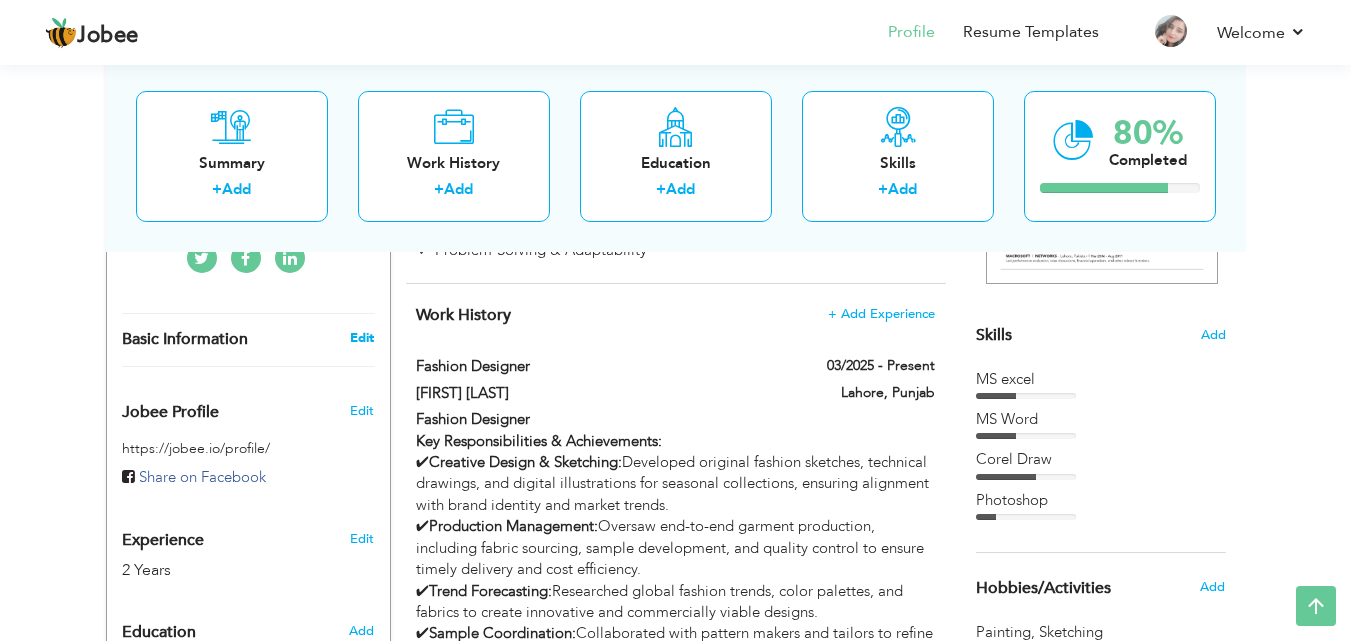 click on "Edit" at bounding box center [362, 338] 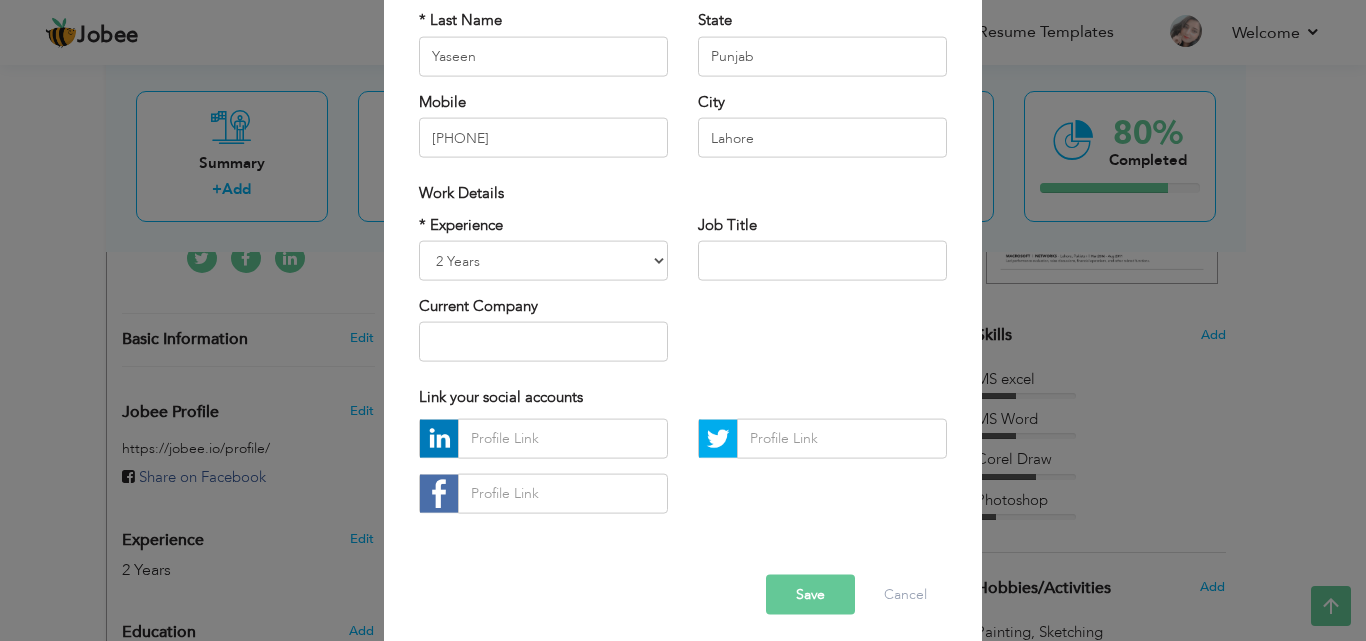 scroll, scrollTop: 257, scrollLeft: 0, axis: vertical 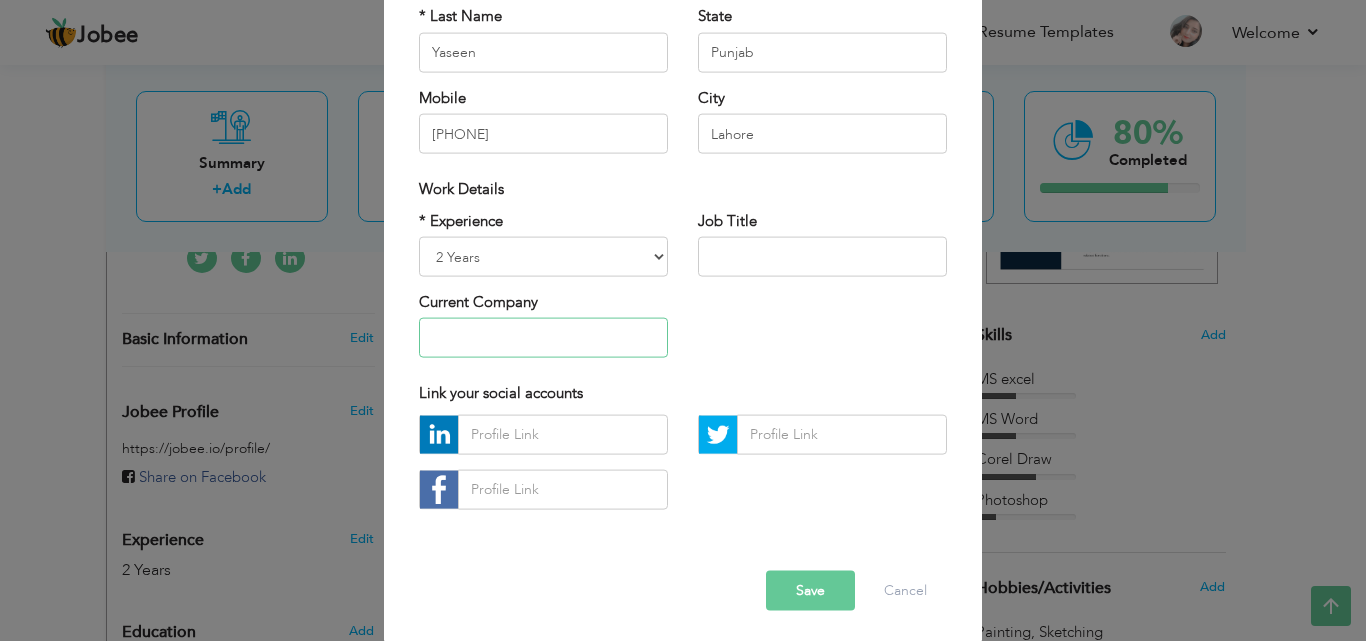 click at bounding box center [543, 338] 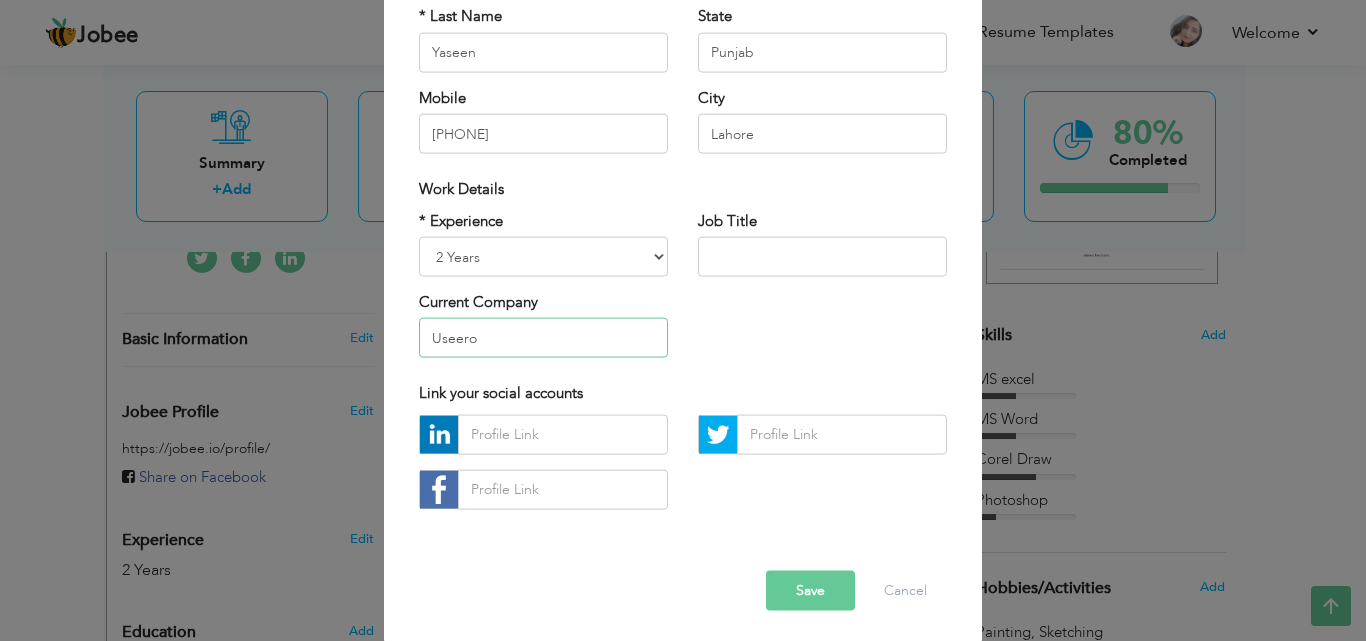 paste on "a [LAST]" 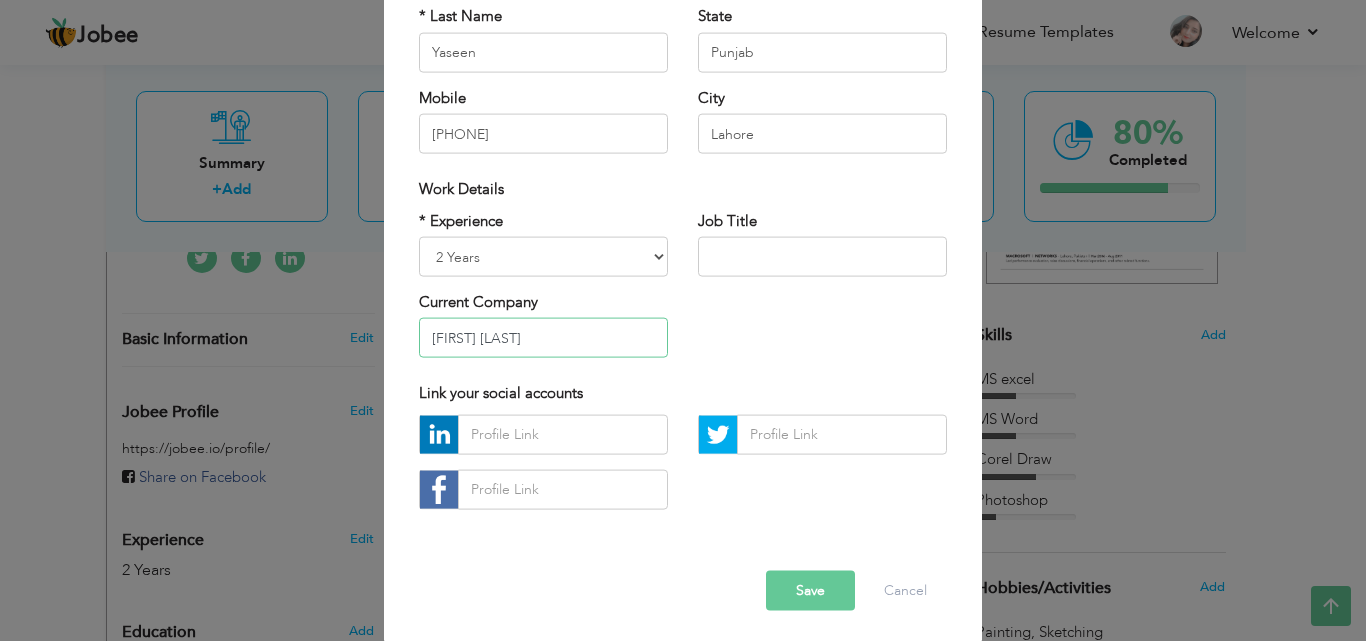 click on "[FIRST] [LAST]" at bounding box center [543, 338] 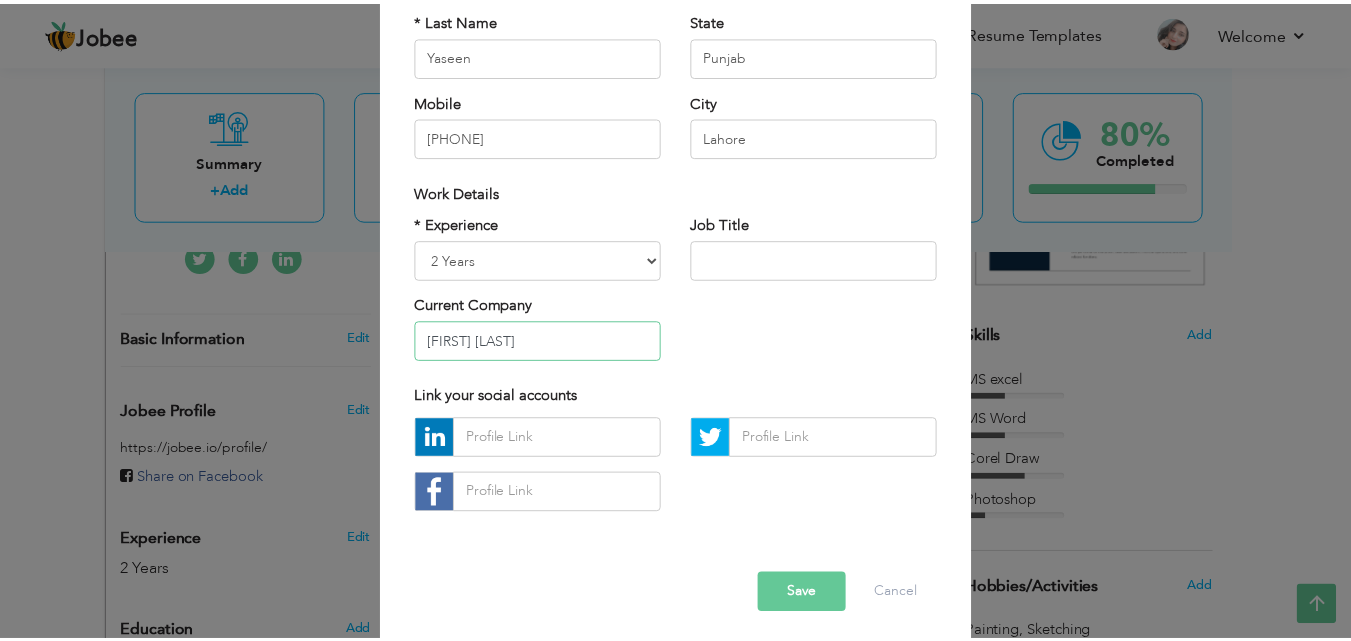 scroll, scrollTop: 261, scrollLeft: 0, axis: vertical 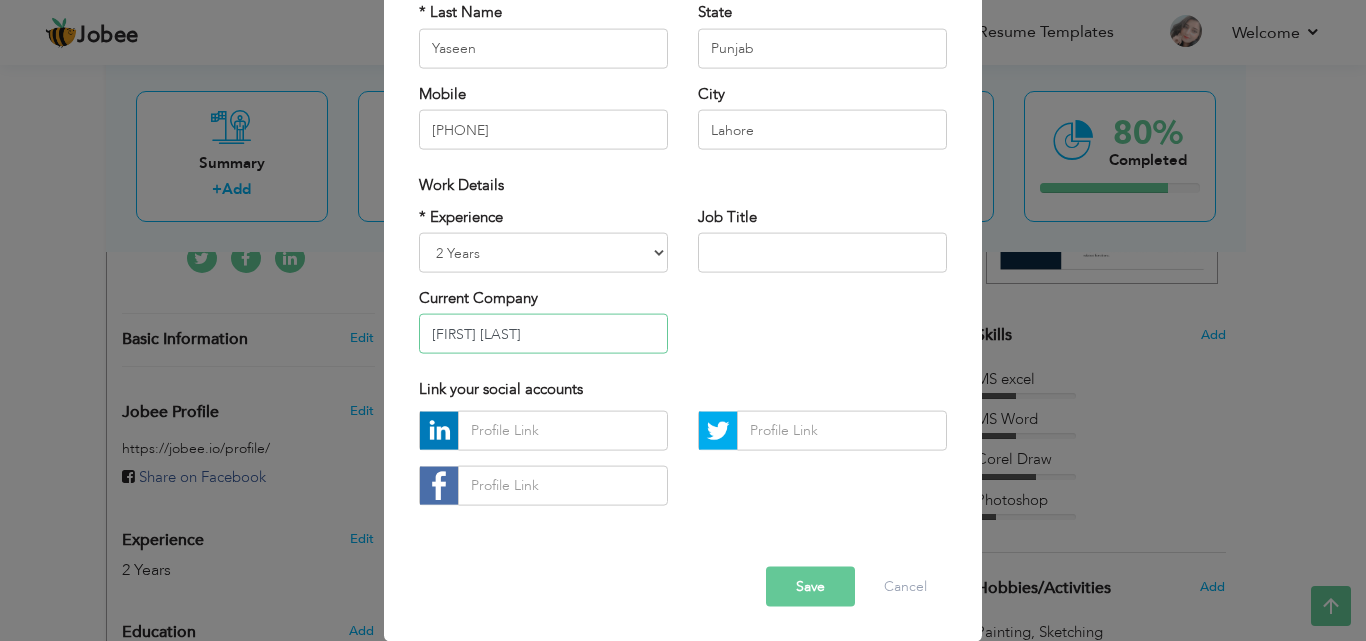 type on "[FIRST] [LAST]" 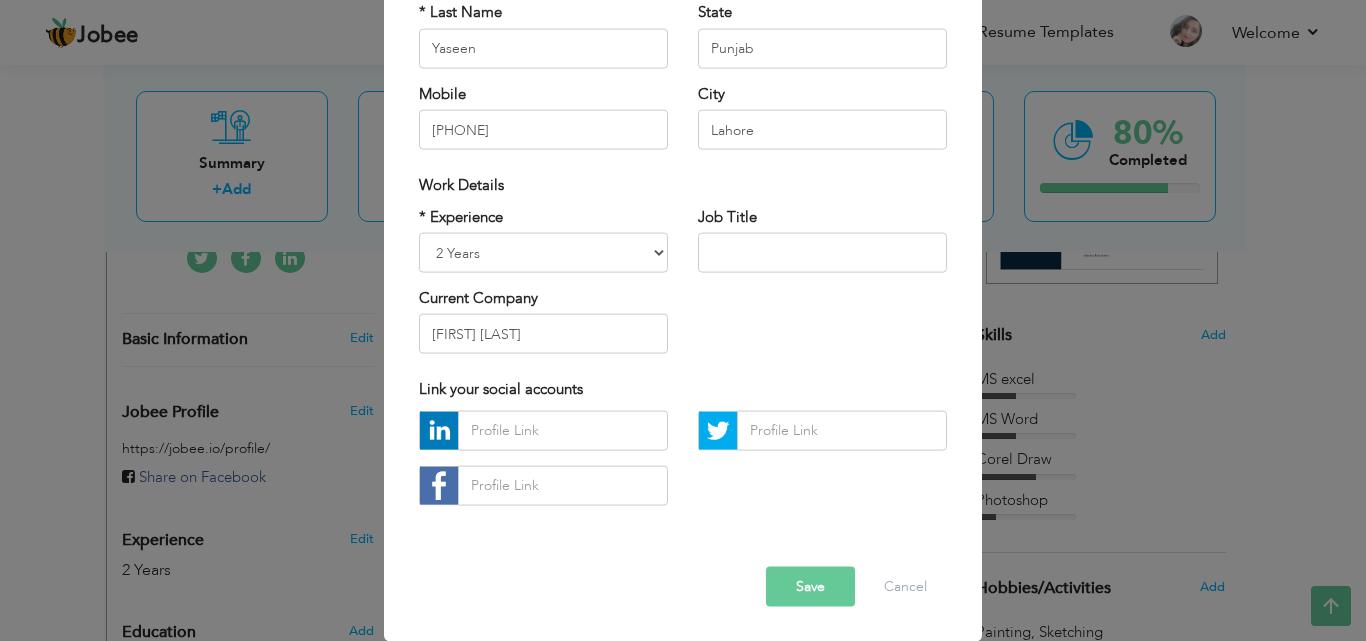 click on "Save" at bounding box center (810, 586) 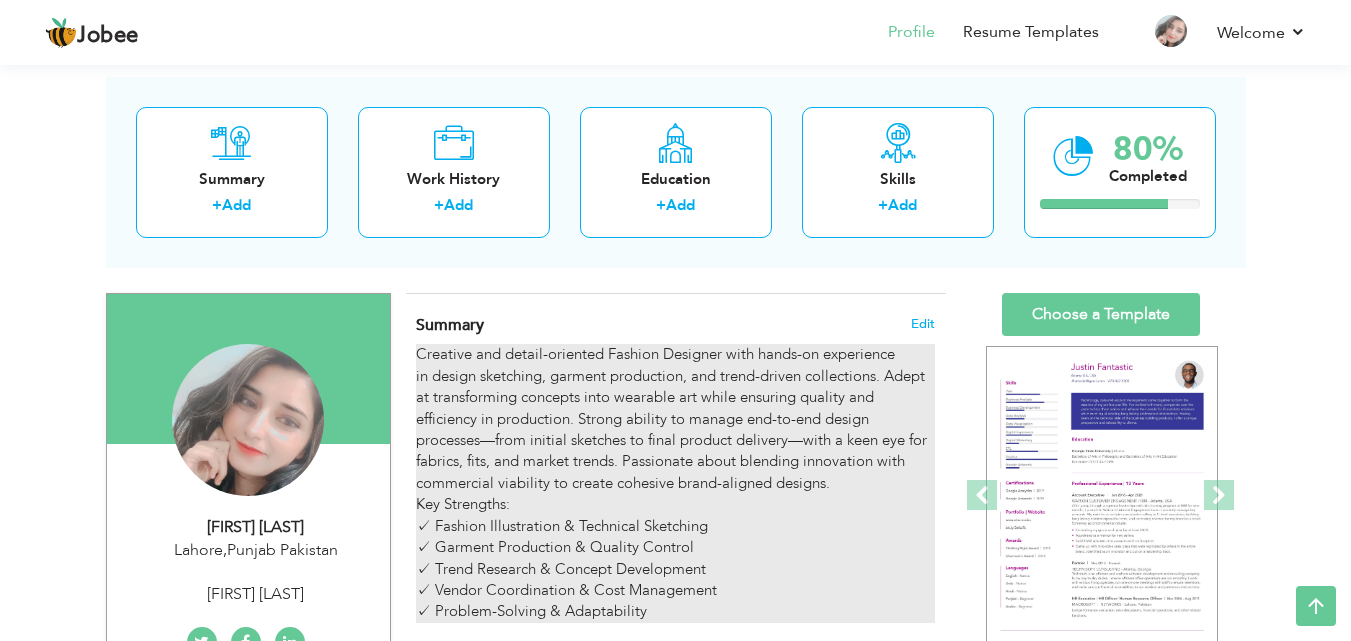 scroll, scrollTop: 0, scrollLeft: 0, axis: both 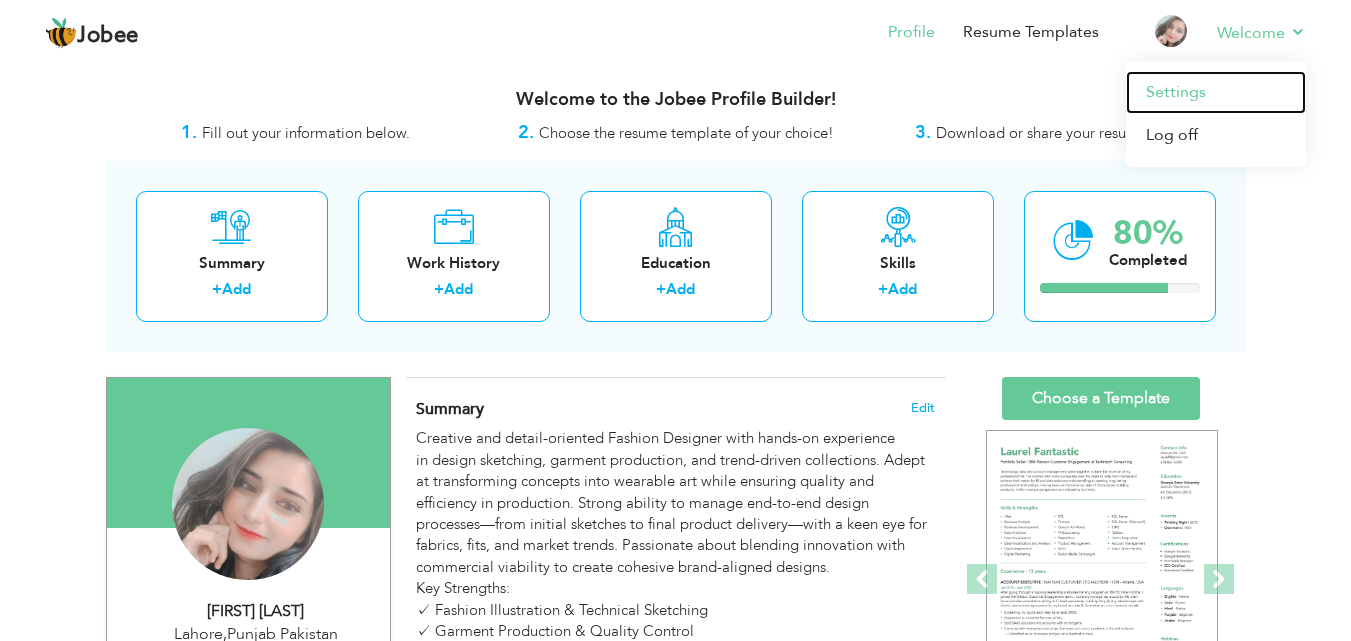 click on "Settings" at bounding box center [1216, 92] 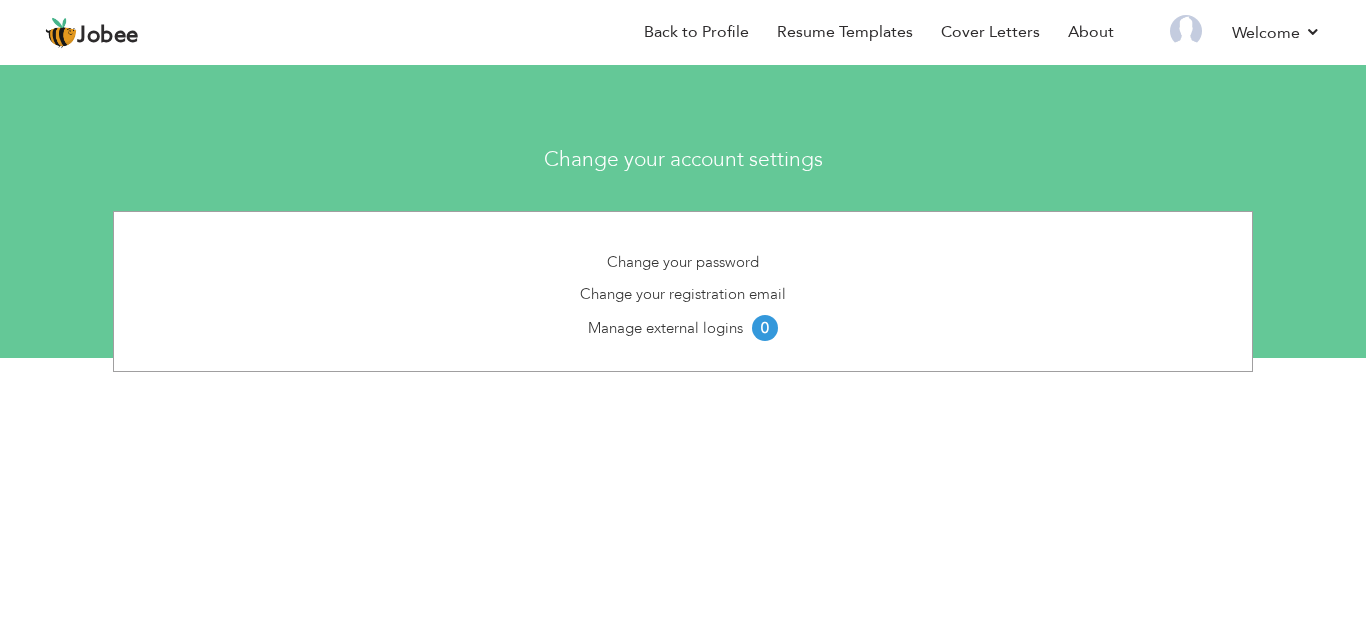 scroll, scrollTop: 0, scrollLeft: 0, axis: both 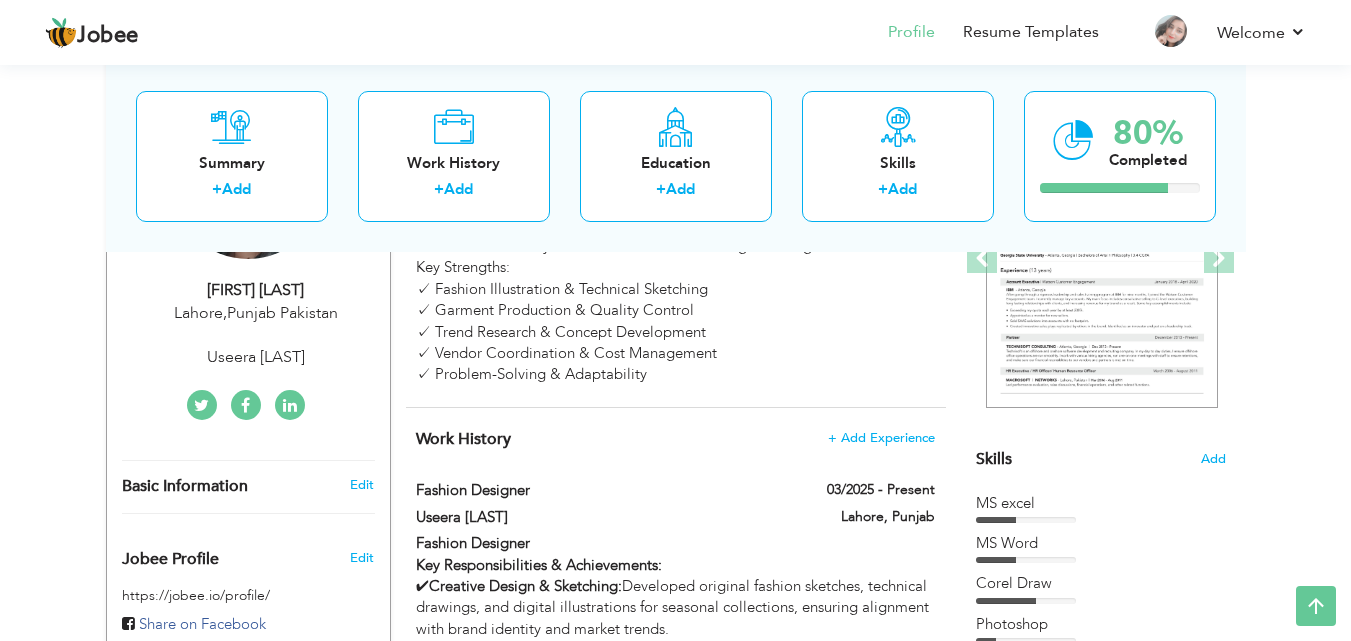 click on "[CITY] , [REGION] [COUNTRY]" at bounding box center [256, 313] 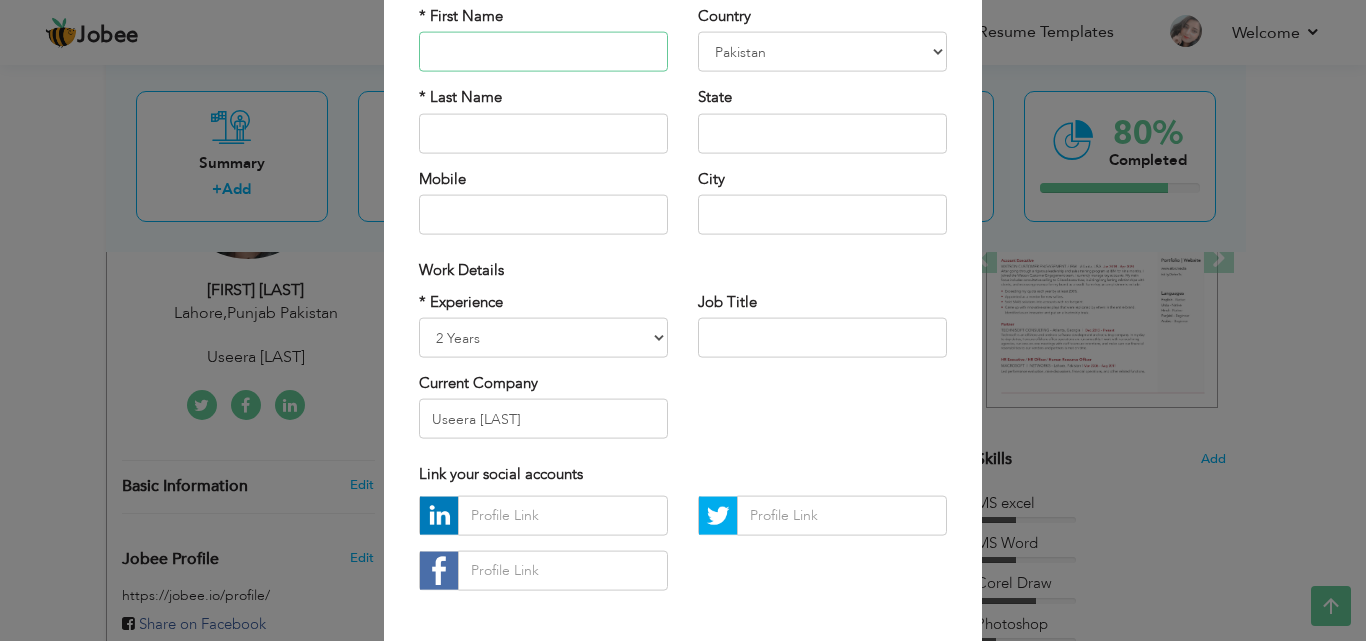 scroll, scrollTop: 179, scrollLeft: 0, axis: vertical 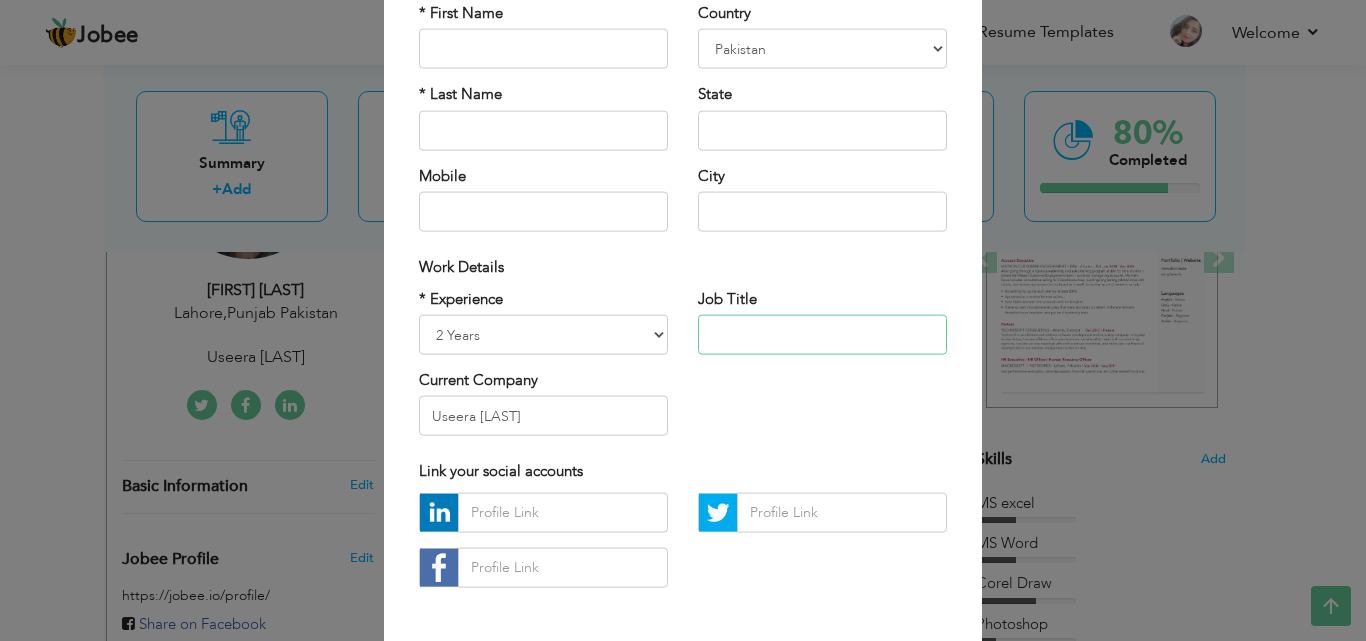 click at bounding box center (822, 335) 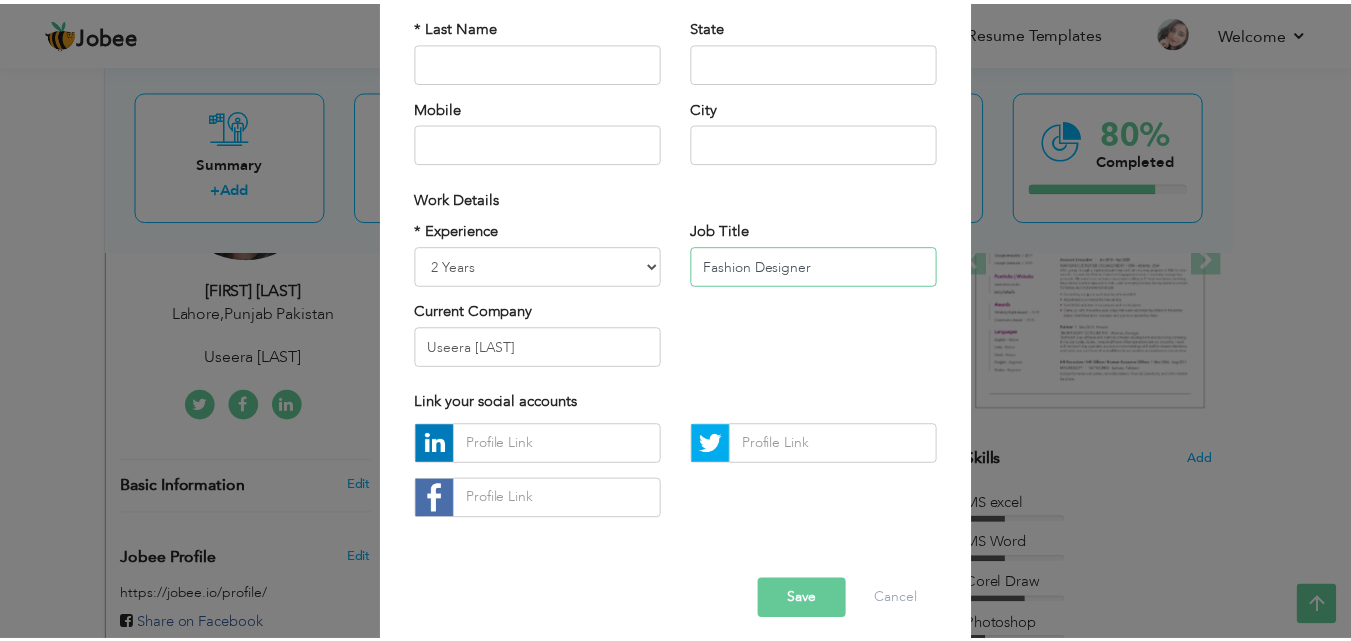 scroll, scrollTop: 261, scrollLeft: 0, axis: vertical 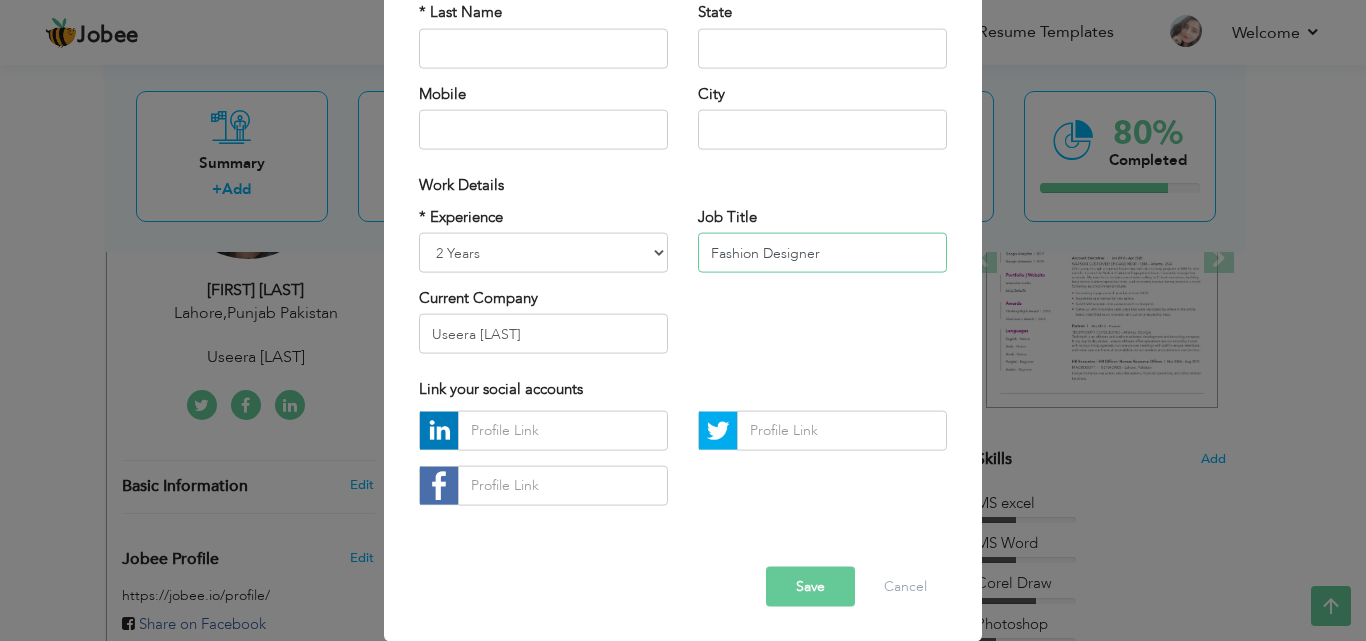 type on "Fashion Designer" 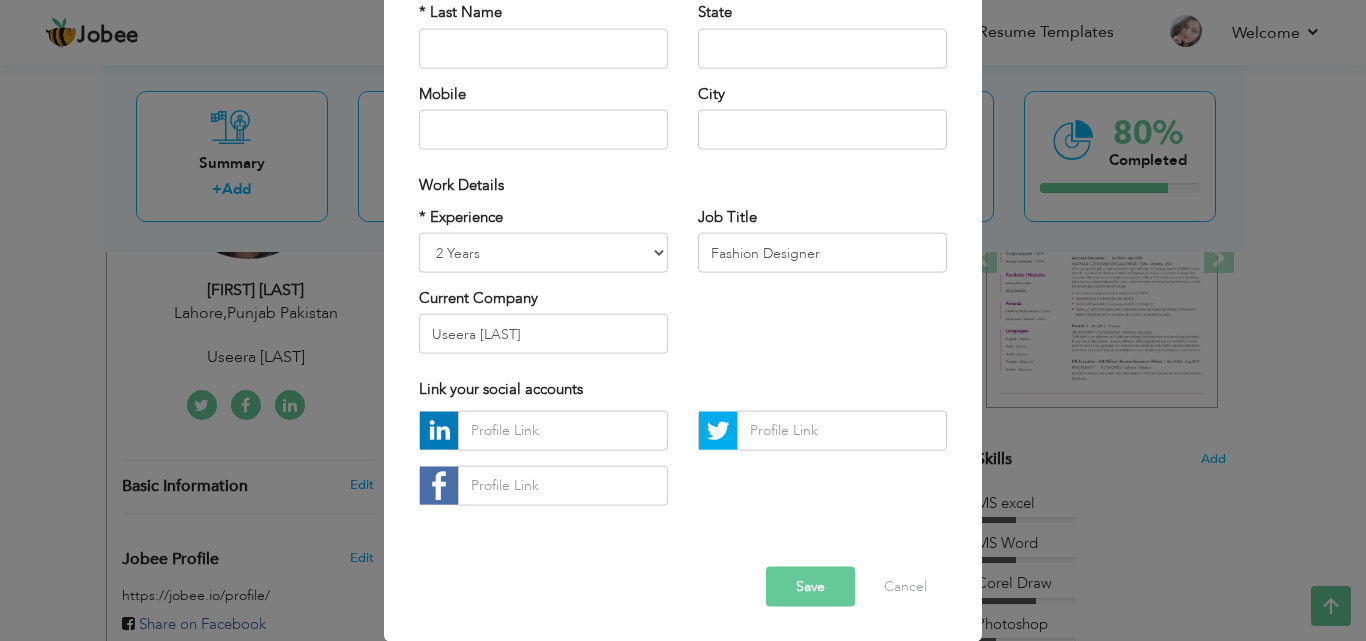 click on "Save" at bounding box center (810, 586) 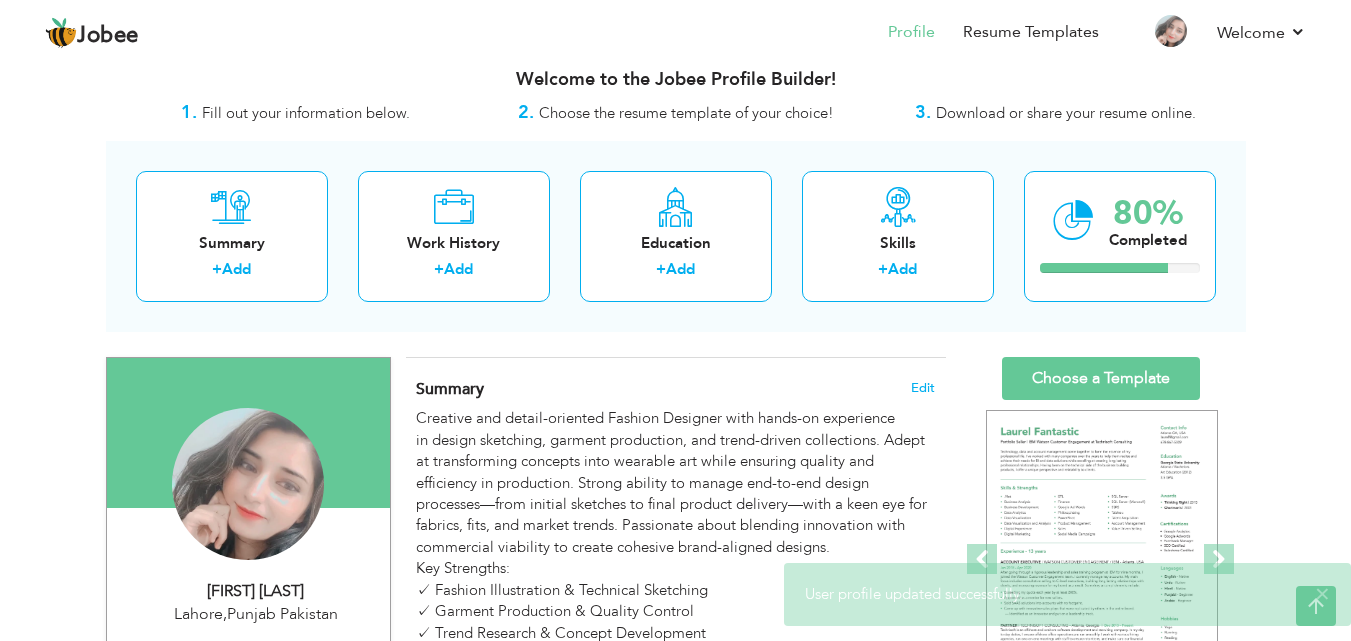 scroll, scrollTop: 2, scrollLeft: 0, axis: vertical 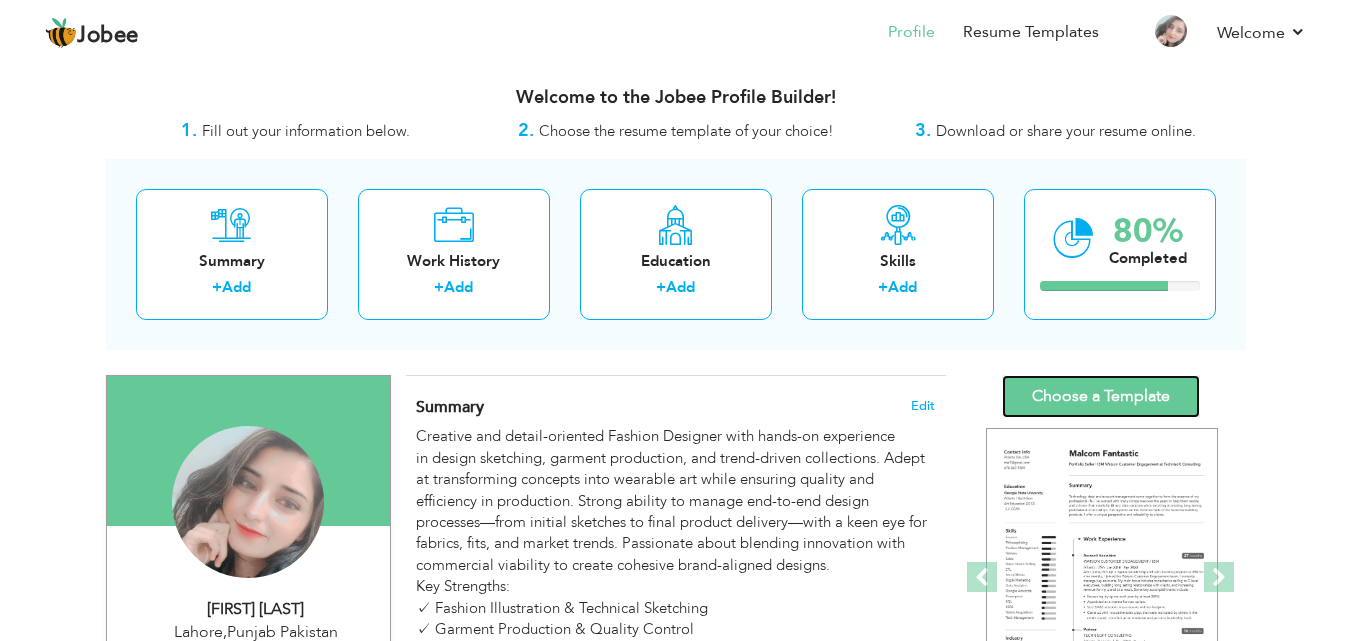 click on "Choose a Template" at bounding box center (1101, 396) 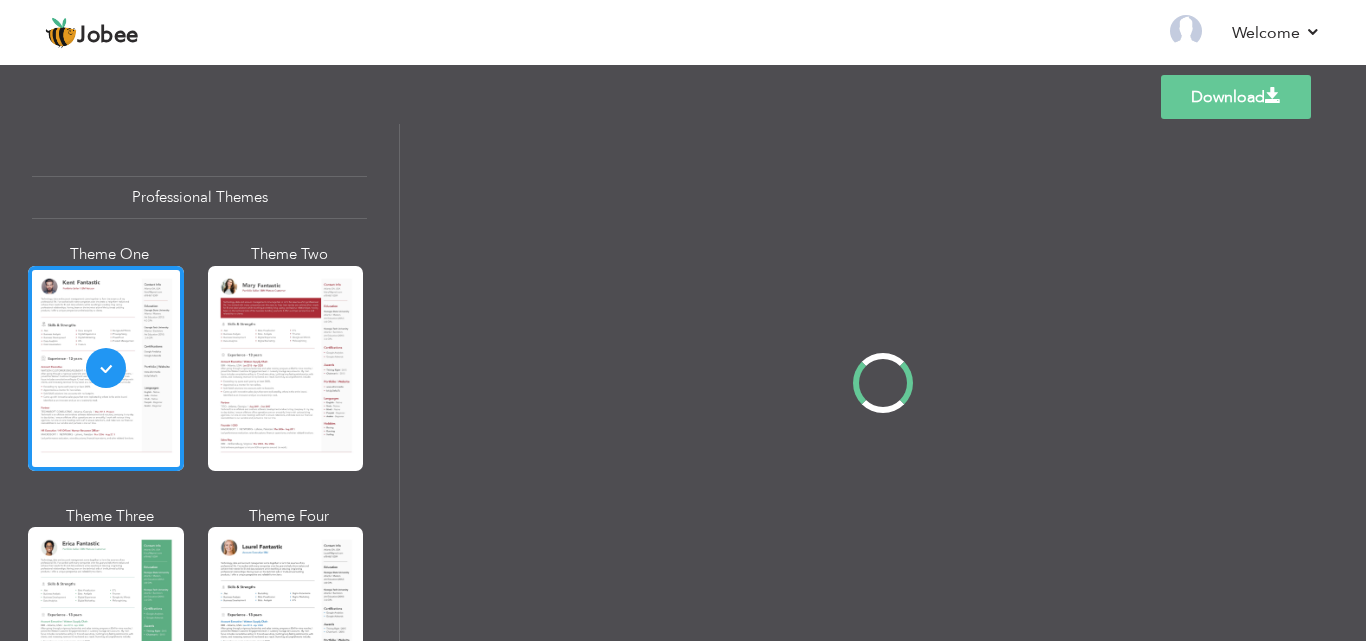 scroll, scrollTop: 0, scrollLeft: 0, axis: both 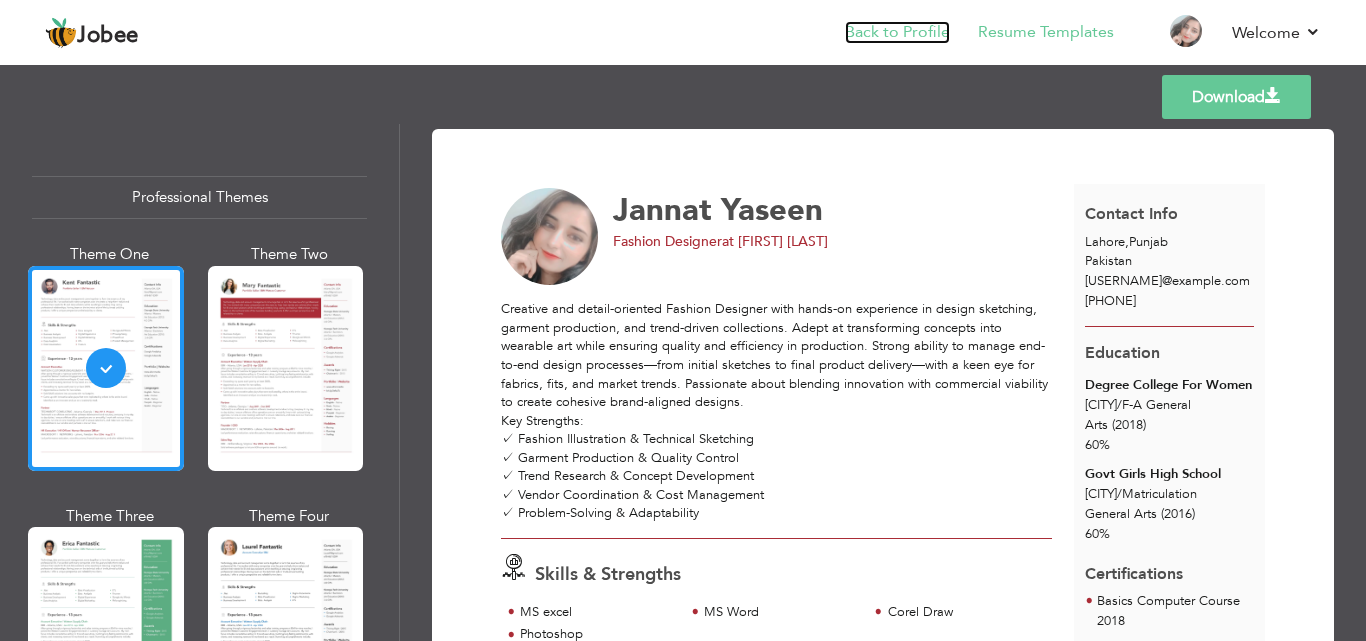 click on "Back to Profile" at bounding box center [897, 32] 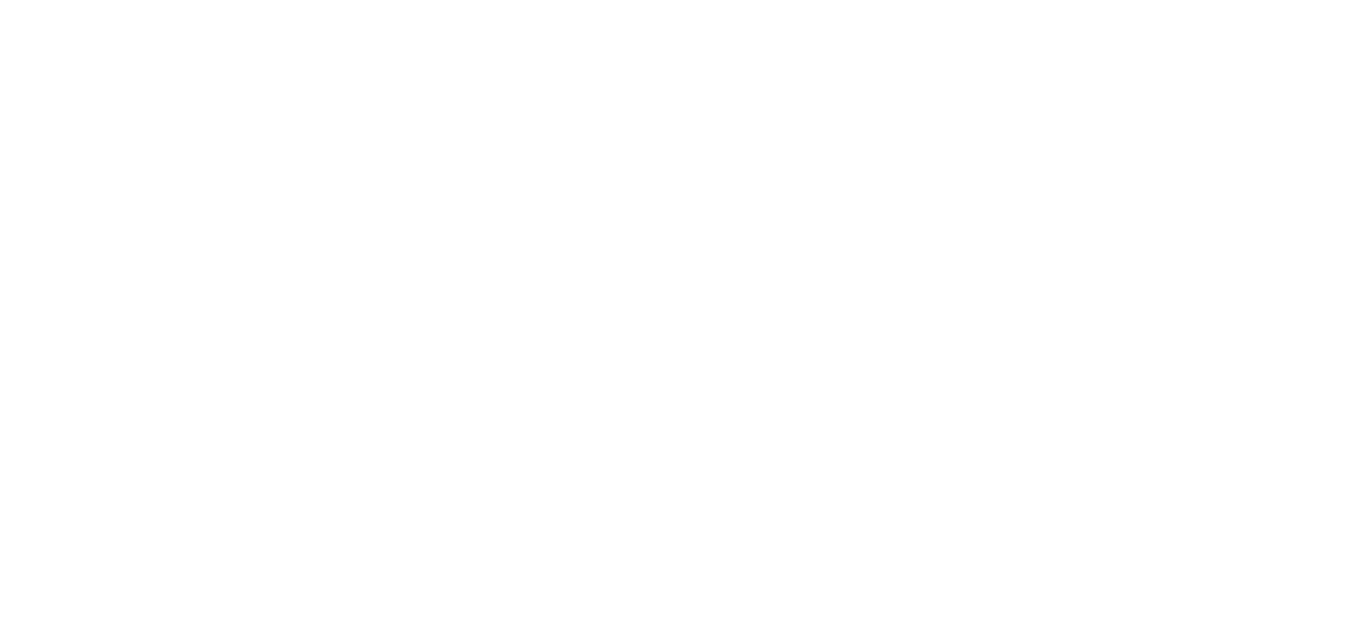 scroll, scrollTop: 0, scrollLeft: 0, axis: both 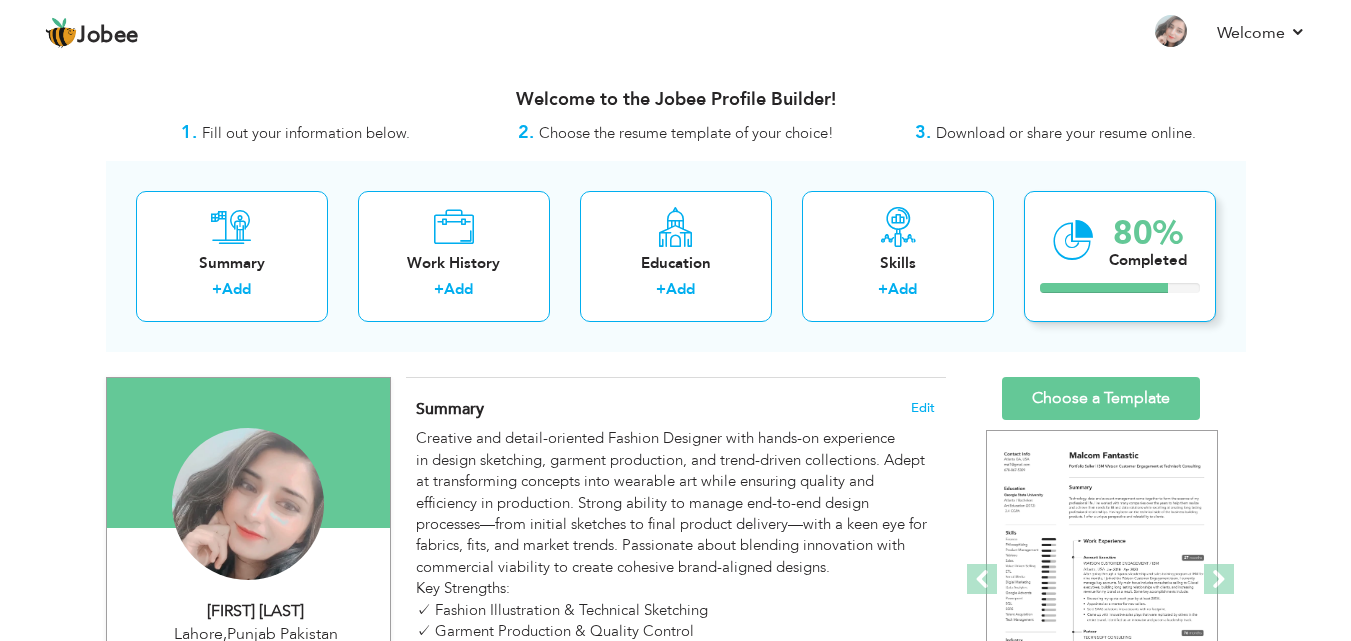 click on "80%
Completed" at bounding box center [1120, 256] 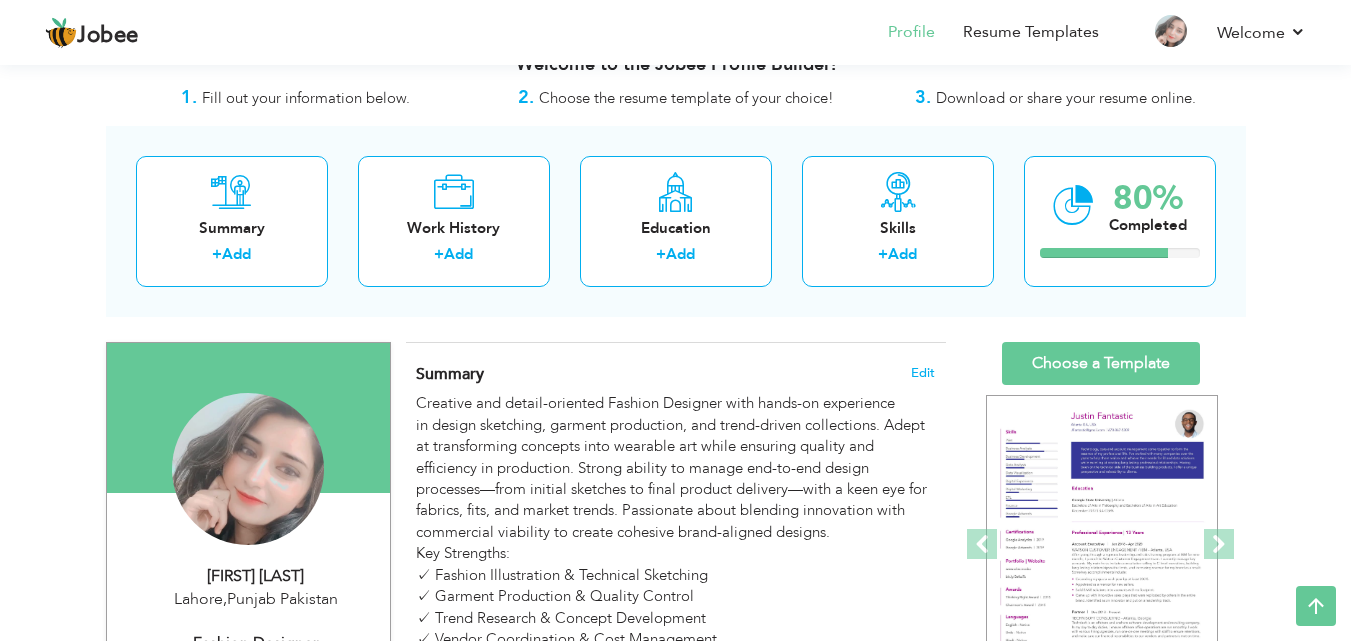 scroll, scrollTop: 0, scrollLeft: 0, axis: both 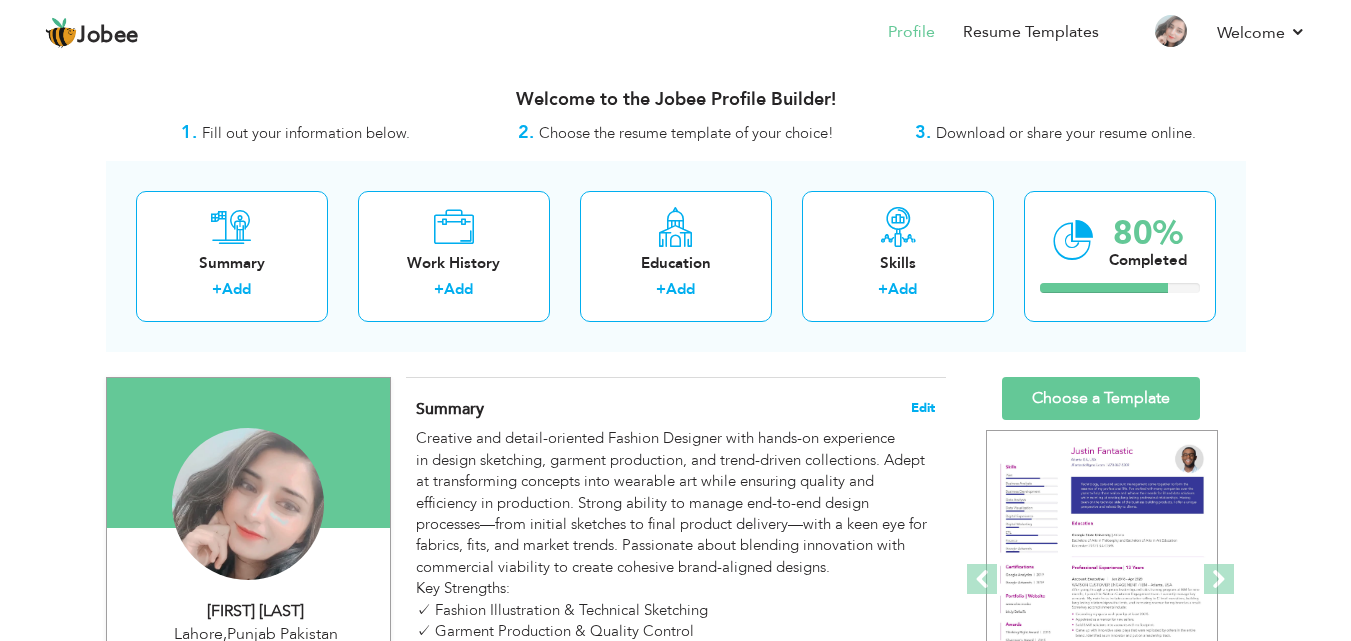click on "Edit" at bounding box center [923, 408] 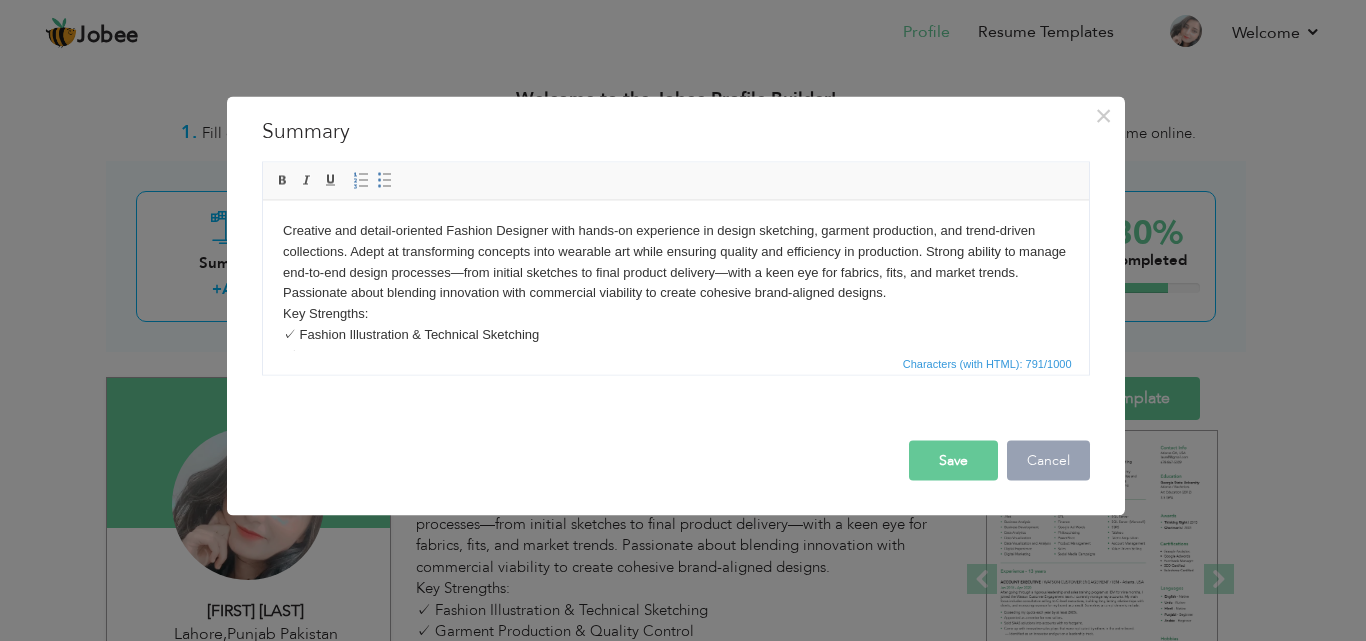 click on "Cancel" at bounding box center [1048, 460] 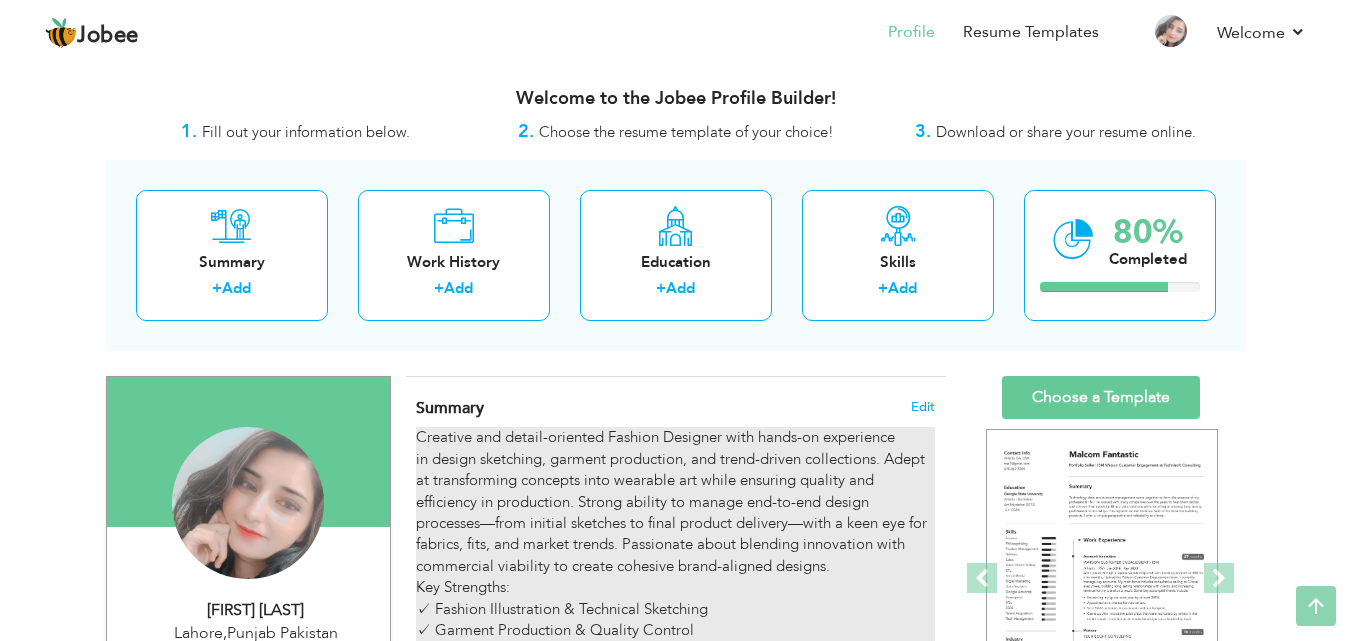 scroll, scrollTop: 0, scrollLeft: 0, axis: both 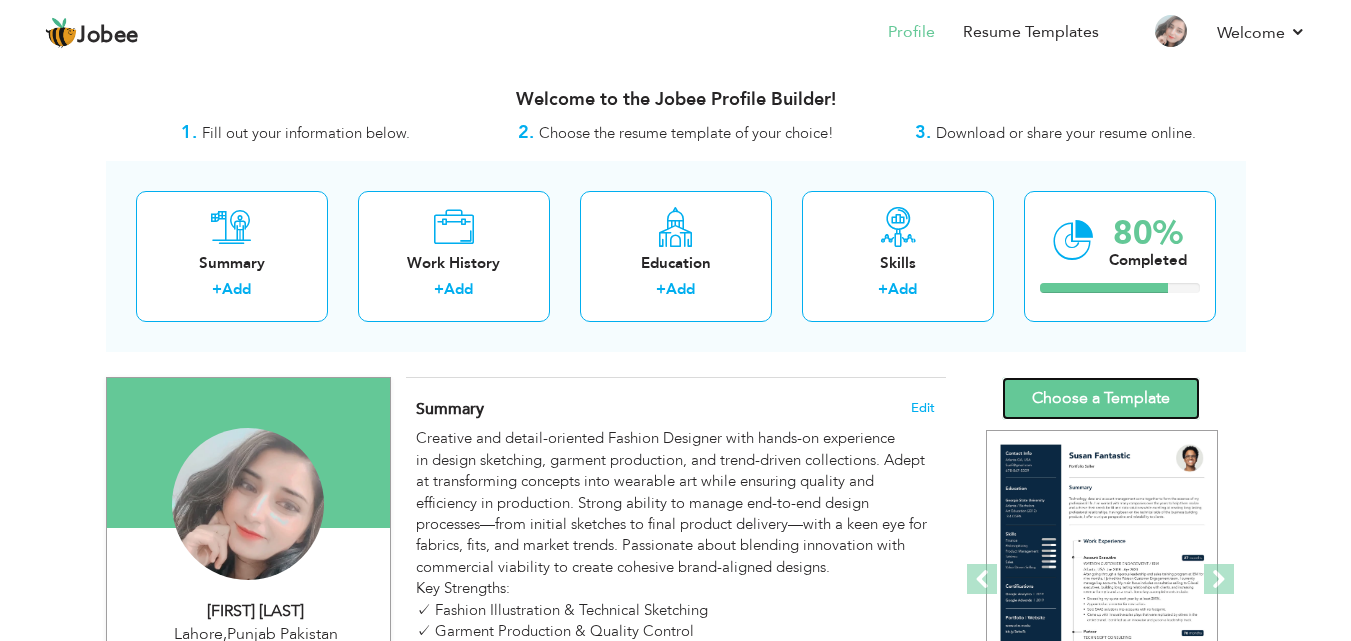 click on "Choose a Template" at bounding box center (1101, 398) 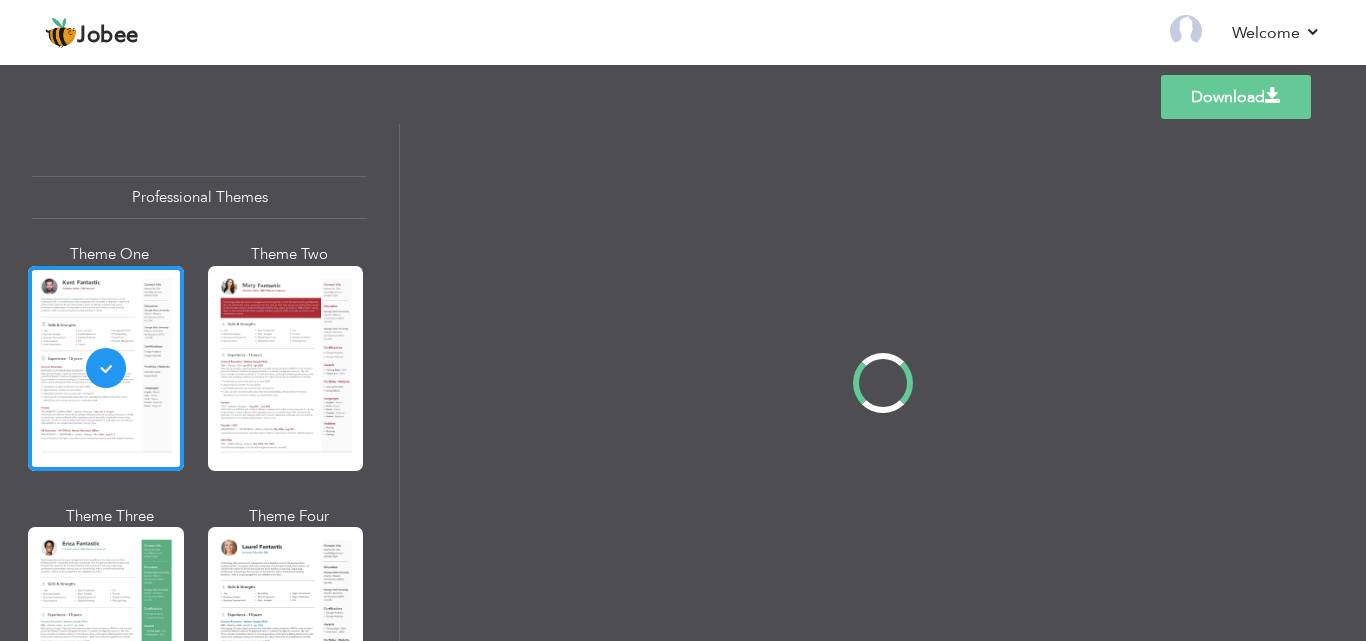 scroll, scrollTop: 0, scrollLeft: 0, axis: both 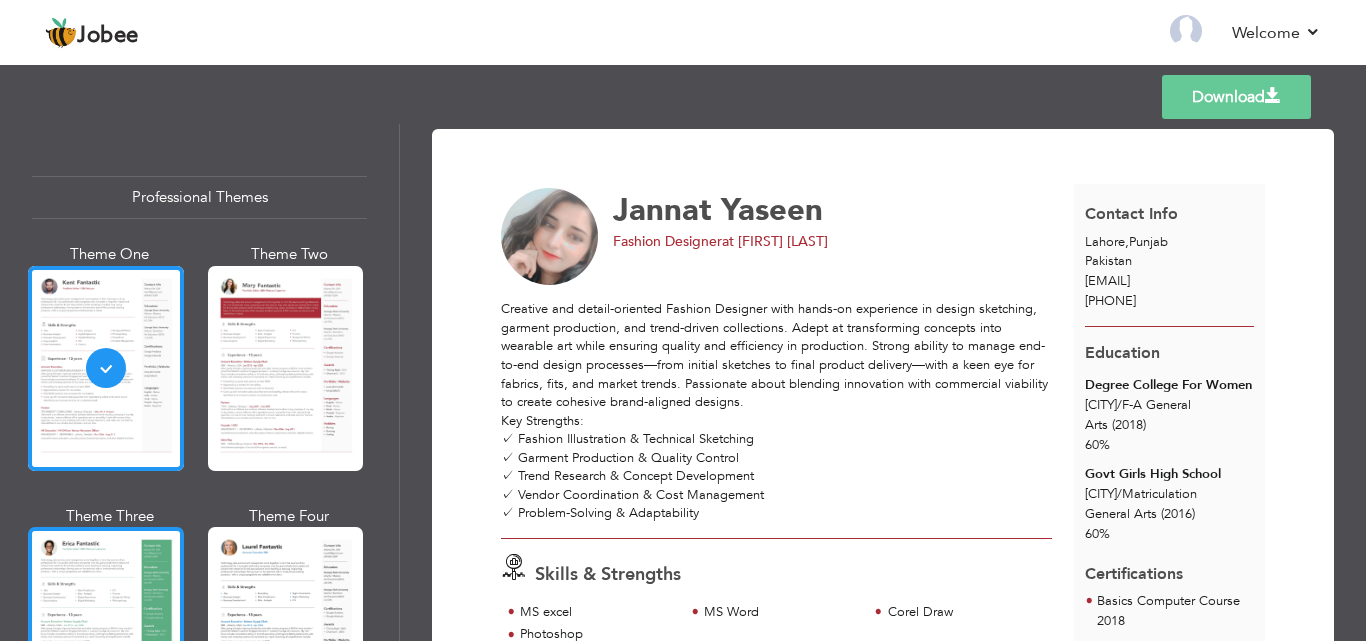 click at bounding box center (106, 629) 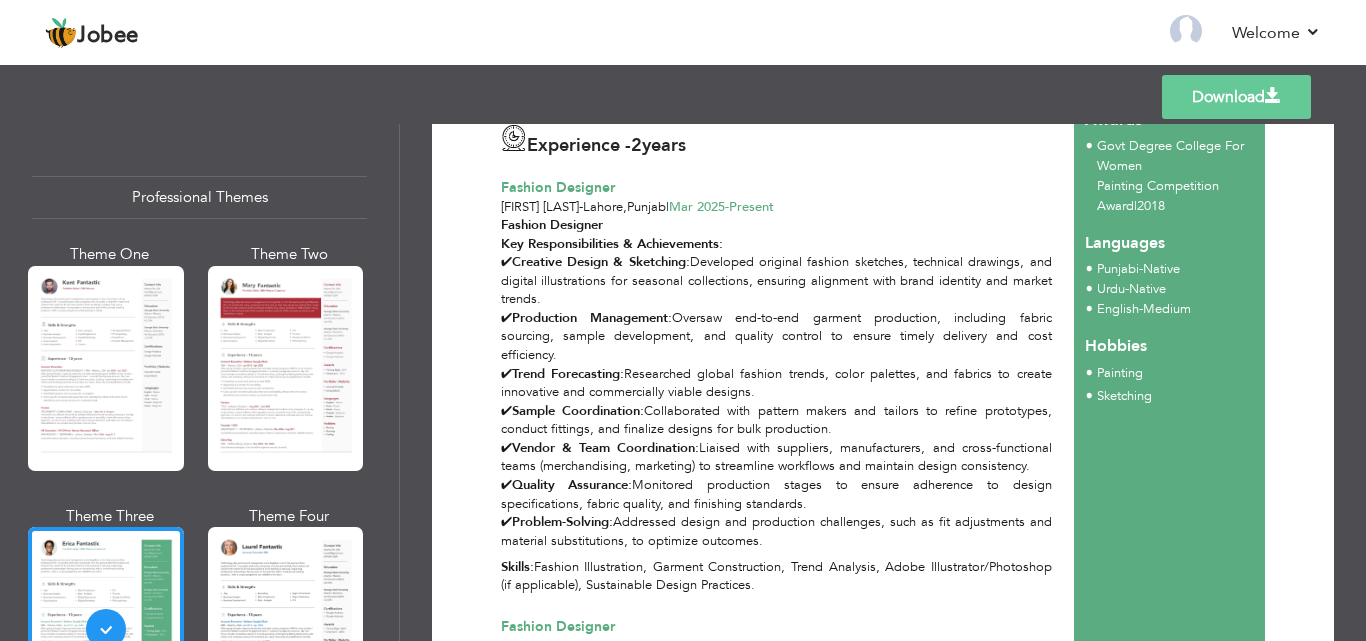 scroll, scrollTop: 824, scrollLeft: 0, axis: vertical 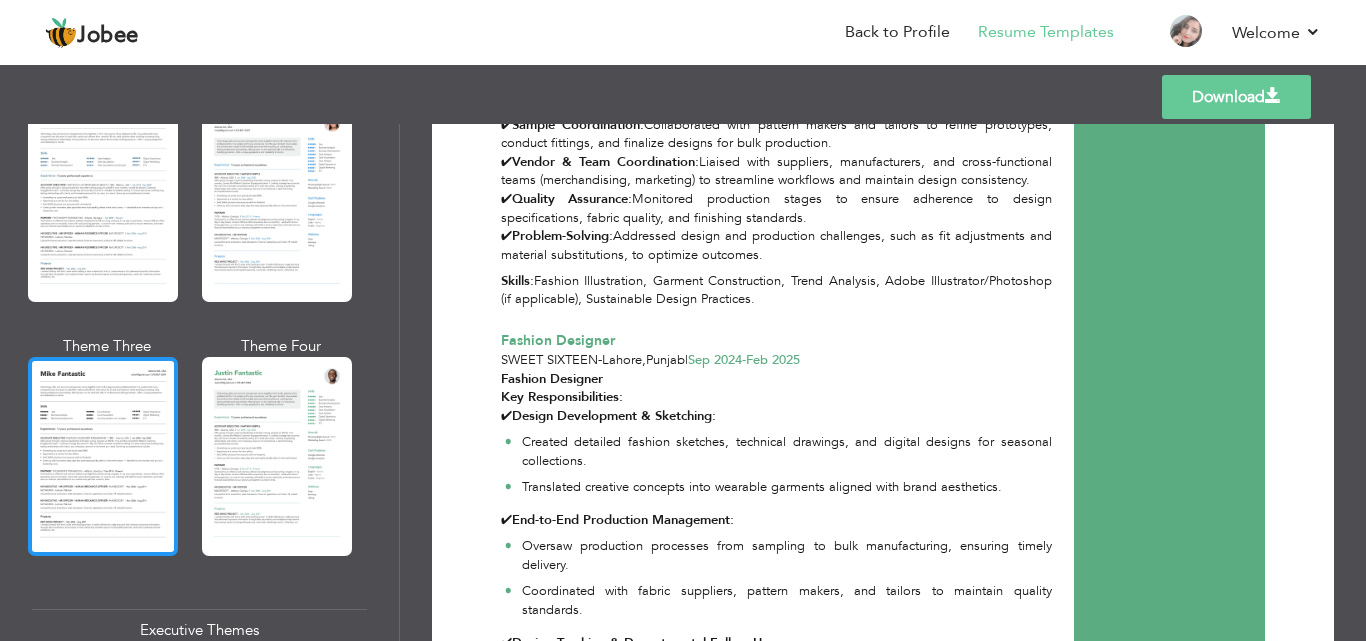 click at bounding box center (103, 456) 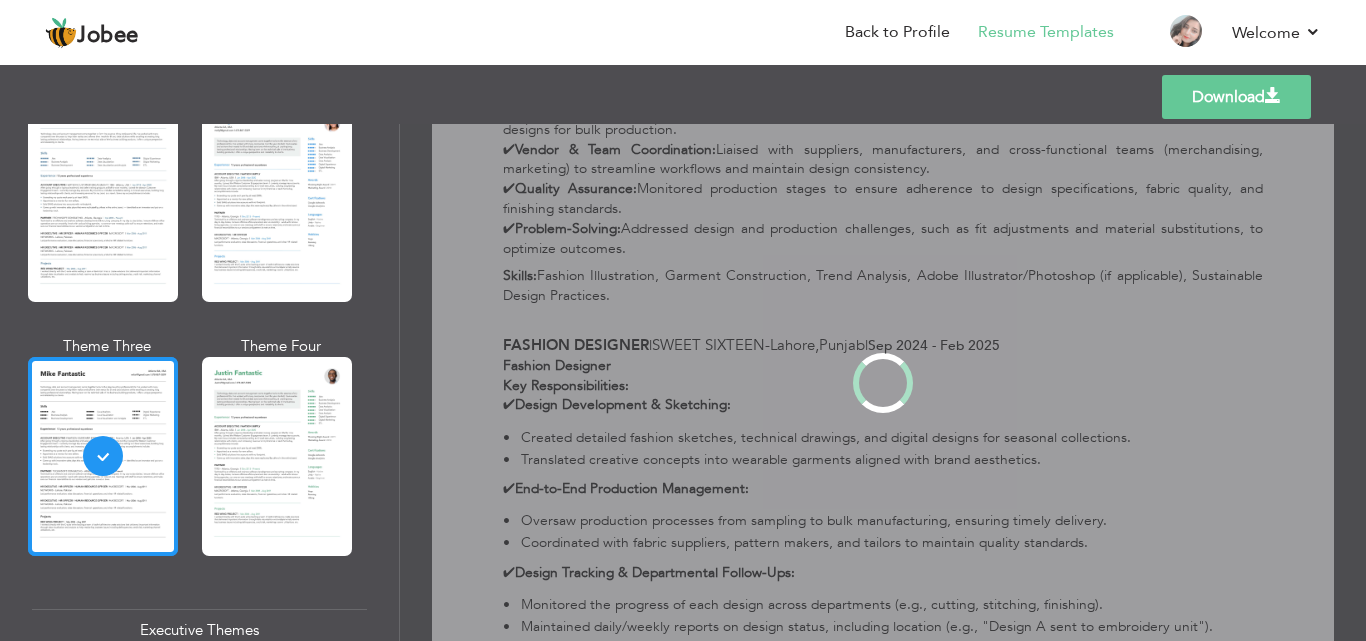 scroll, scrollTop: 0, scrollLeft: 0, axis: both 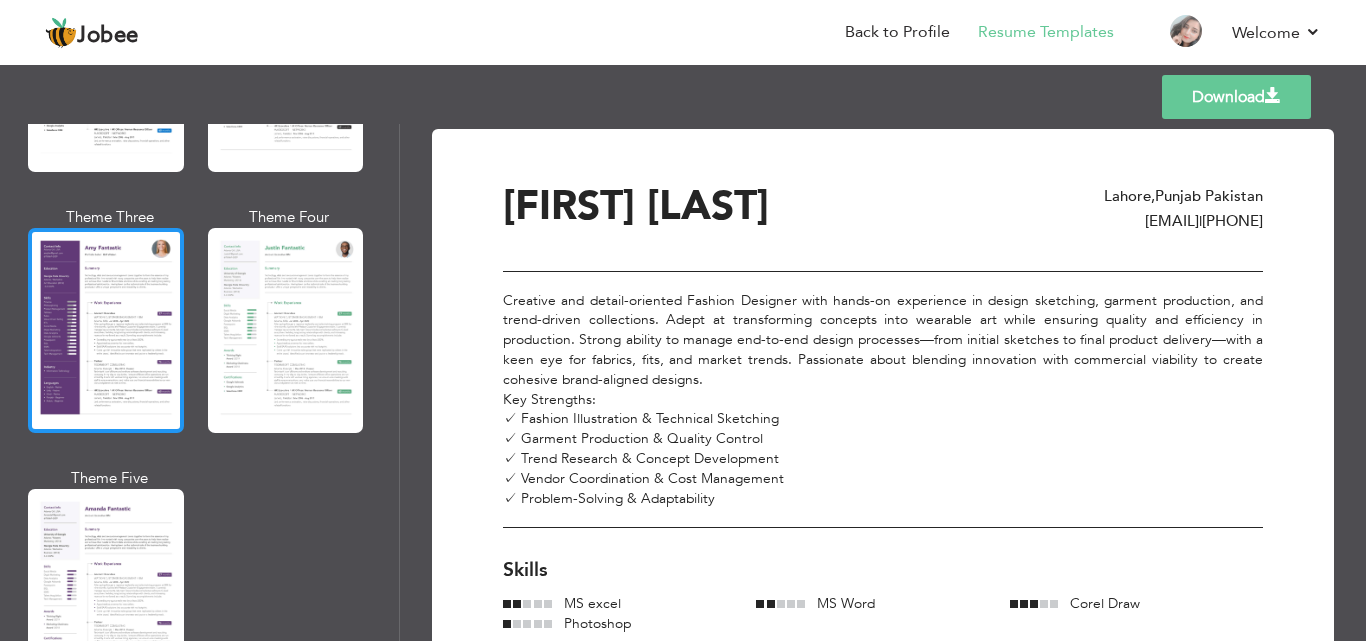 click at bounding box center (106, 330) 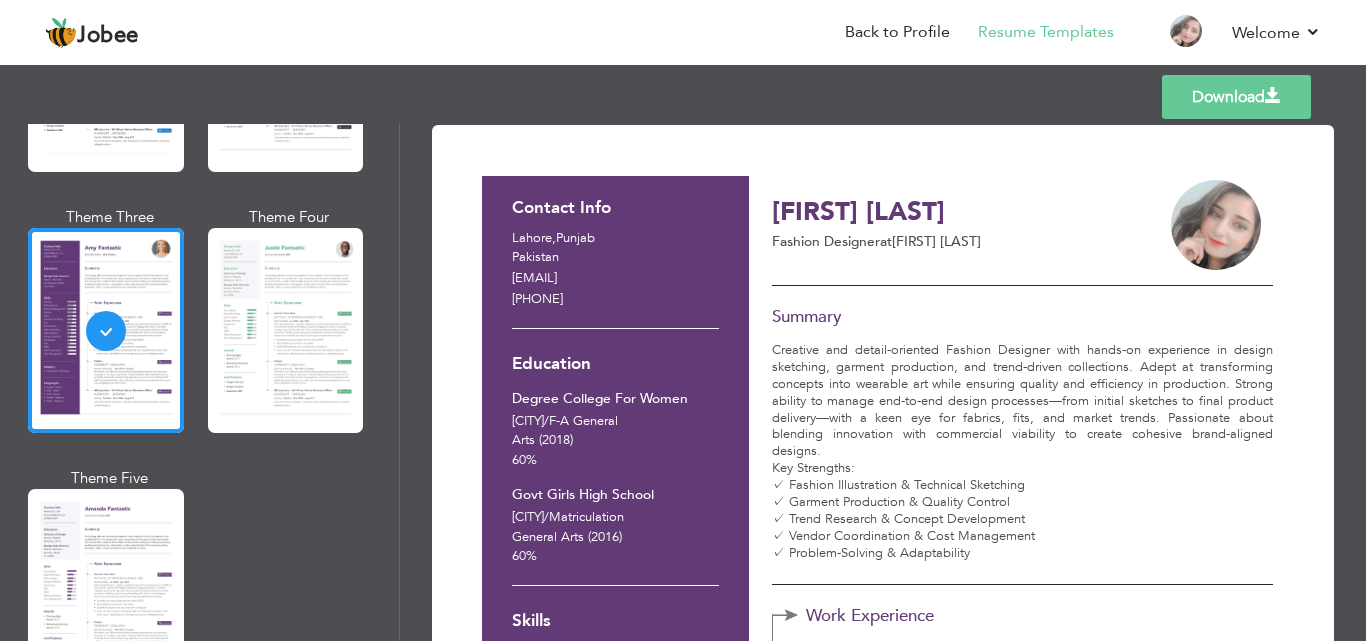 scroll, scrollTop: 0, scrollLeft: 0, axis: both 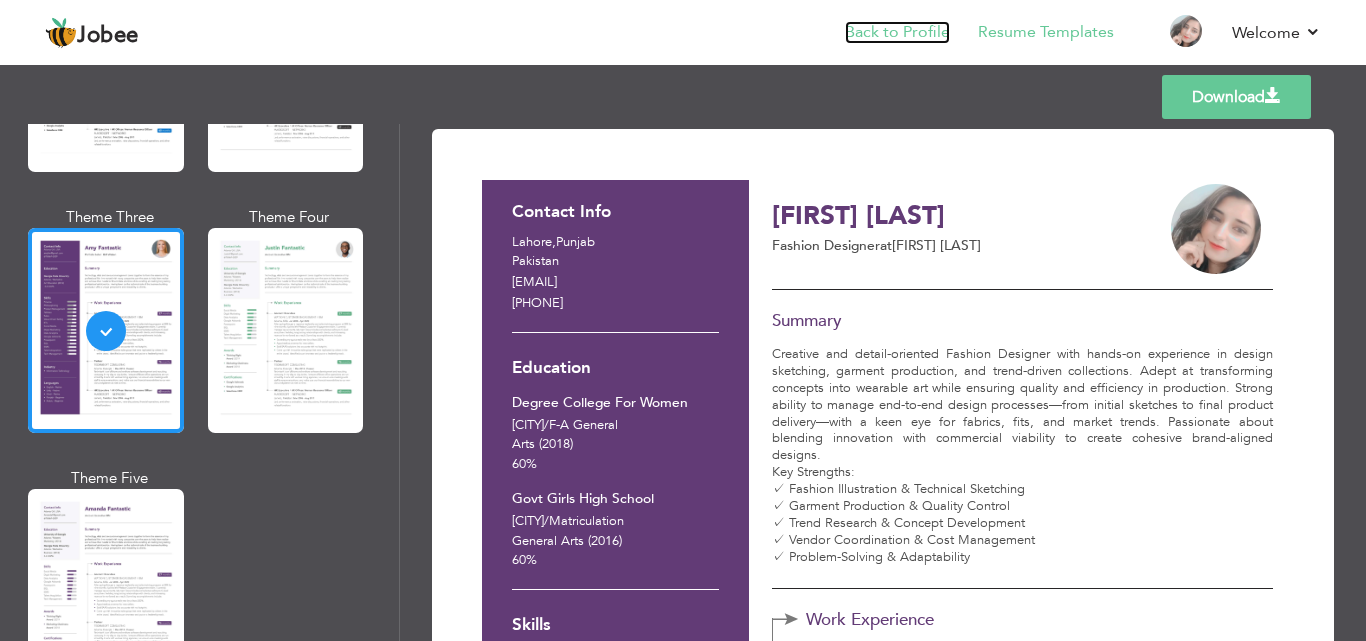 click on "Back to Profile" at bounding box center [897, 32] 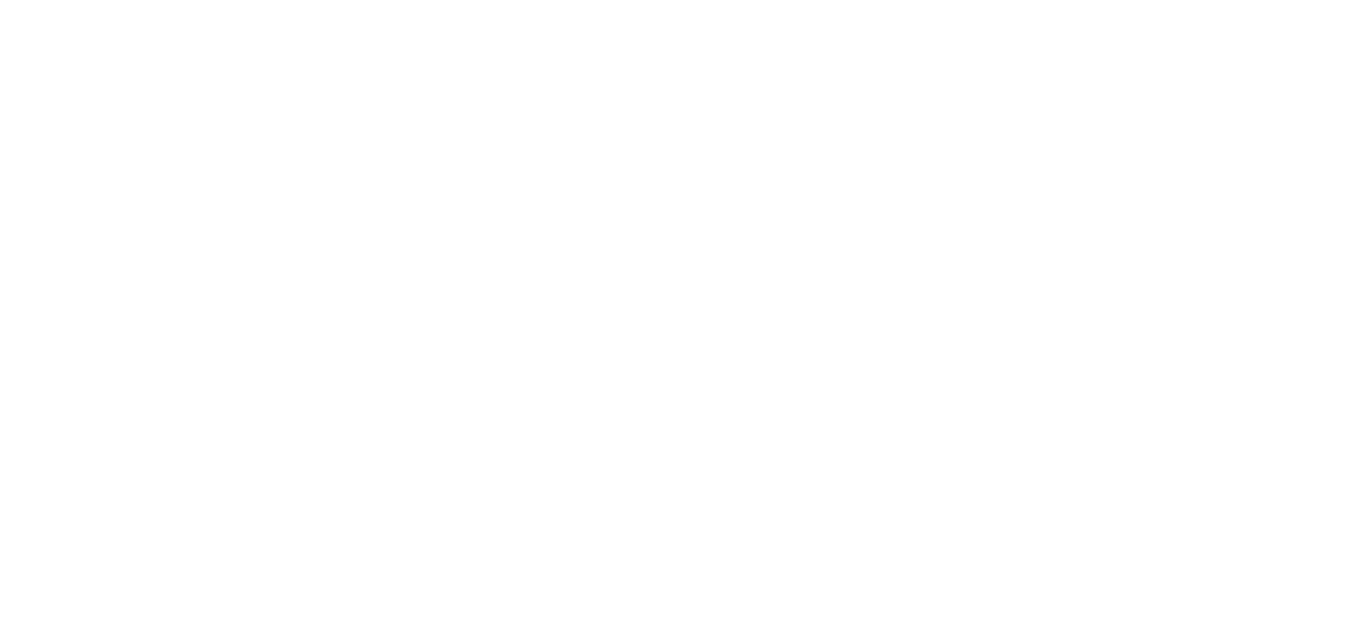 scroll, scrollTop: 0, scrollLeft: 0, axis: both 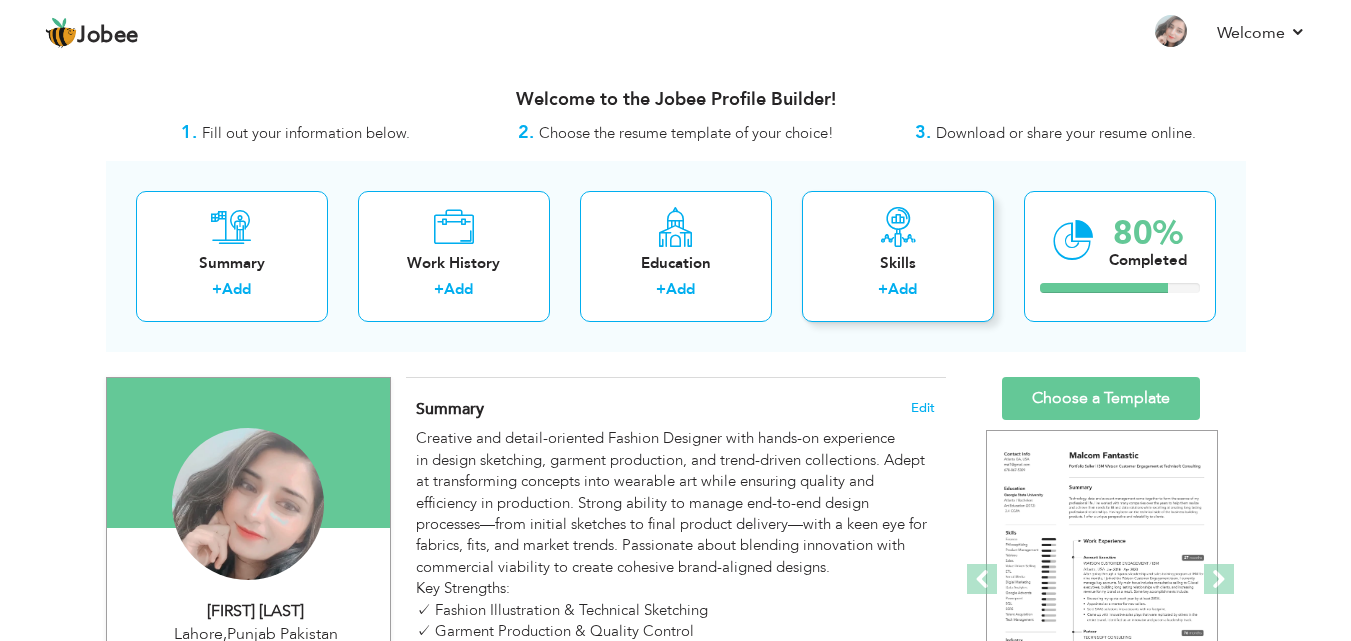 click on "Skills
+  Add" at bounding box center [898, 256] 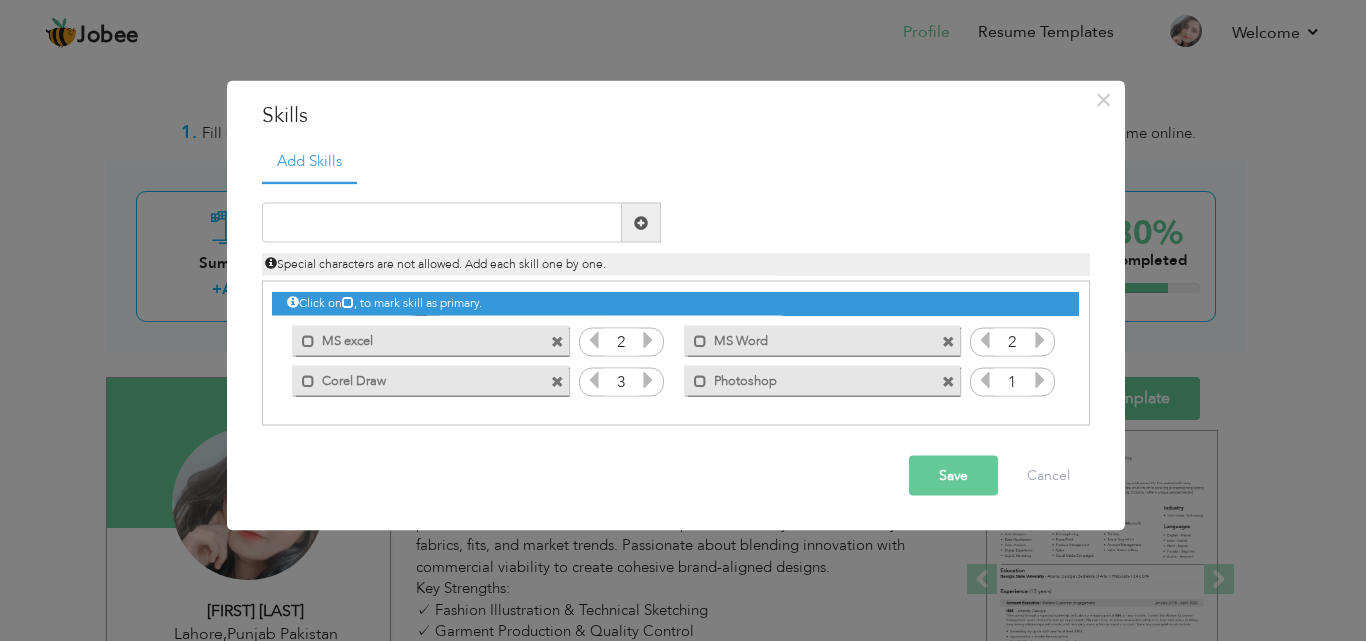 click at bounding box center (648, 340) 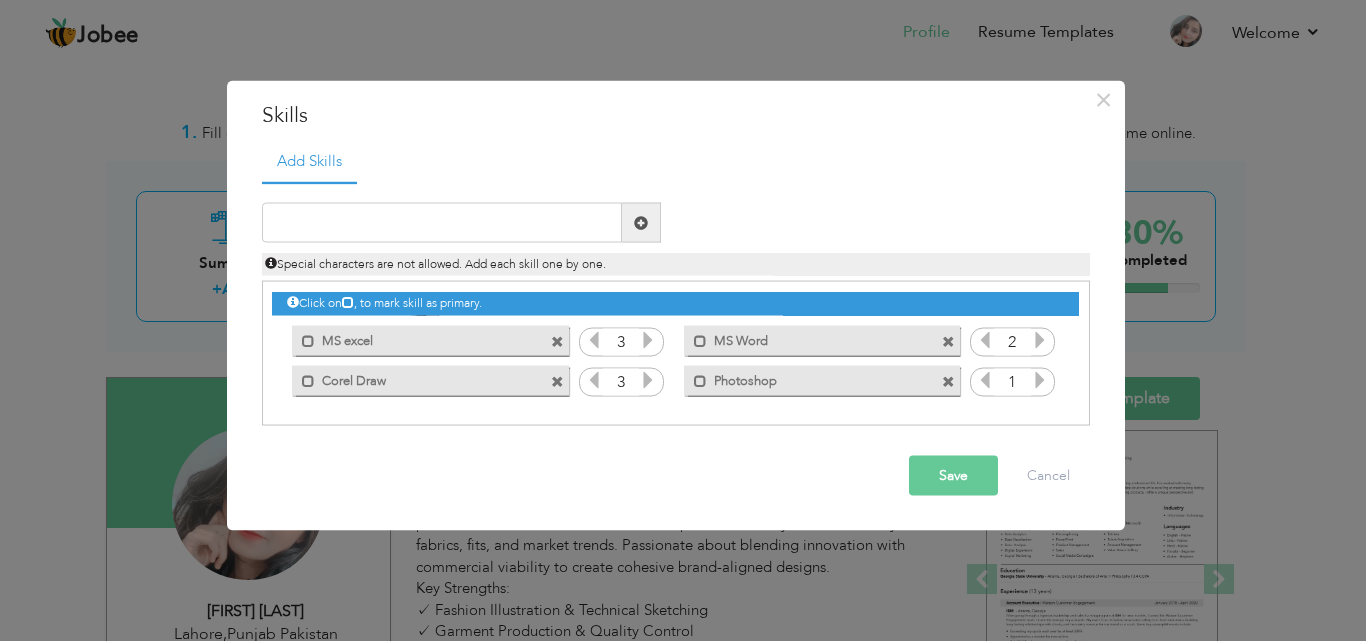 click at bounding box center (648, 340) 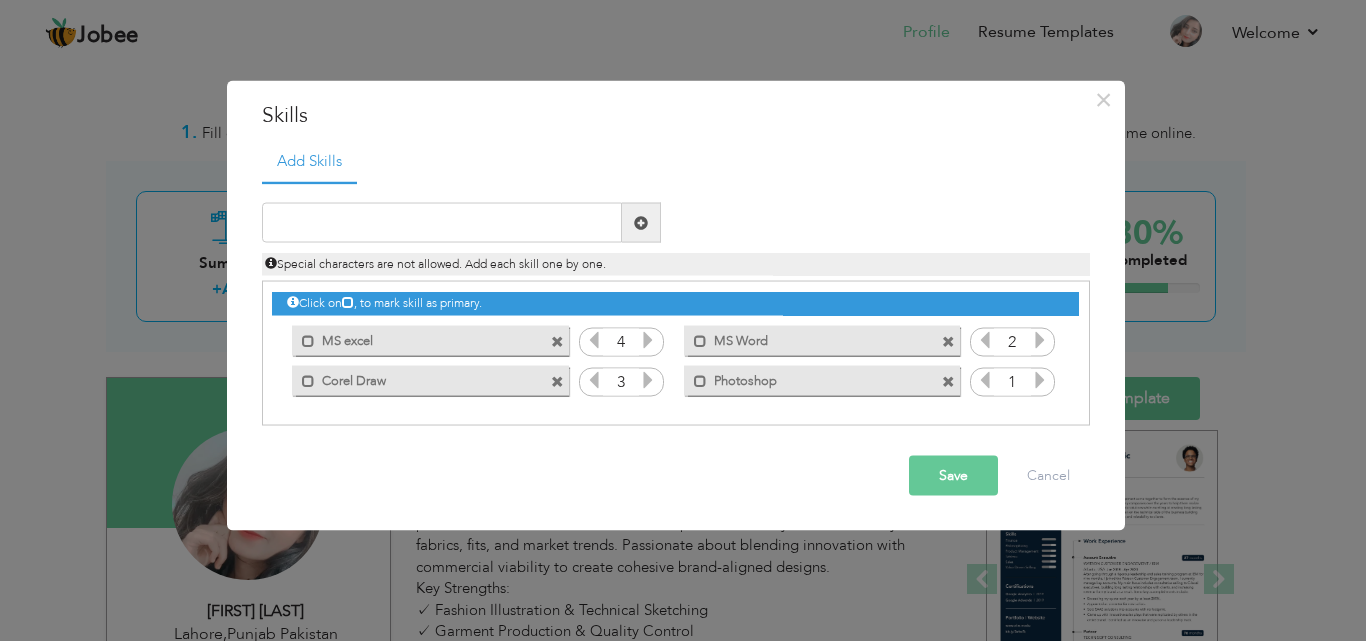 click at bounding box center [1040, 340] 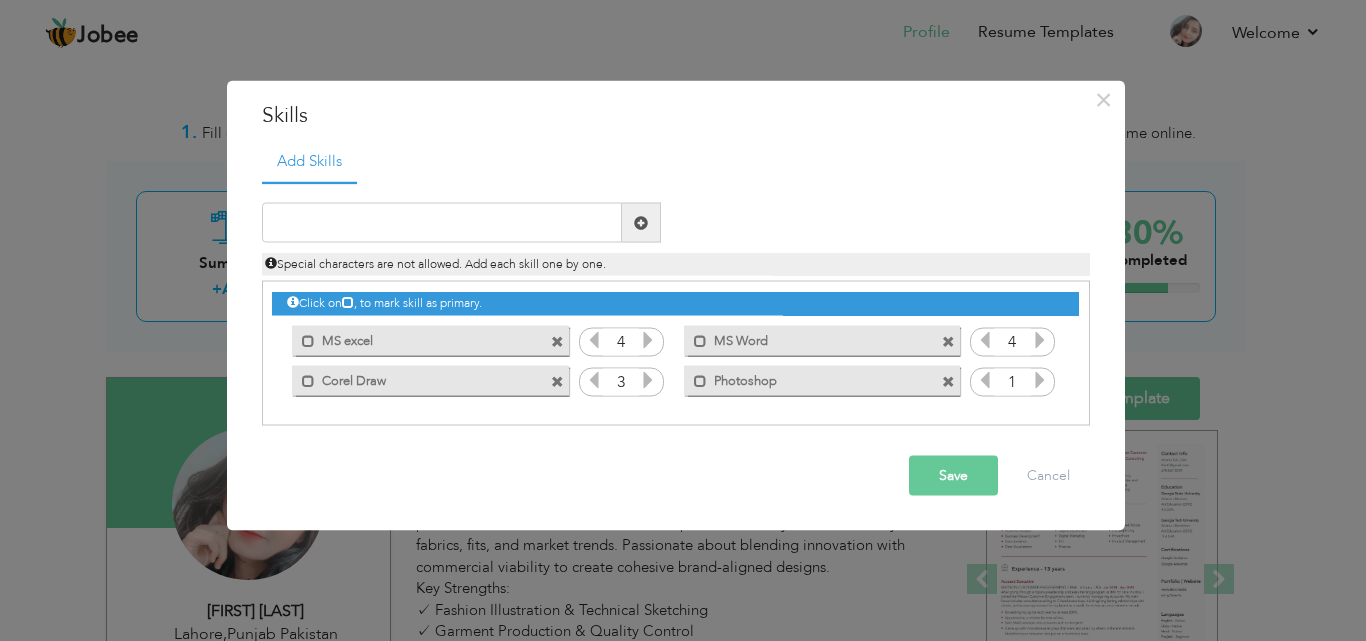 click at bounding box center [648, 380] 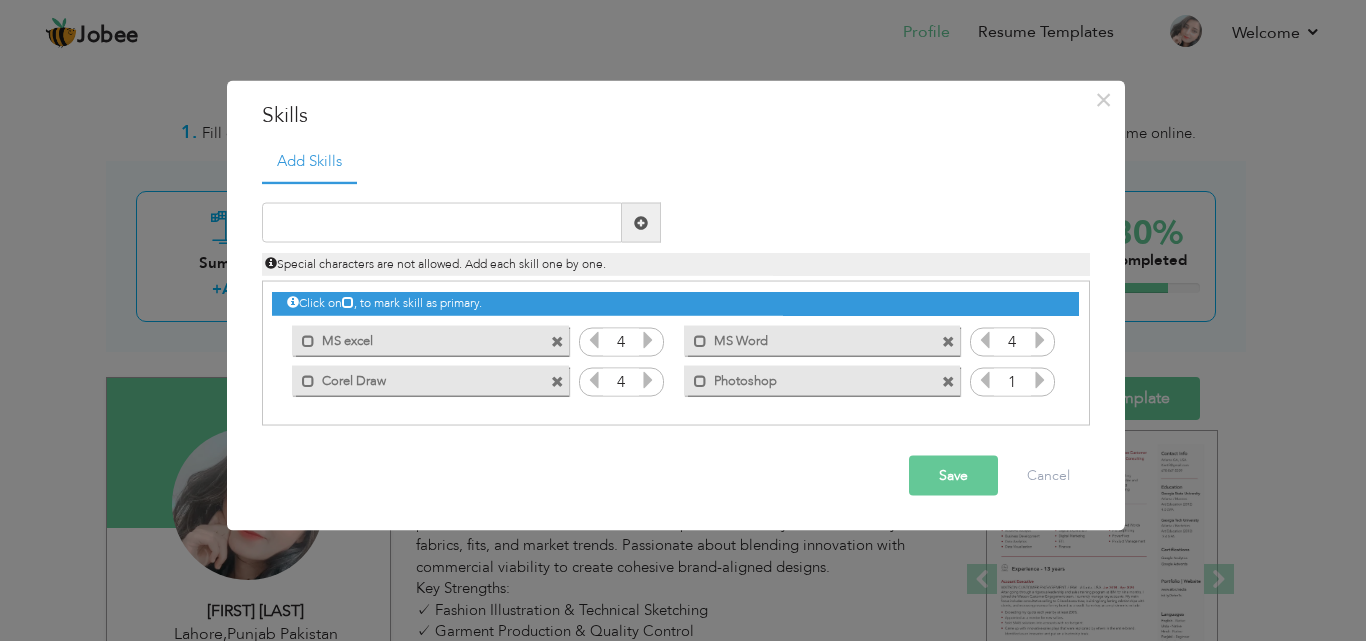 click on "Save" at bounding box center [953, 476] 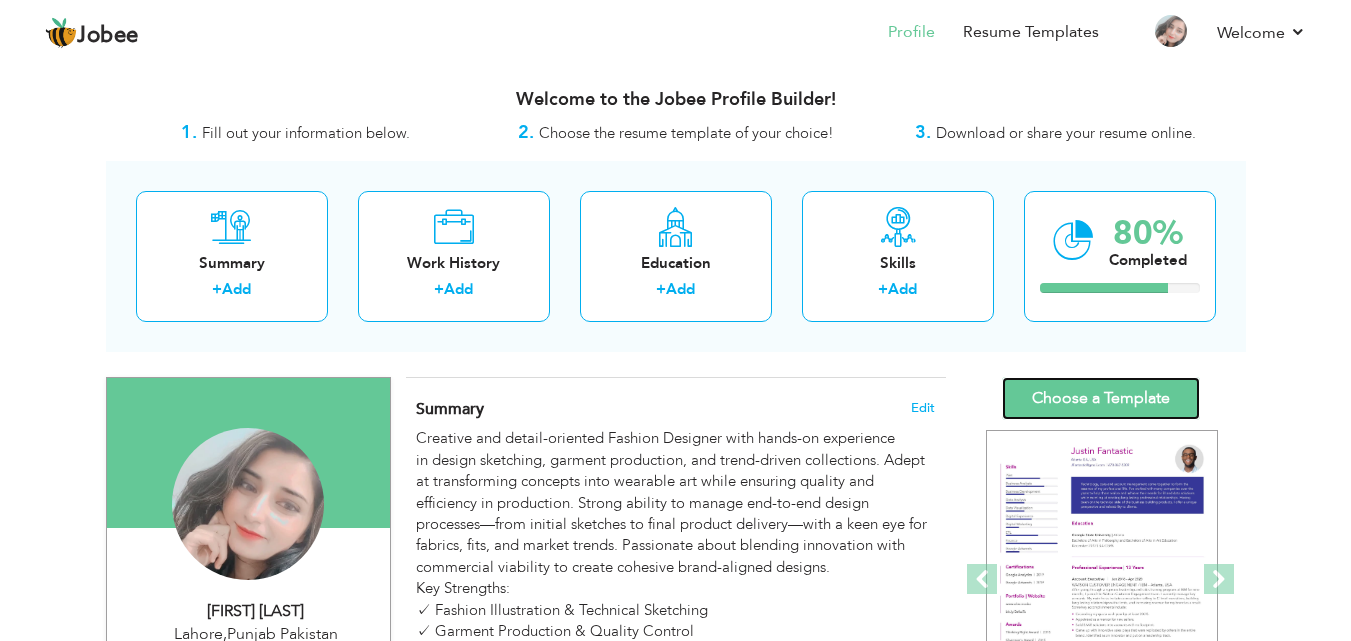 click on "Choose a Template" at bounding box center [1101, 398] 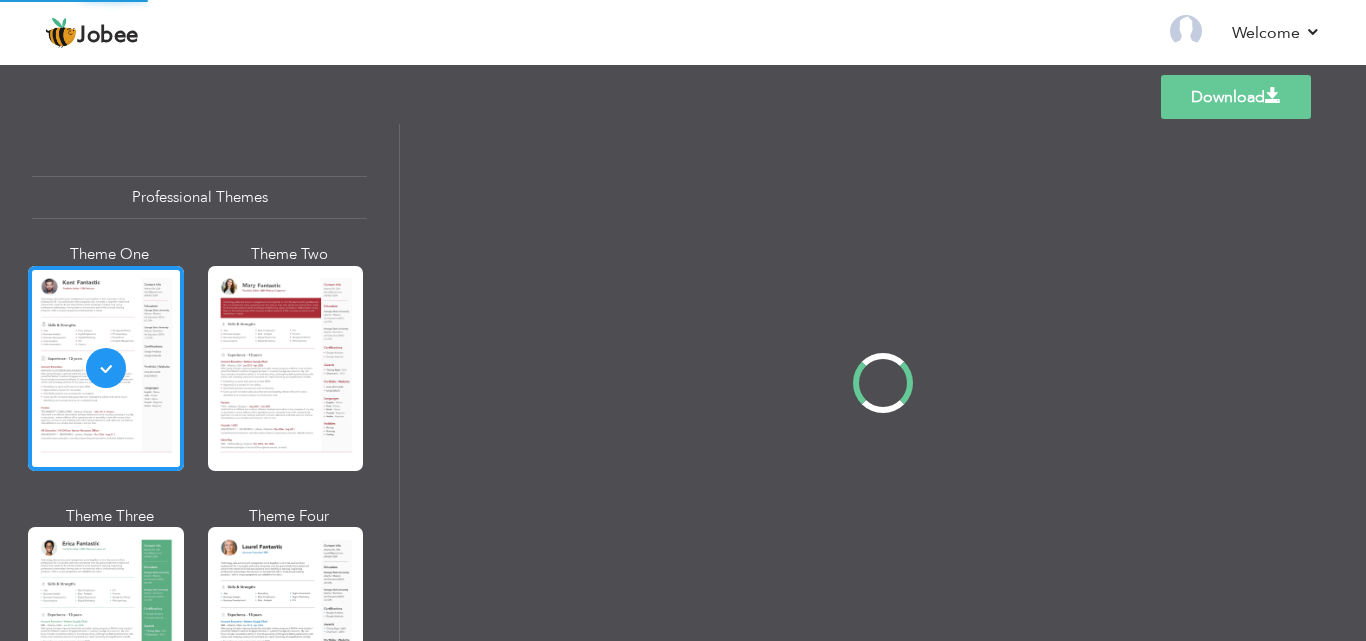 scroll, scrollTop: 0, scrollLeft: 0, axis: both 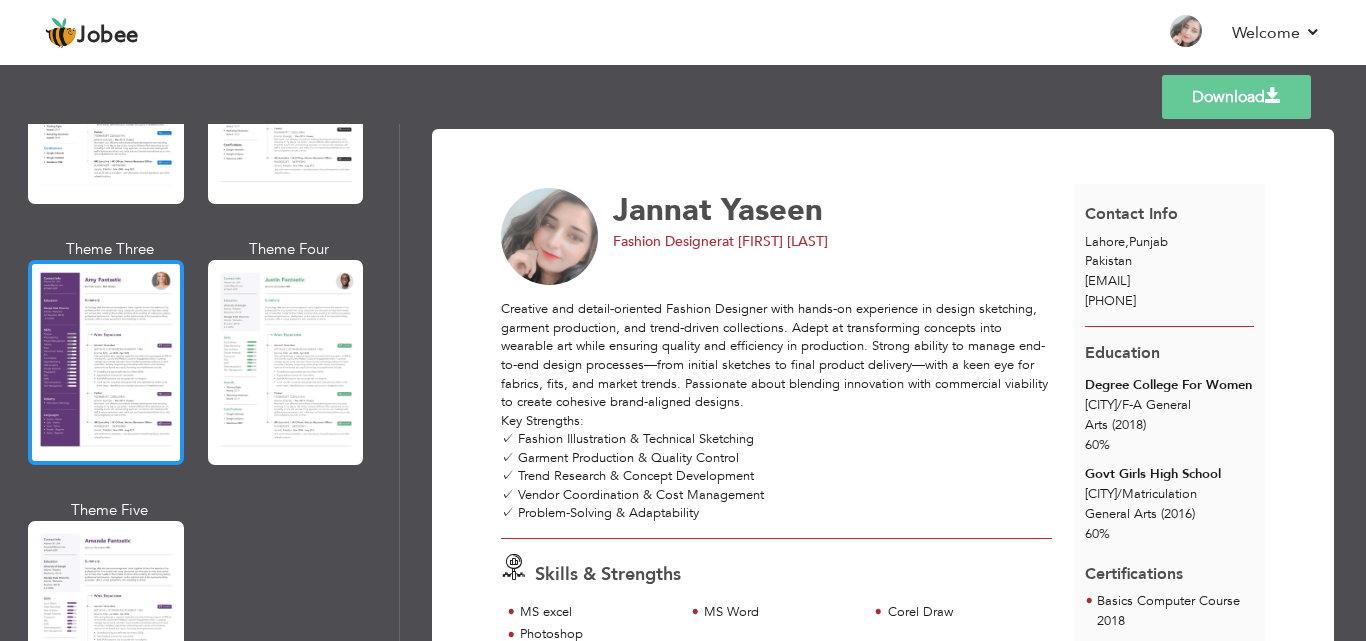 click at bounding box center [106, 362] 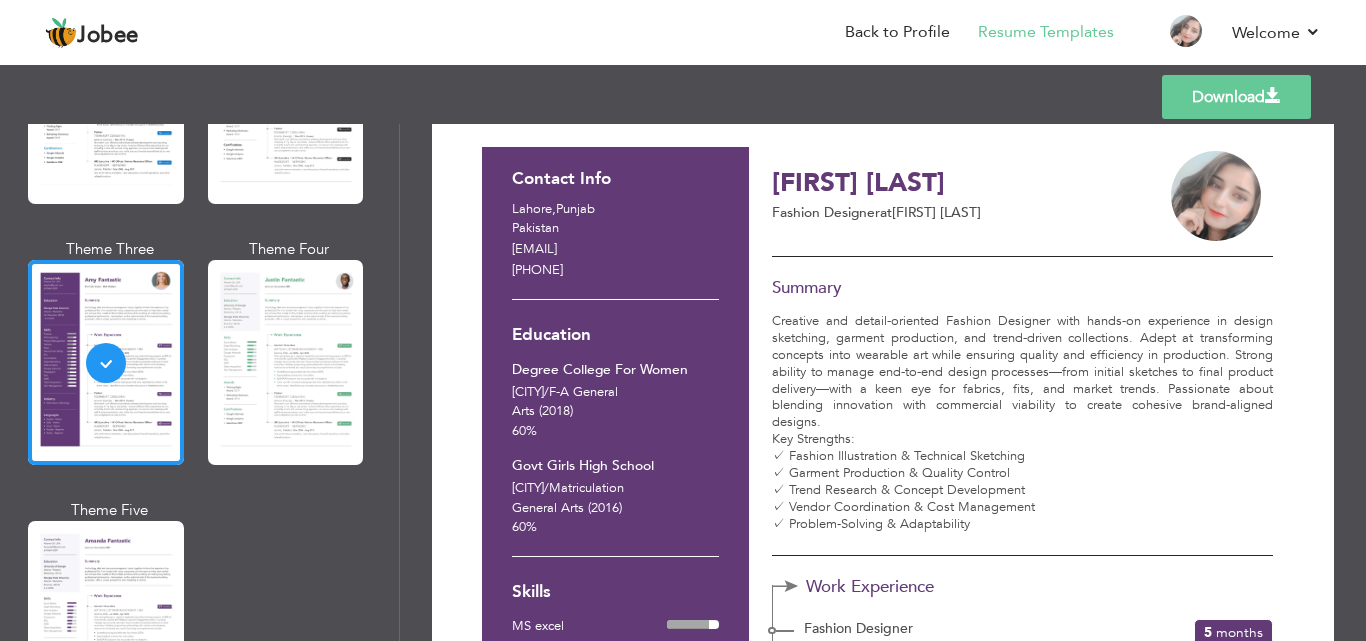 scroll, scrollTop: 23, scrollLeft: 0, axis: vertical 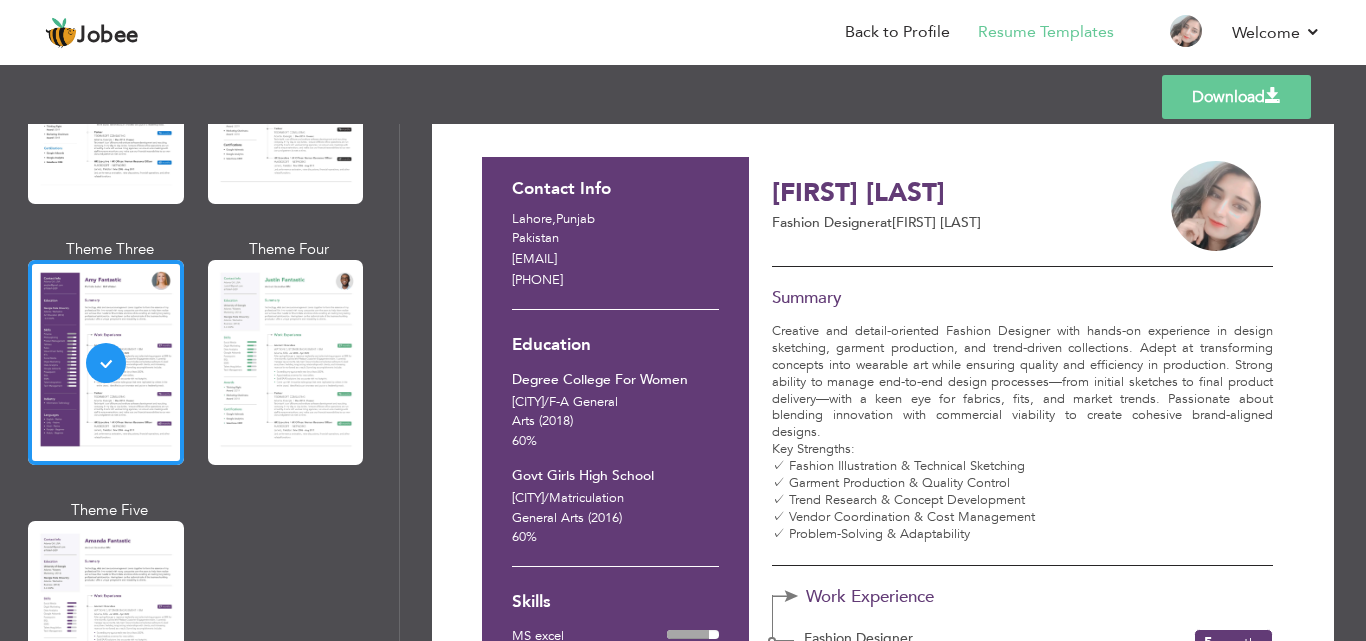 click on "Download" at bounding box center (1236, 97) 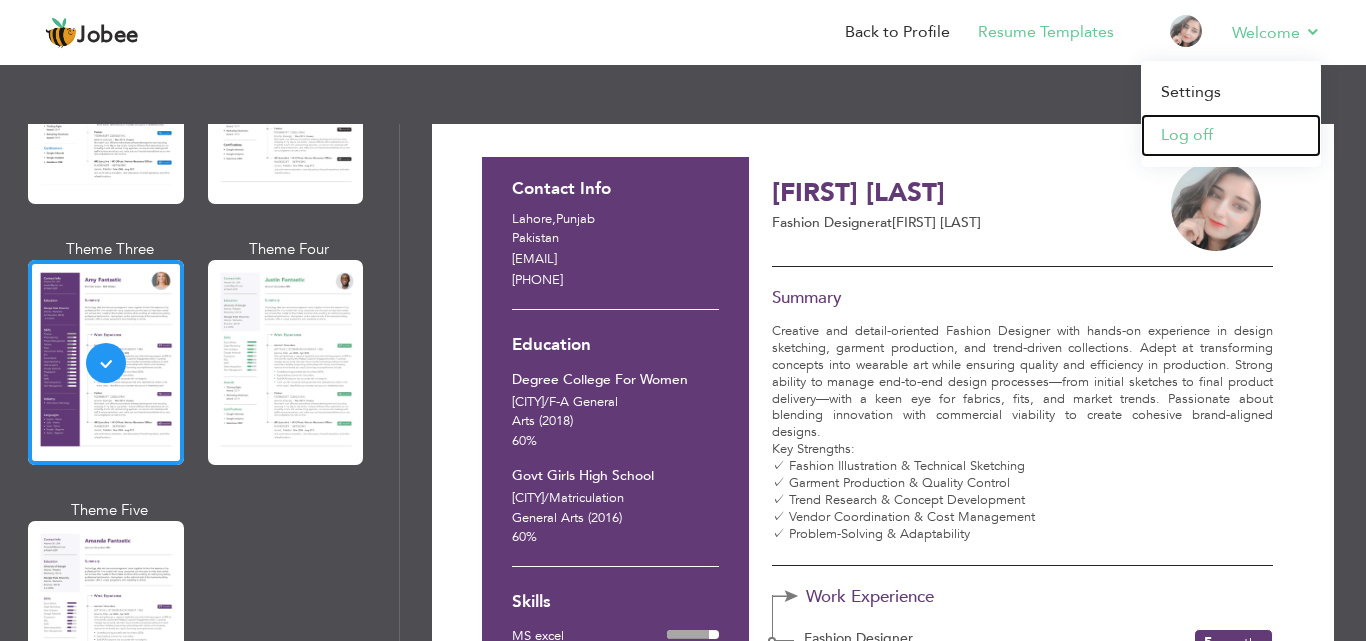 click on "Log off" at bounding box center [1231, 135] 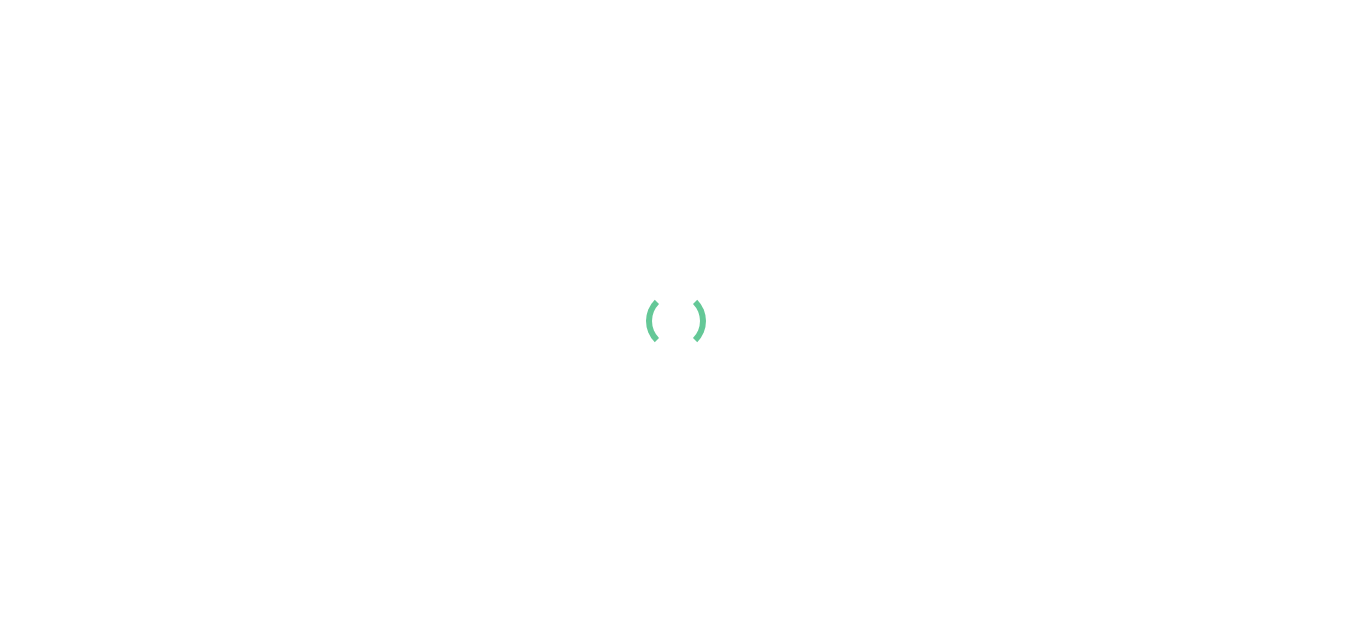 scroll, scrollTop: 0, scrollLeft: 0, axis: both 